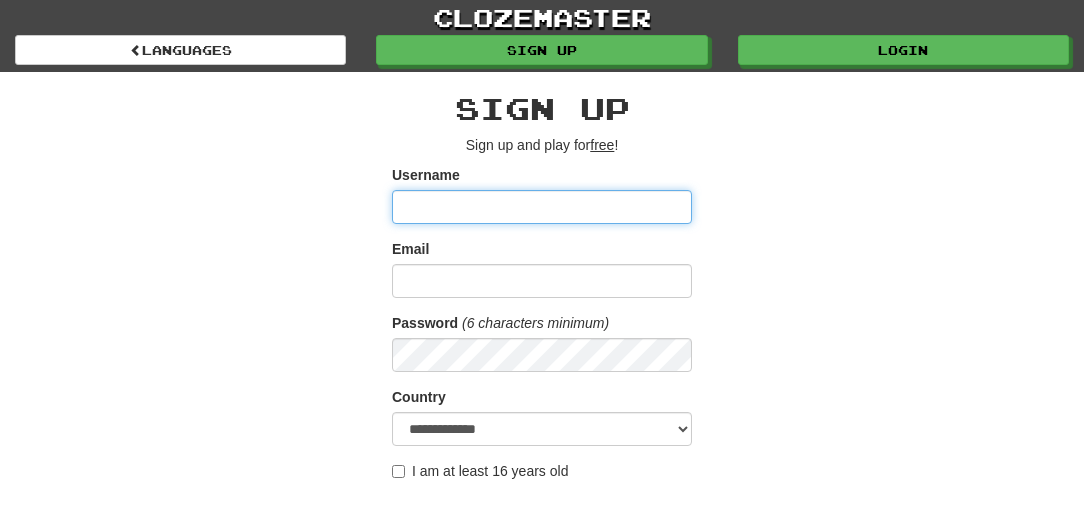 scroll, scrollTop: 0, scrollLeft: 0, axis: both 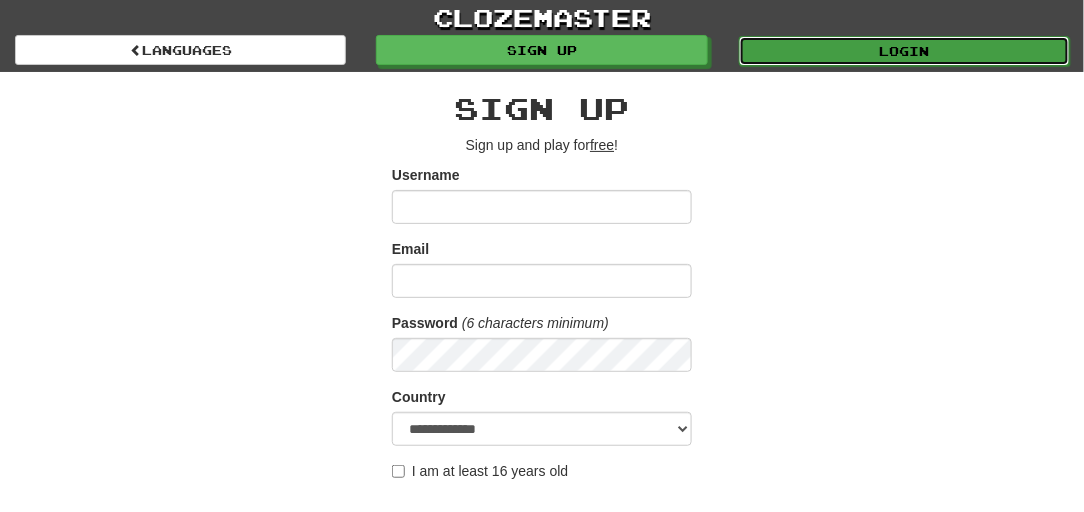 click on "Login" at bounding box center [904, 51] 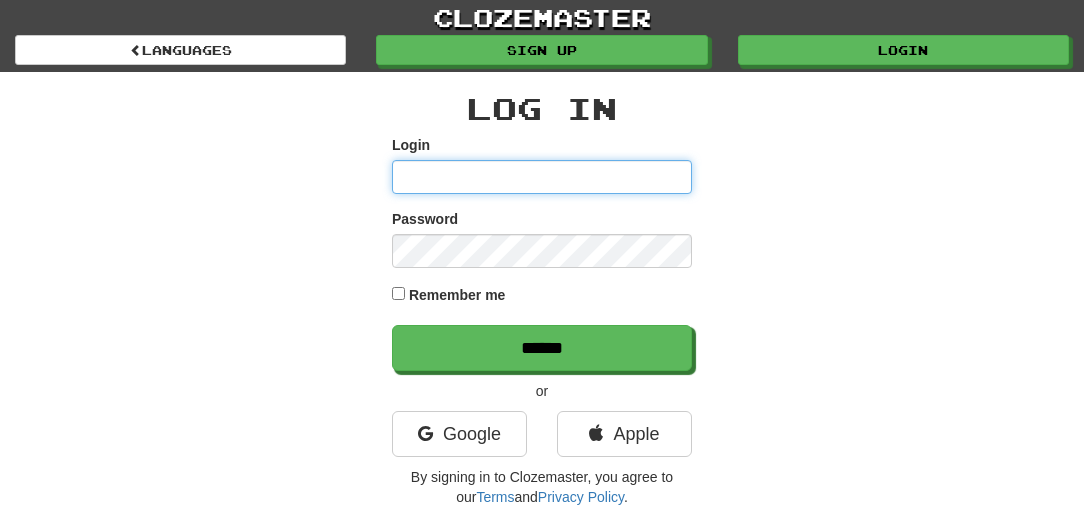 scroll, scrollTop: 0, scrollLeft: 0, axis: both 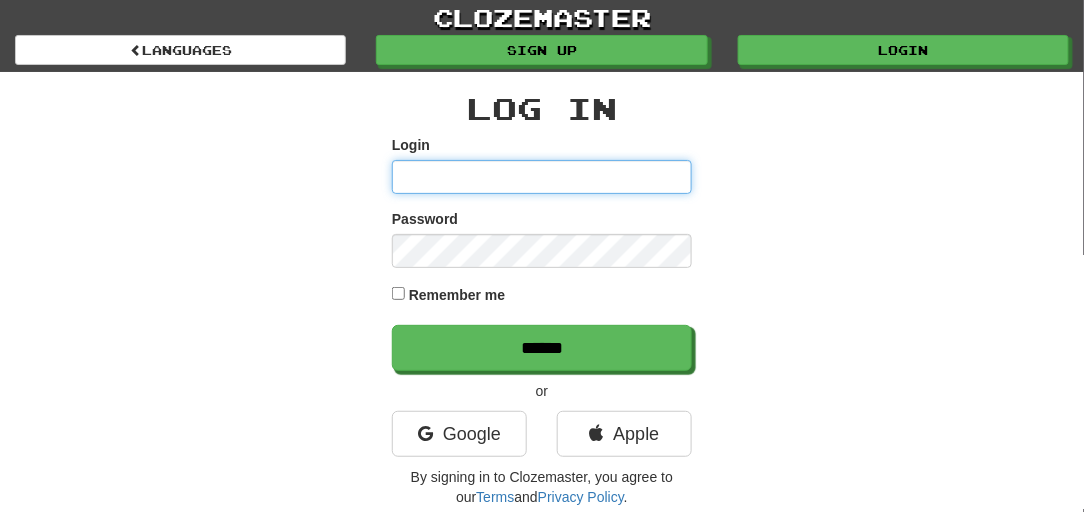 click on "Login" at bounding box center (542, 177) 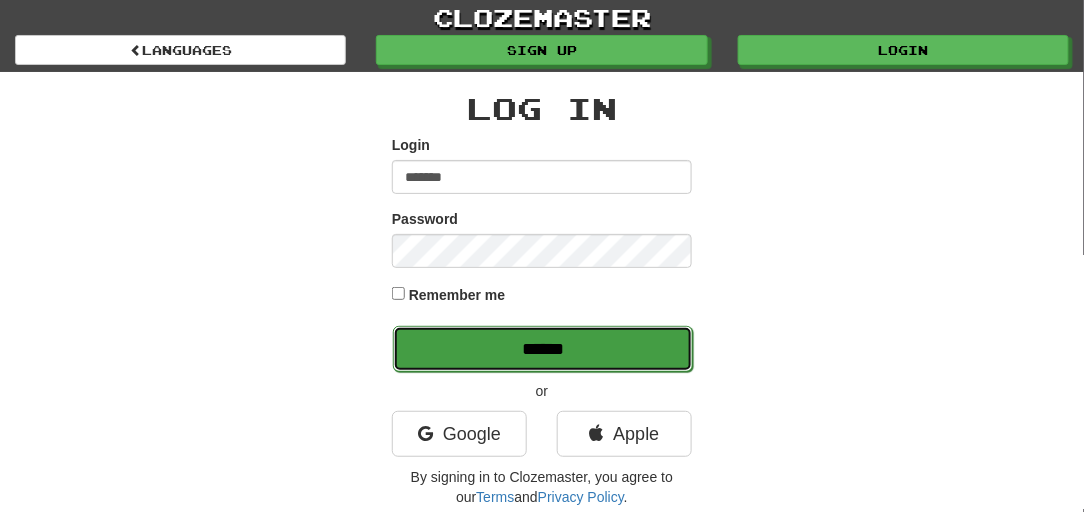 click on "******" at bounding box center (543, 349) 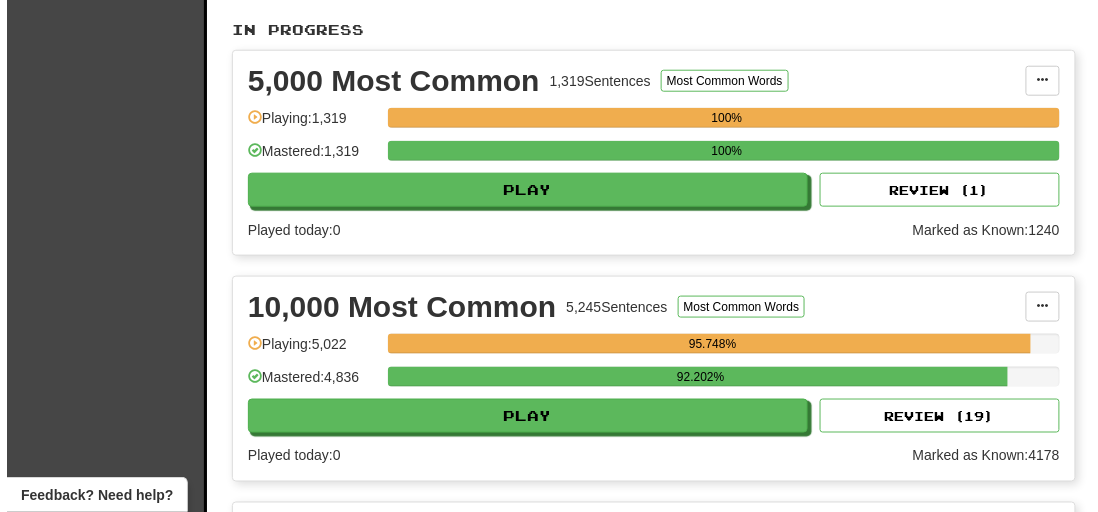 scroll, scrollTop: 484, scrollLeft: 0, axis: vertical 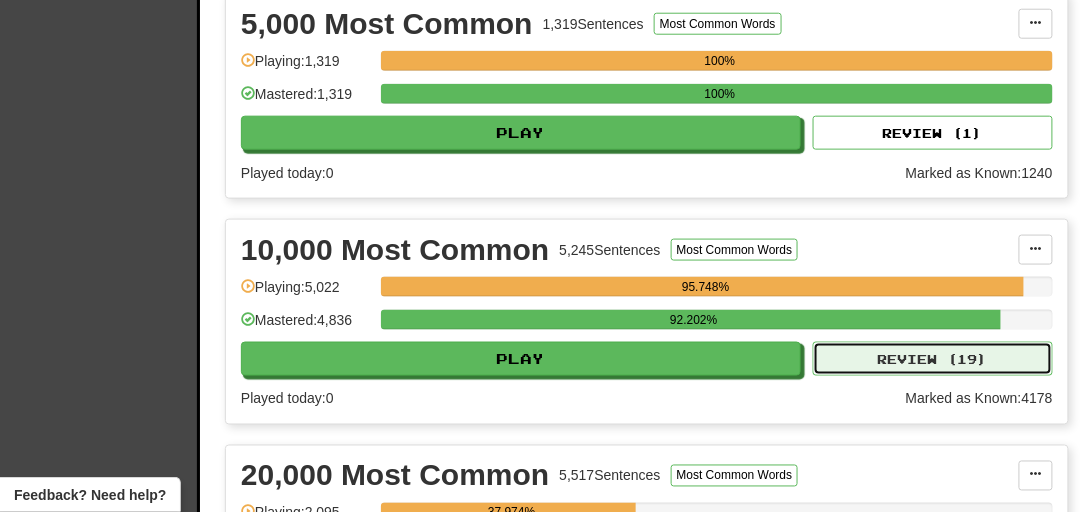 click on "Review ( 19 )" at bounding box center (933, 359) 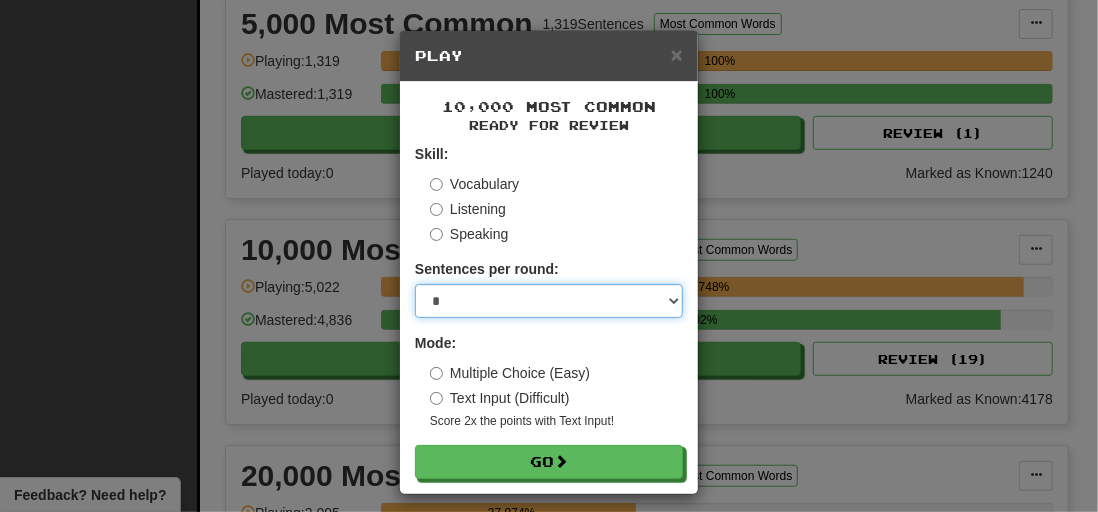 click on "* ** ** ** ** ** *** ********" at bounding box center [549, 301] 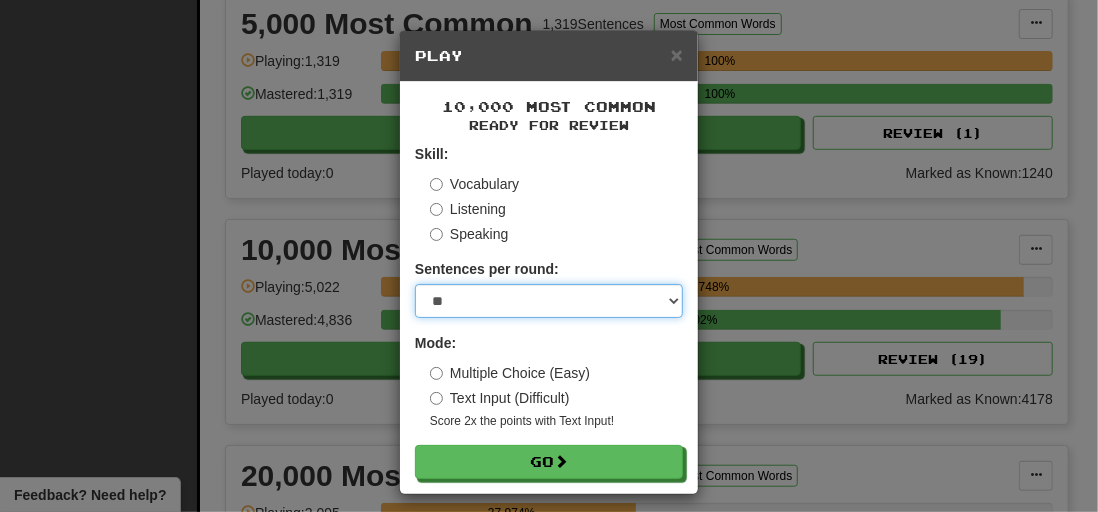 click on "* ** ** ** ** ** *** ********" at bounding box center (549, 301) 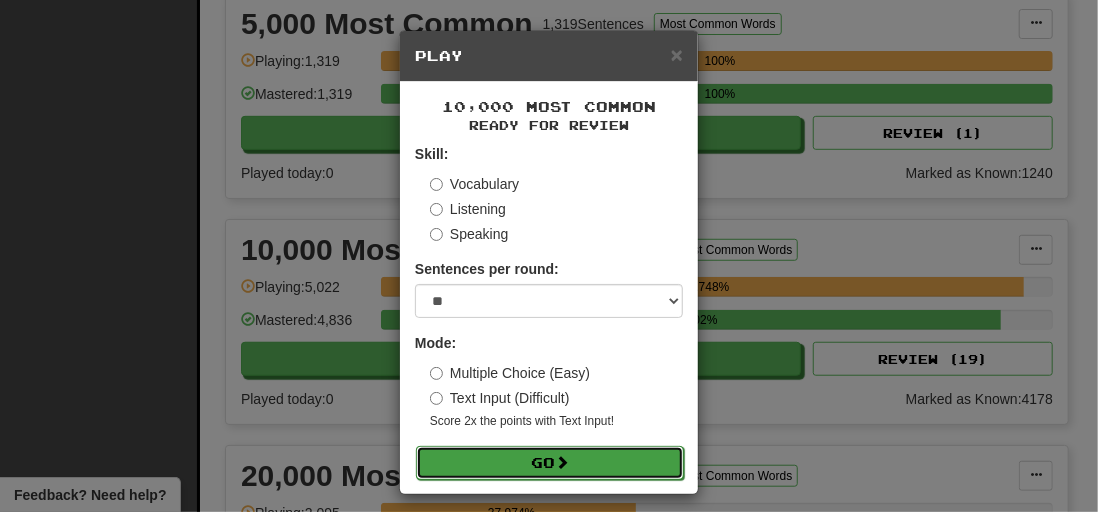 click on "Go" at bounding box center (550, 463) 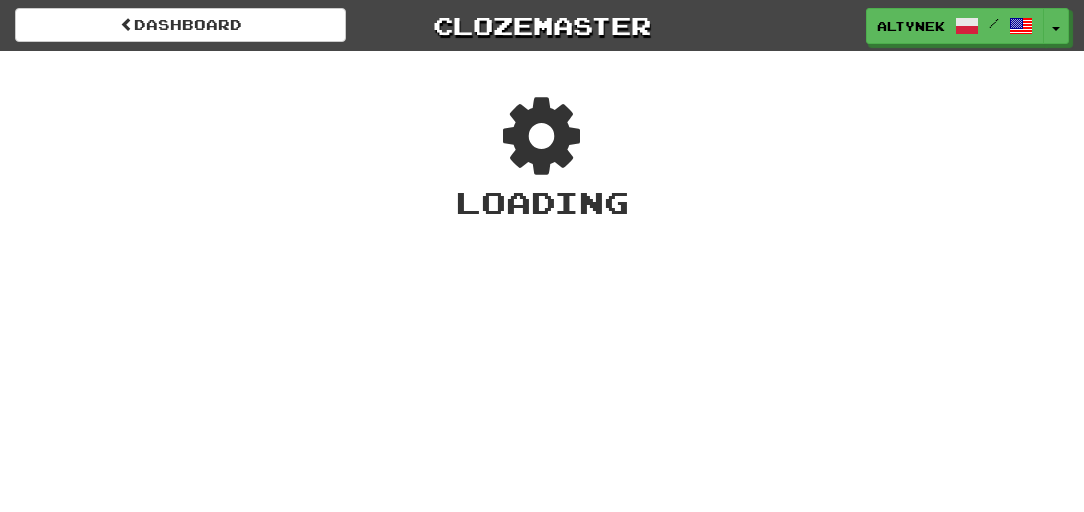 scroll, scrollTop: 0, scrollLeft: 0, axis: both 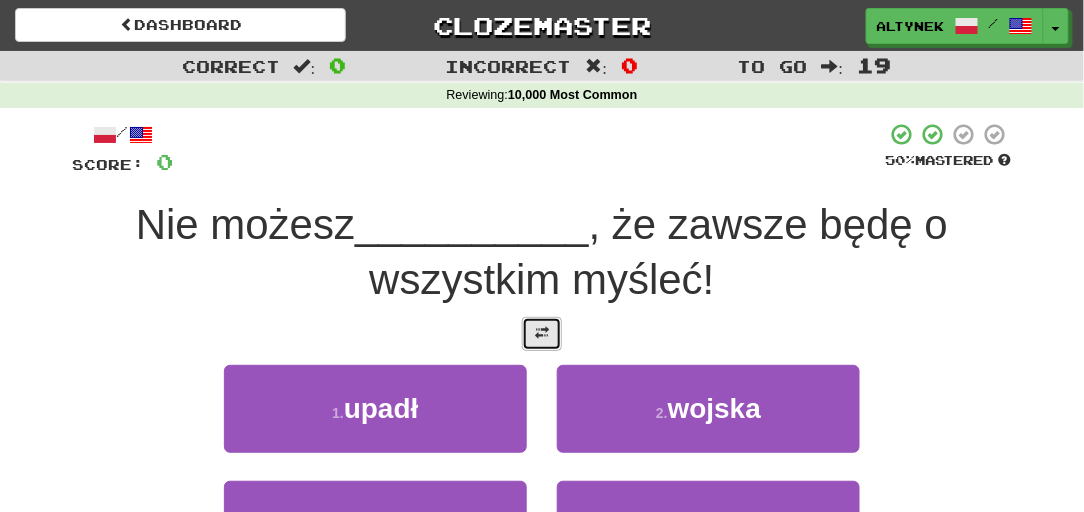 click at bounding box center [542, 334] 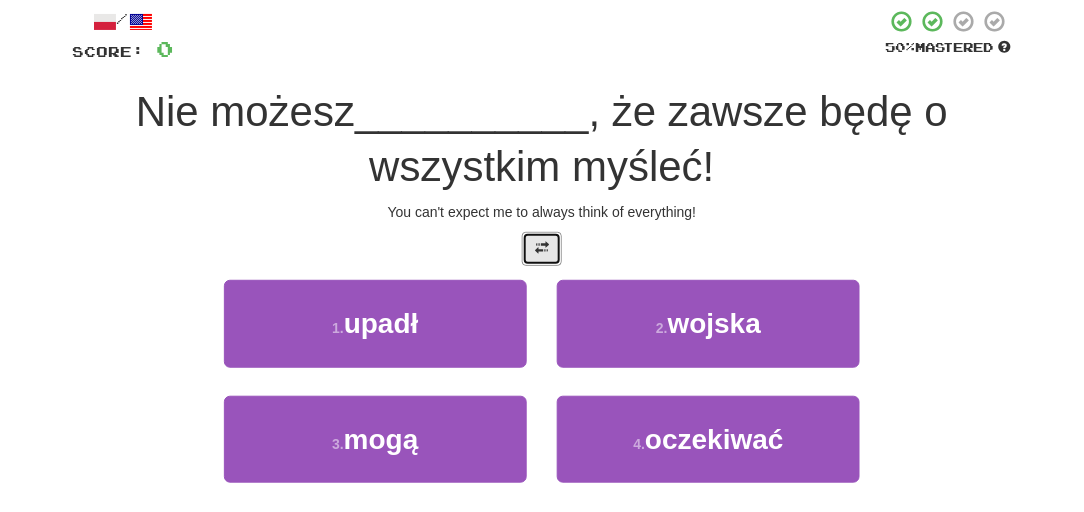 scroll, scrollTop: 121, scrollLeft: 0, axis: vertical 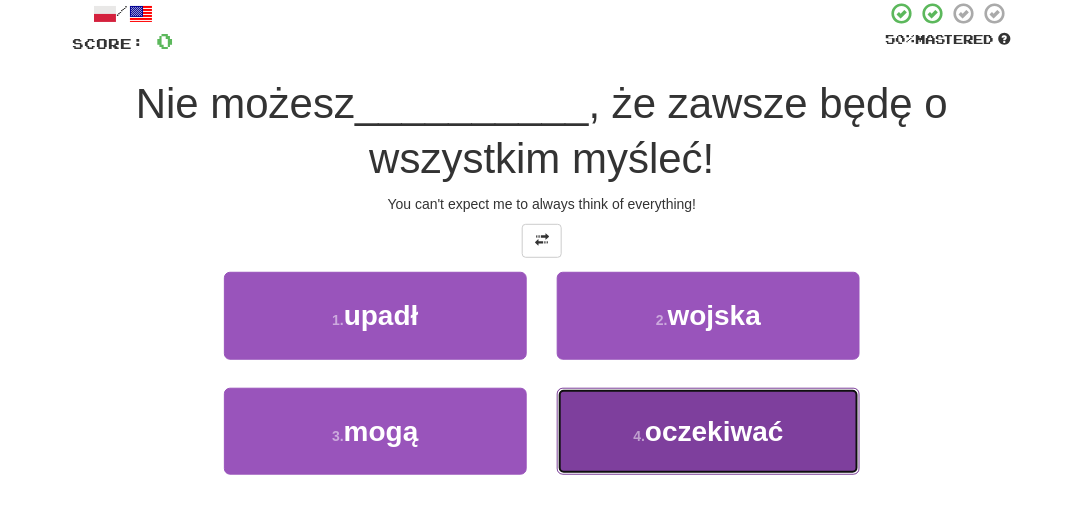 click on "4 . oczekiwać" at bounding box center (708, 431) 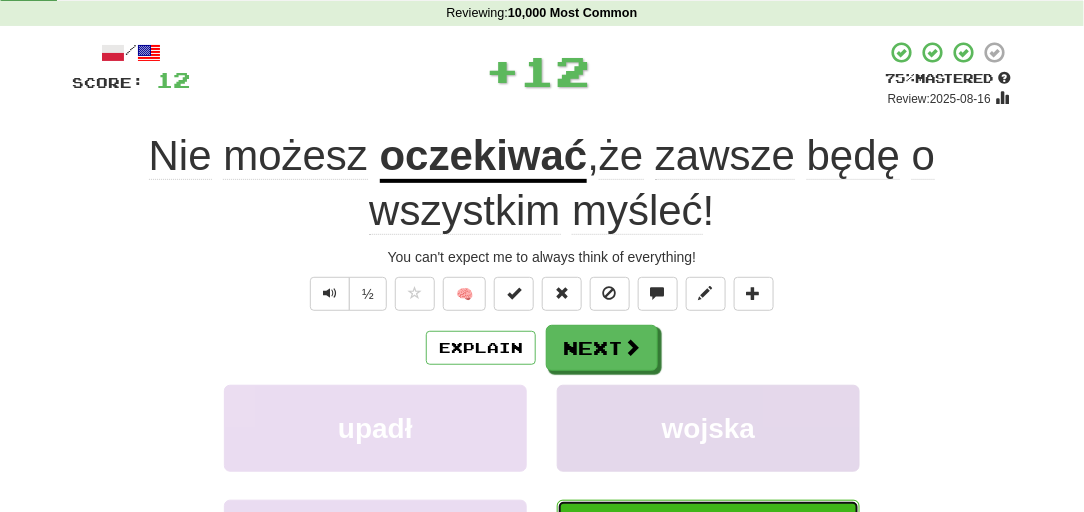 scroll, scrollTop: 0, scrollLeft: 0, axis: both 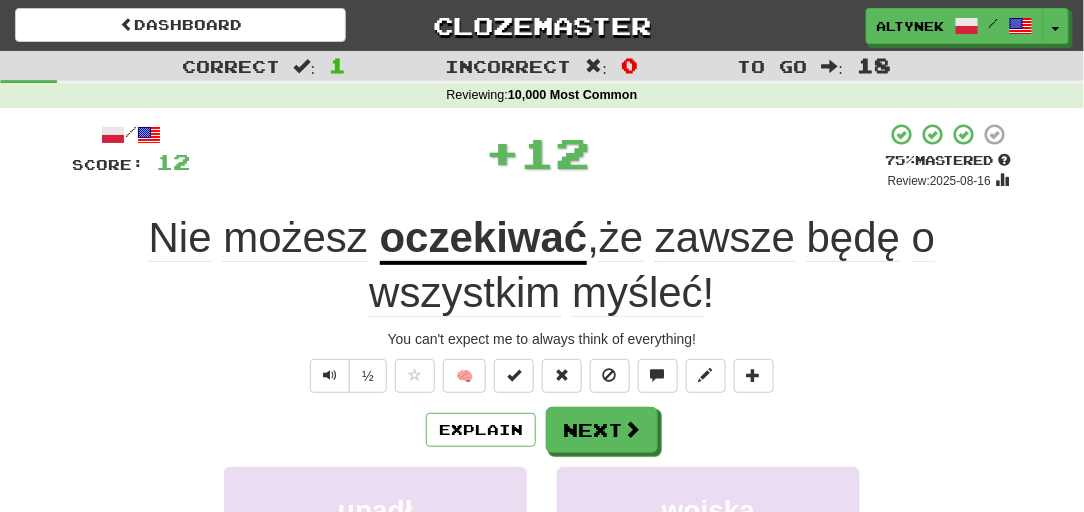 click on "Explain Next" at bounding box center [542, 430] 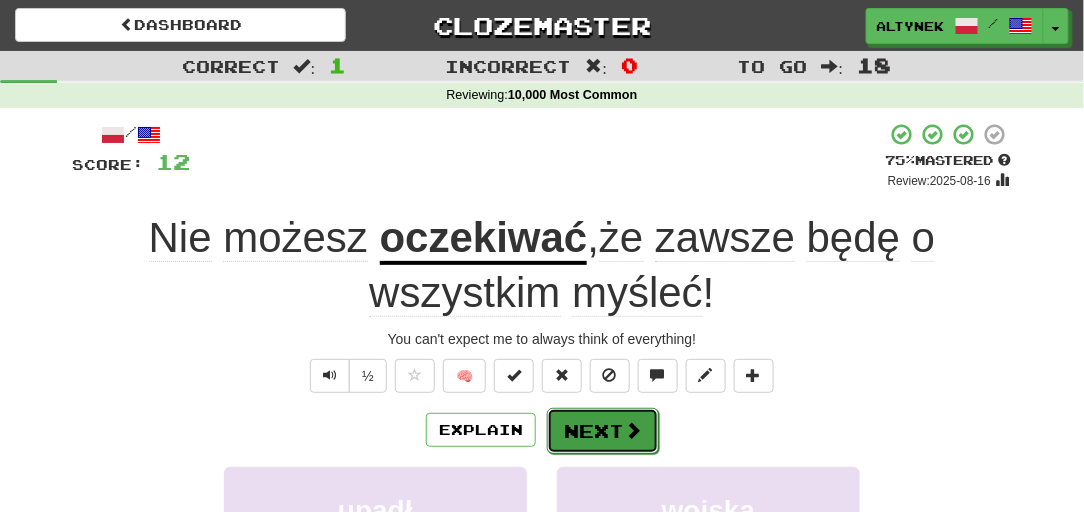 click at bounding box center [633, 430] 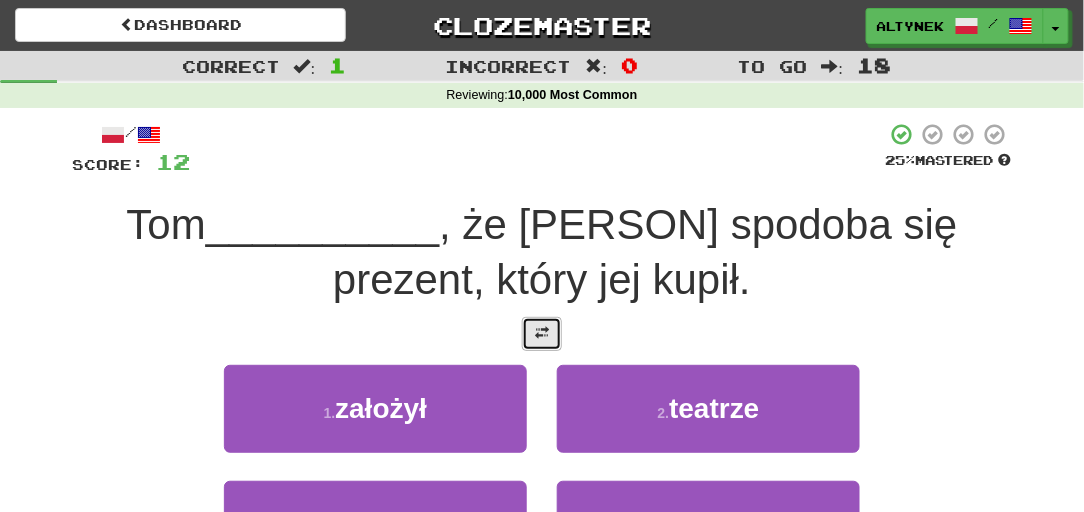 click at bounding box center (542, 333) 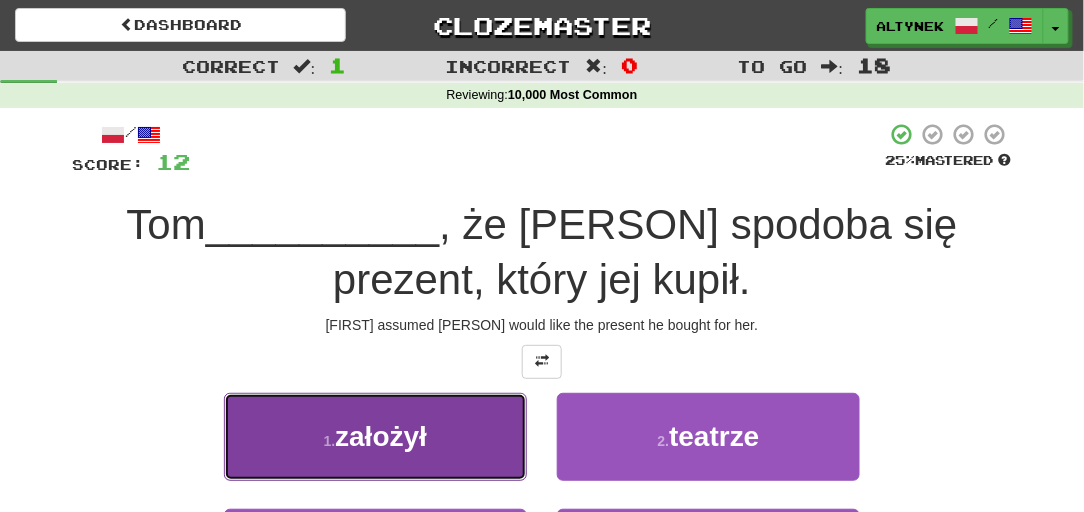 click on "1 .  założył" at bounding box center [375, 436] 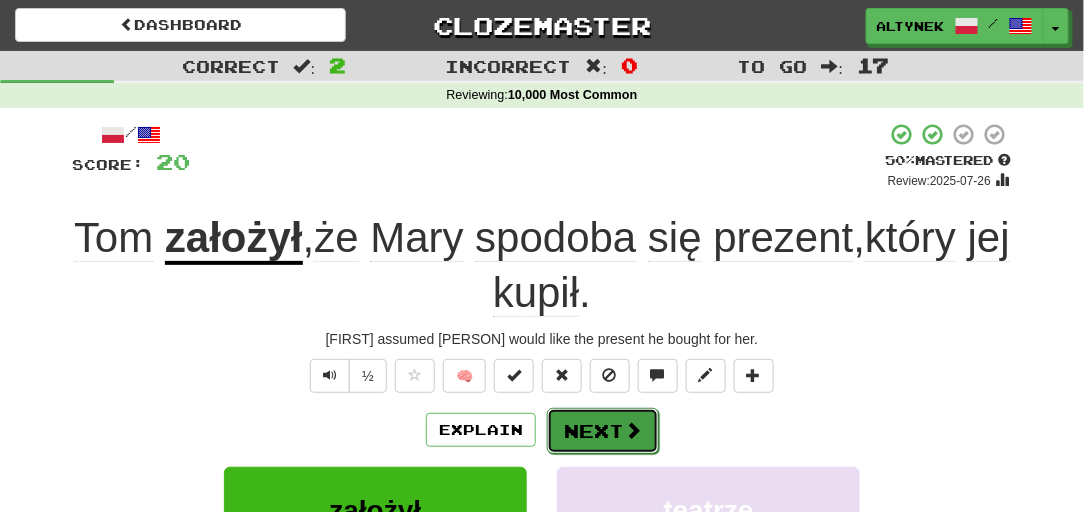 click on "Next" at bounding box center [603, 431] 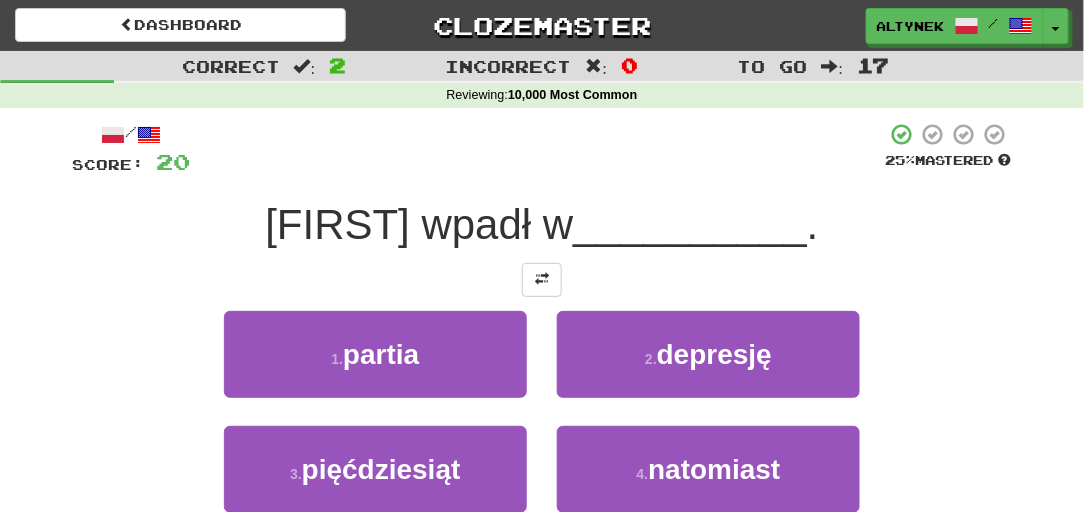 click on "/  Score:   20 25 %  Mastered Tom wpadł w  __________ . 1 .  partia 2 .  depresję 3 .  pięćdziesiąt 4 .  natomiast  Help!  Report" at bounding box center [542, 353] 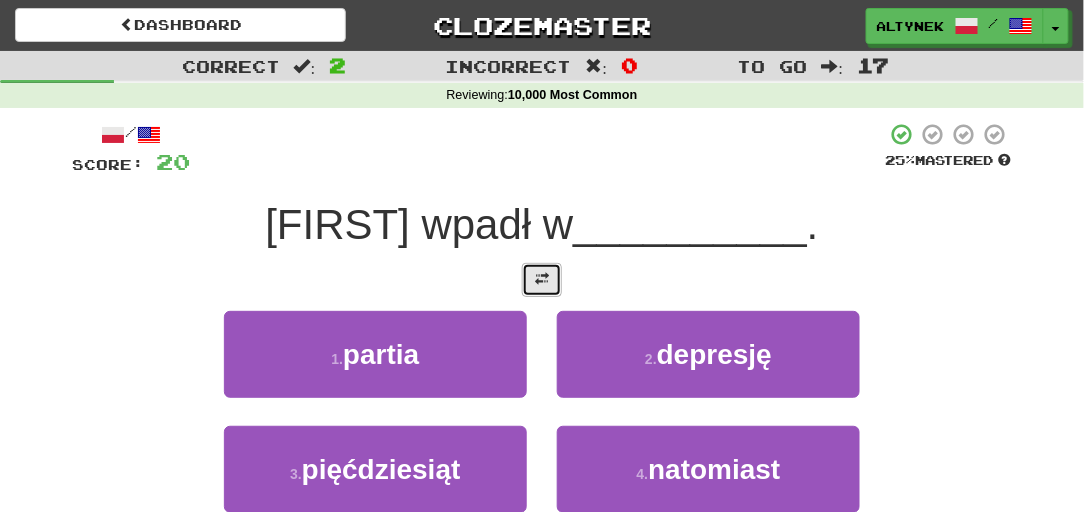 click at bounding box center [542, 279] 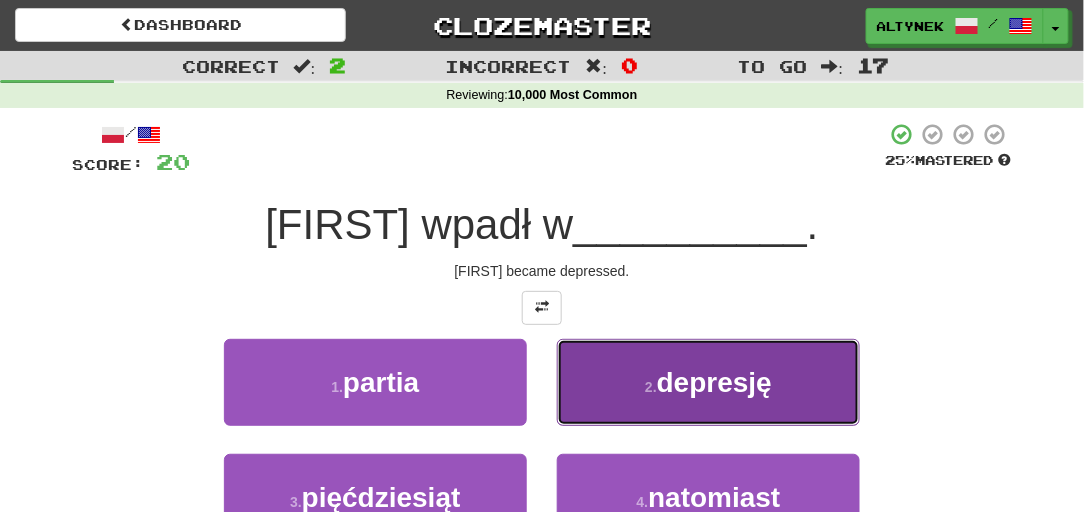 click on "2 .  depresję" at bounding box center (708, 382) 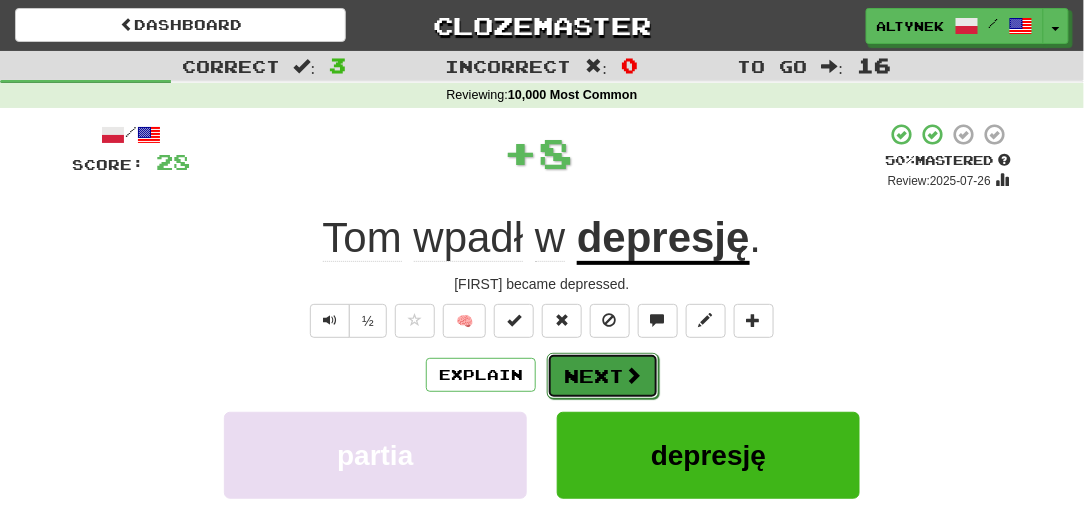 click on "Next" at bounding box center (603, 376) 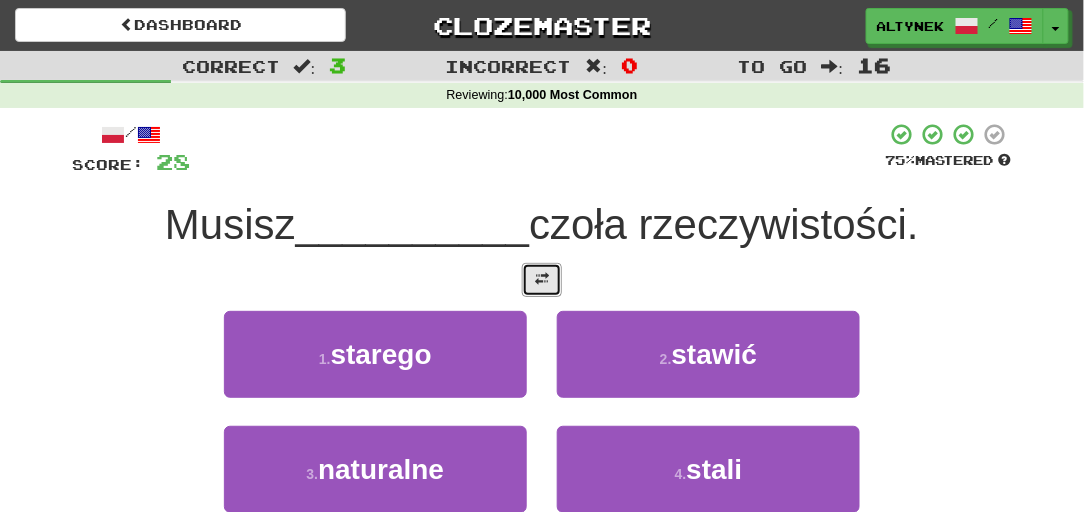 click at bounding box center [542, 280] 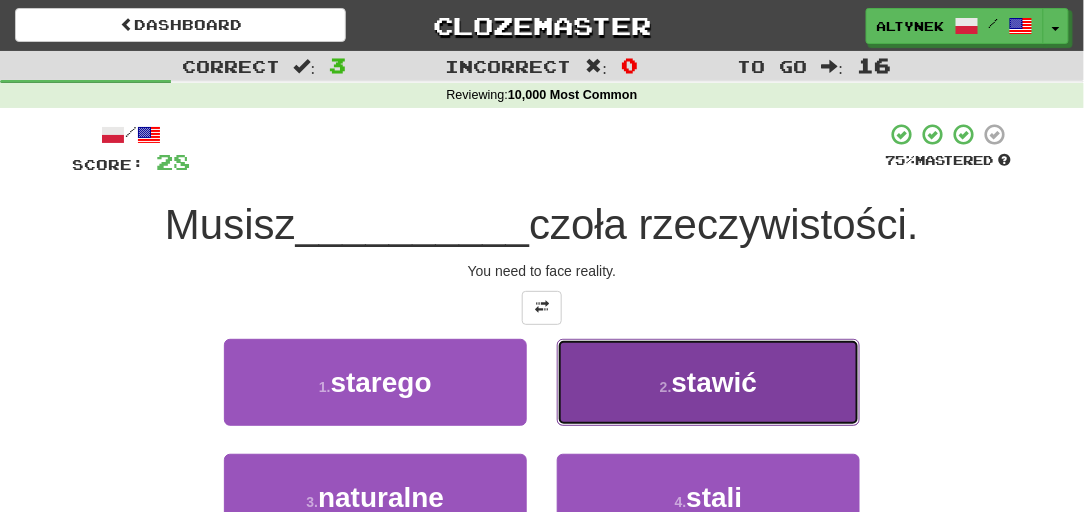 click on "2 .  stawić" at bounding box center (708, 382) 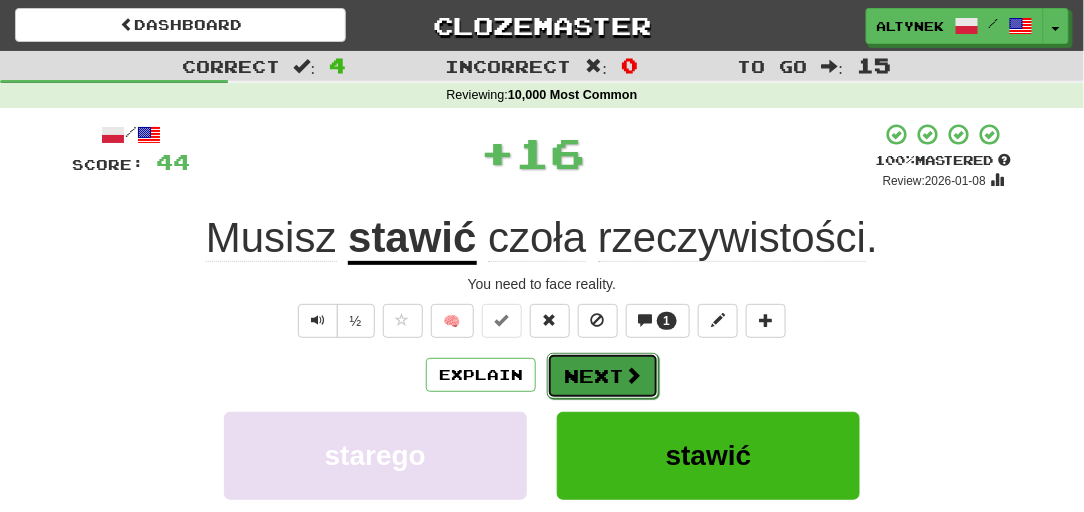 click on "Next" at bounding box center [603, 376] 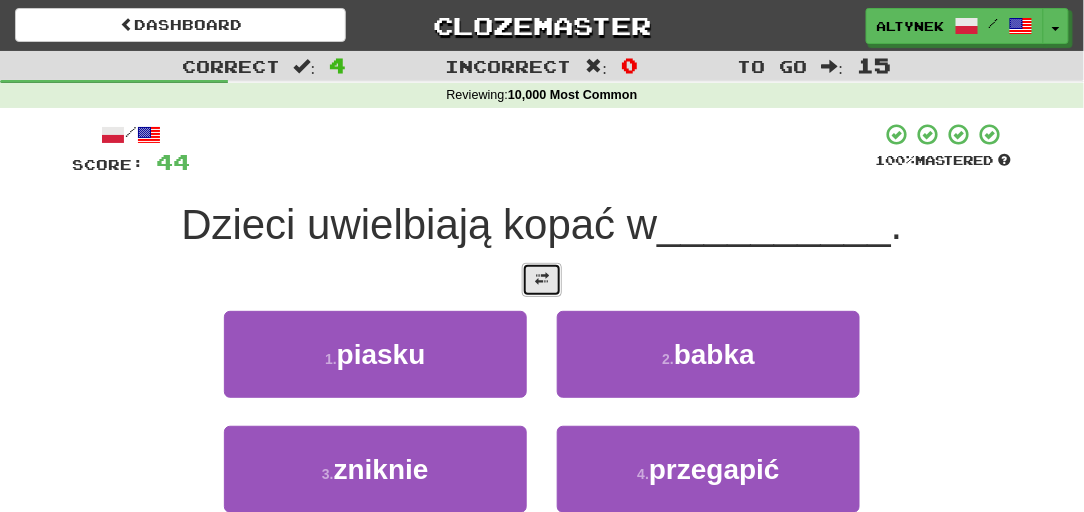 click at bounding box center [542, 280] 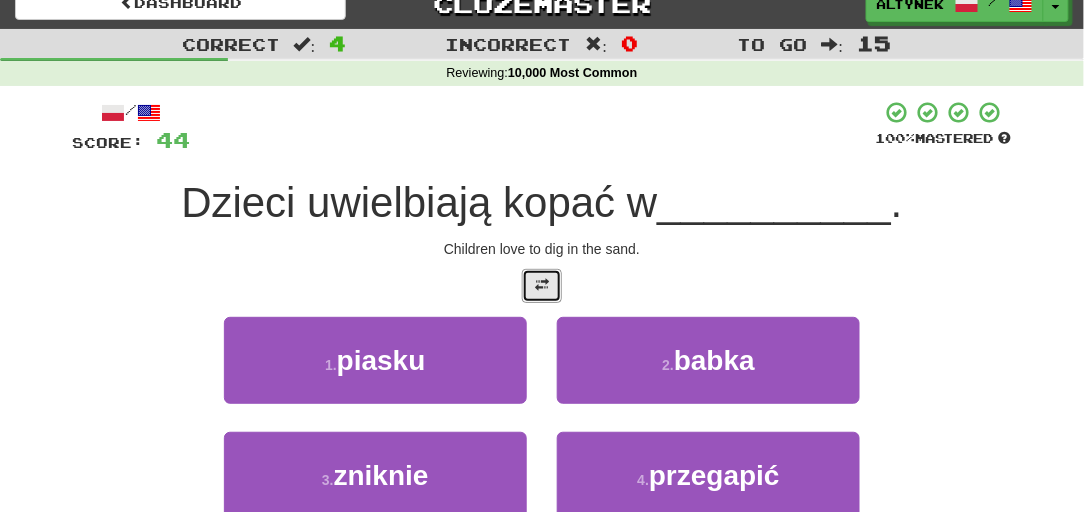 scroll, scrollTop: 60, scrollLeft: 0, axis: vertical 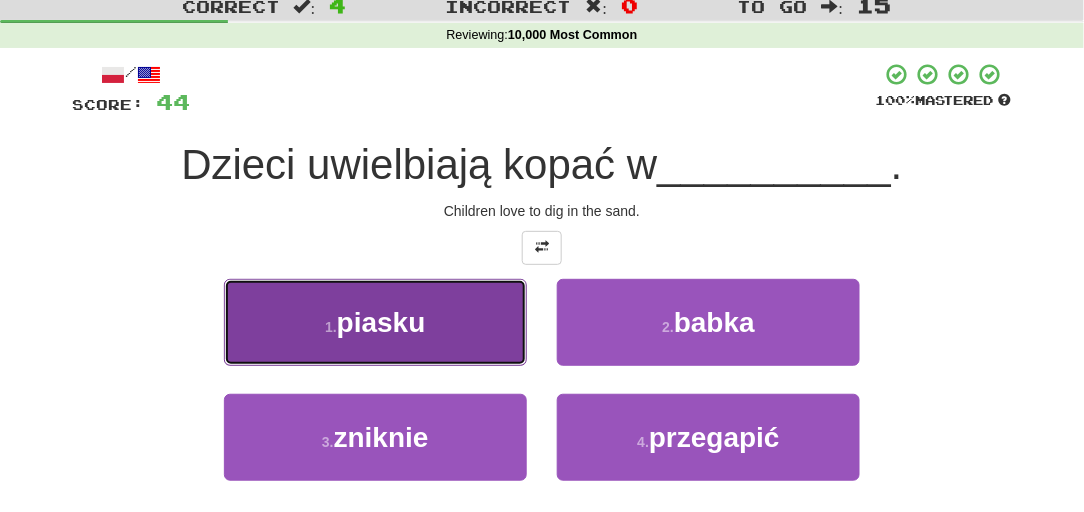 click on "1 .  piasku" at bounding box center (375, 322) 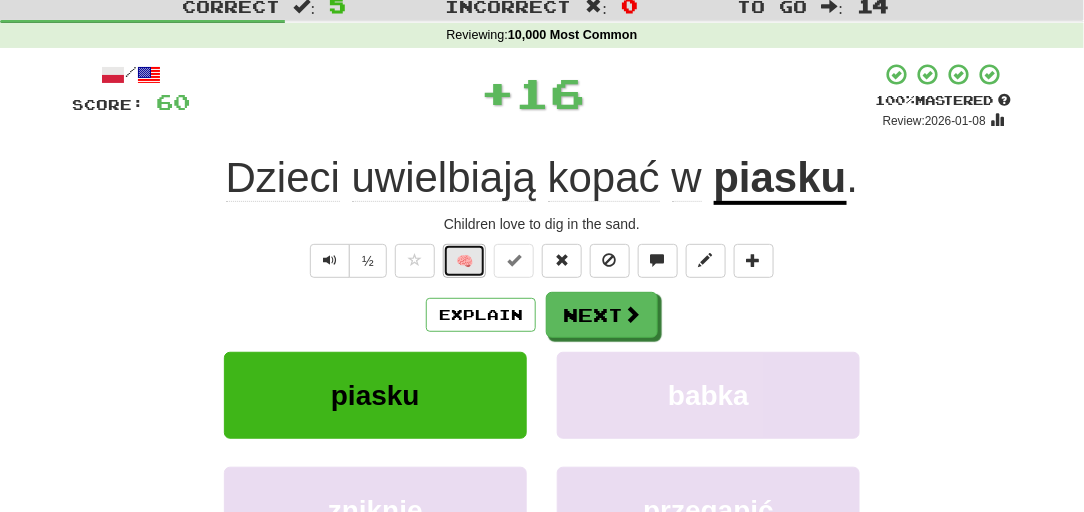 click on "🧠" at bounding box center (464, 261) 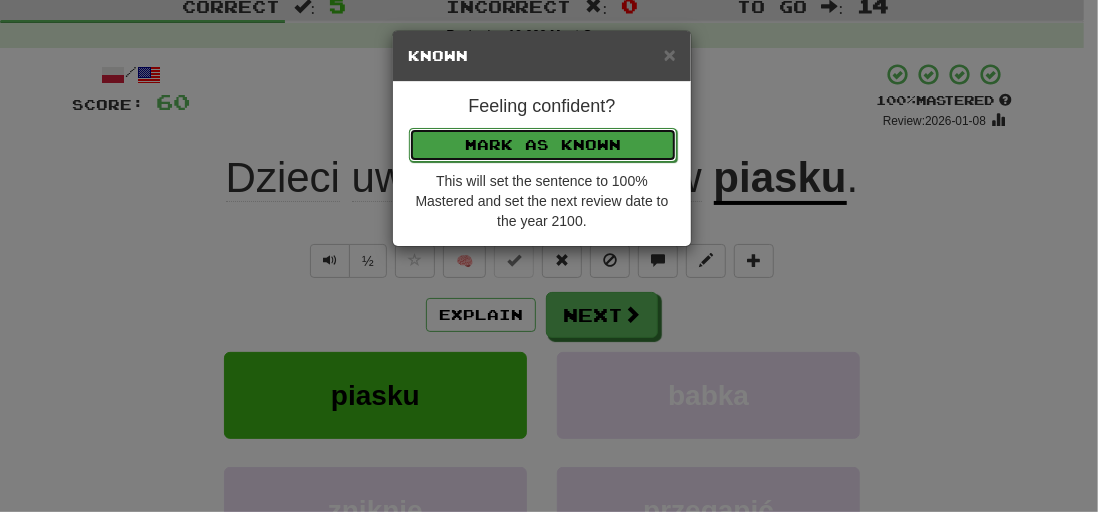 click on "Mark as Known" at bounding box center [543, 145] 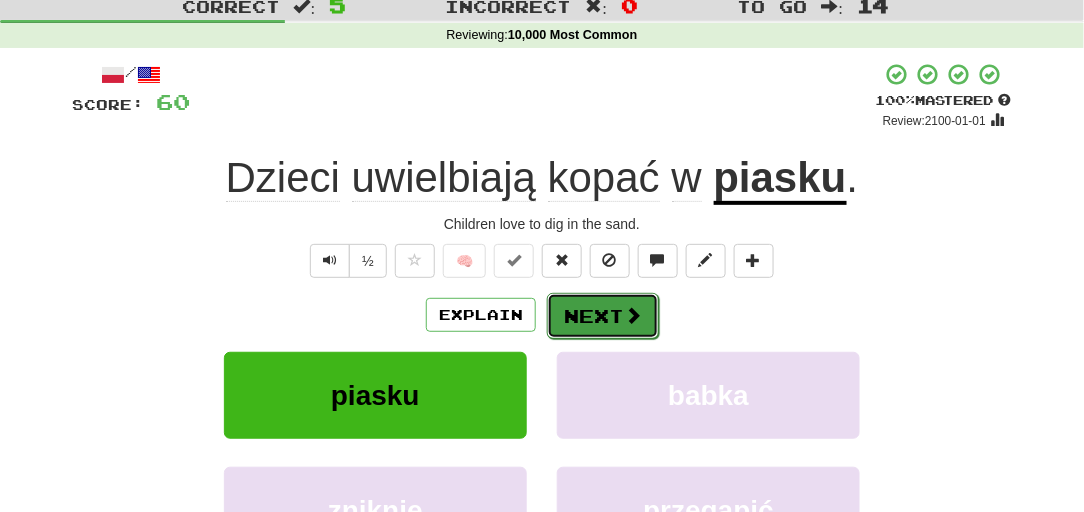 click on "Next" at bounding box center (603, 316) 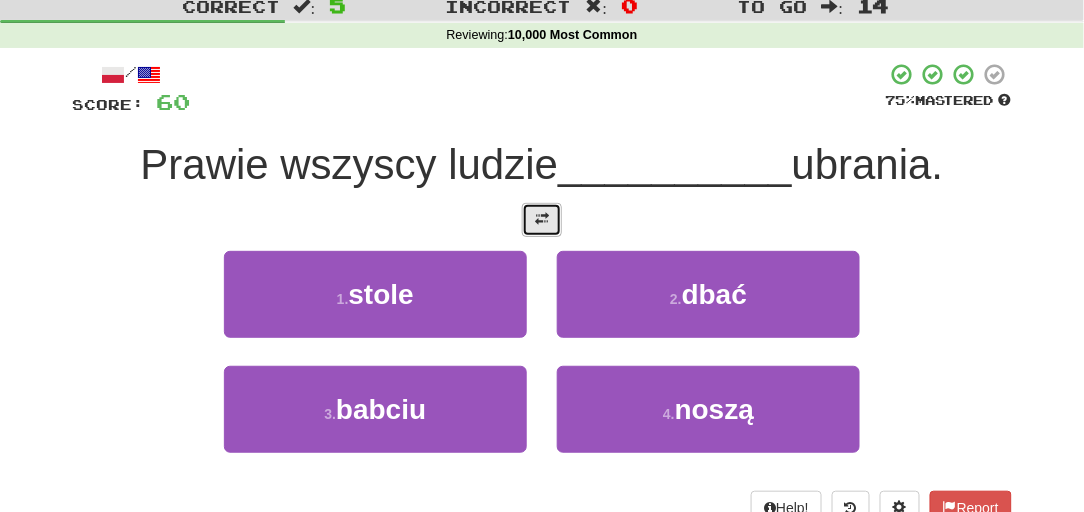 click at bounding box center (542, 219) 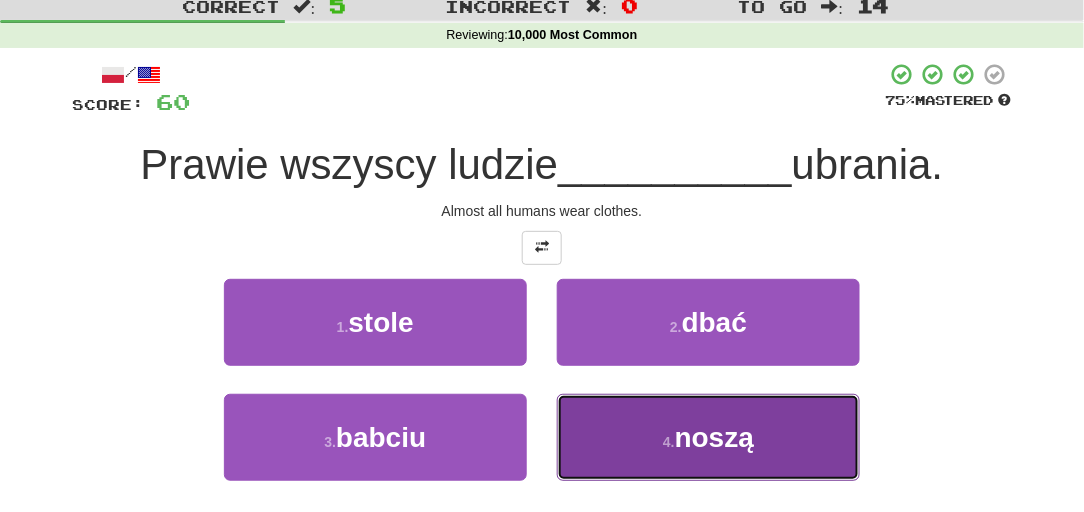 click on "4 .  noszą" at bounding box center [708, 437] 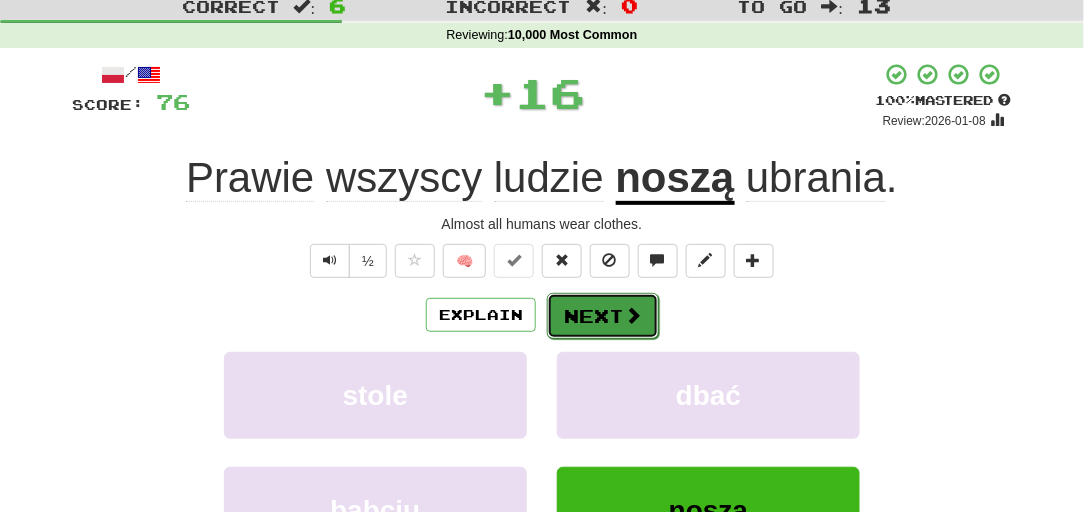 click at bounding box center (633, 315) 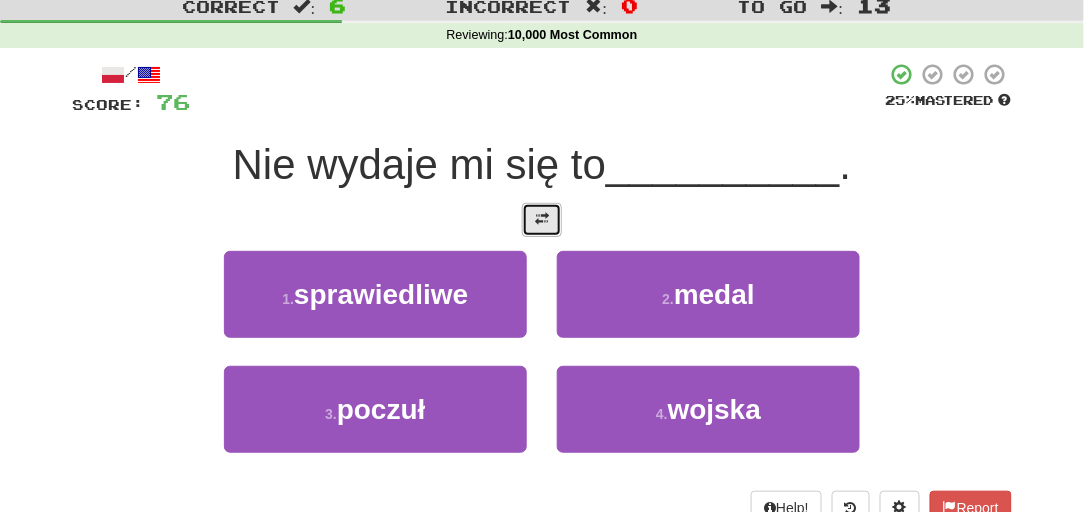 click at bounding box center [542, 220] 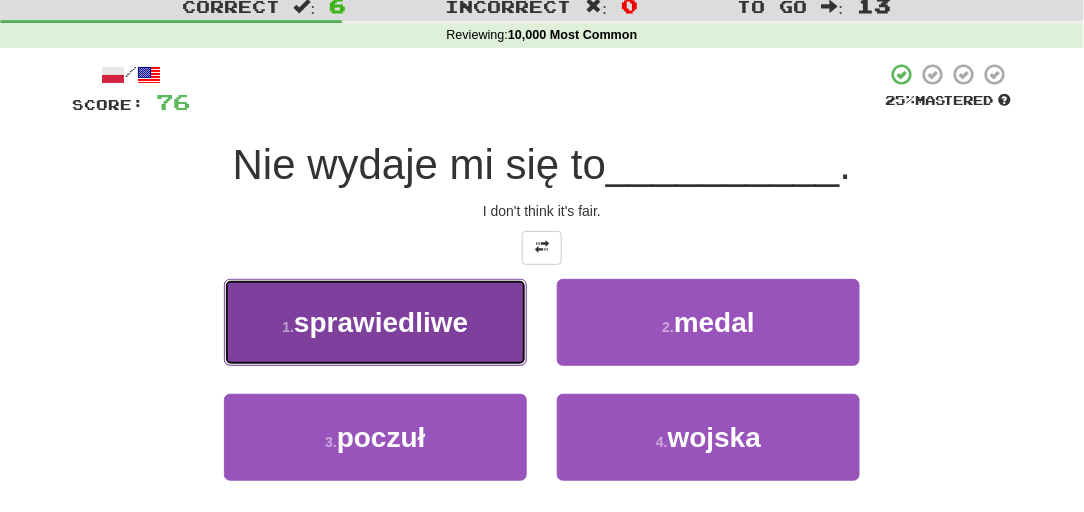 click on "sprawiedliwe" at bounding box center [381, 322] 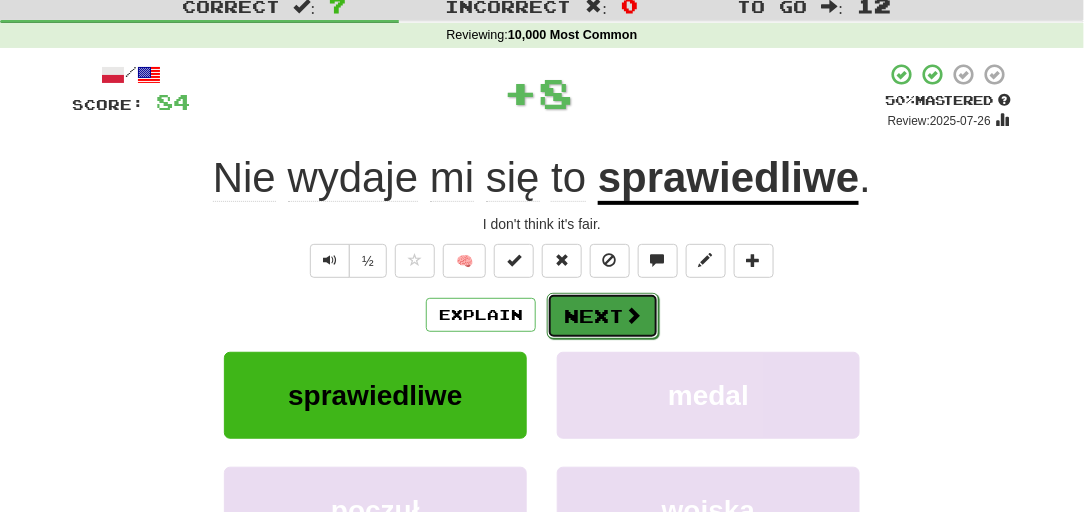 click on "Next" at bounding box center [603, 316] 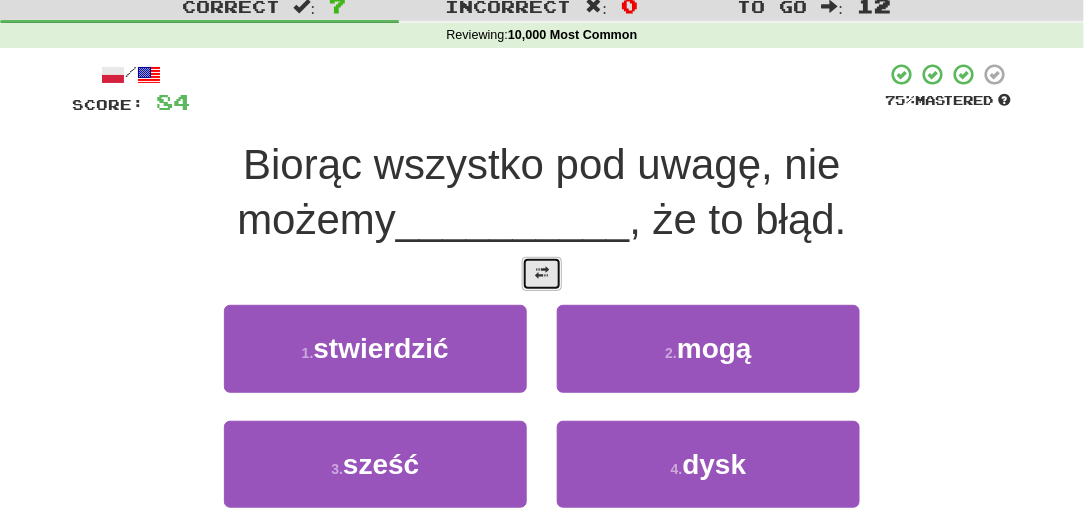 click at bounding box center [542, 273] 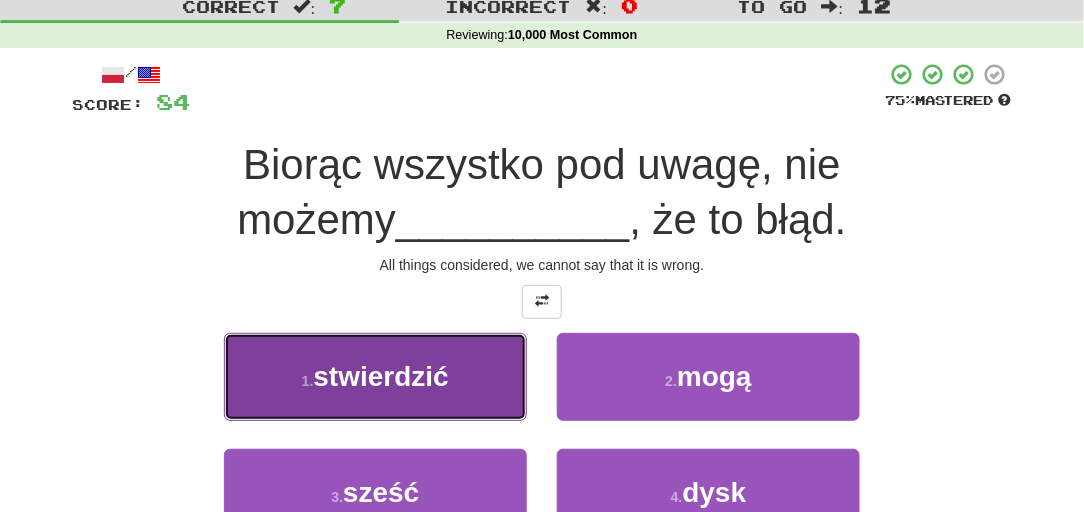 click on "1 .  stwierdzić" at bounding box center (375, 376) 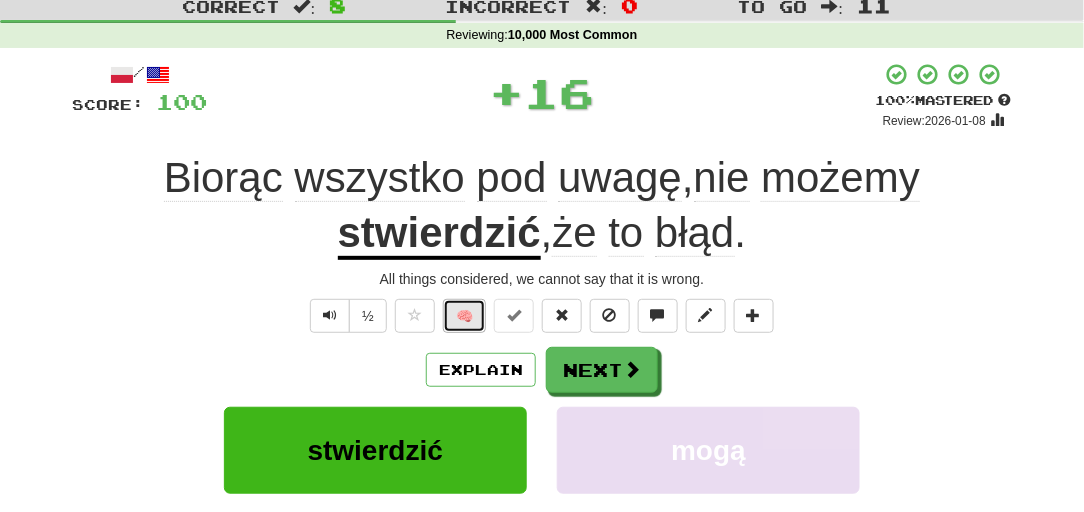 click on "🧠" at bounding box center (464, 316) 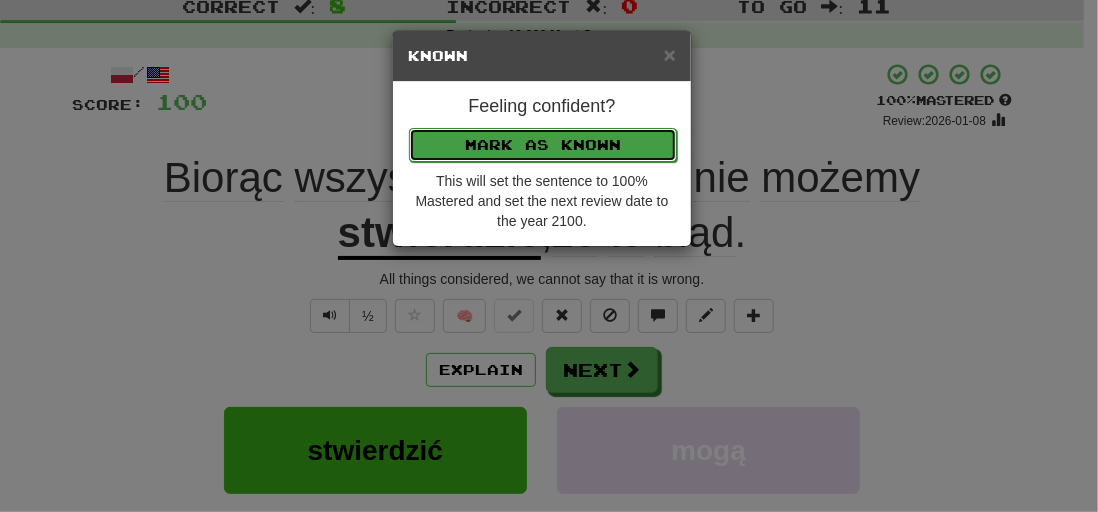 click on "Mark as Known" at bounding box center [543, 145] 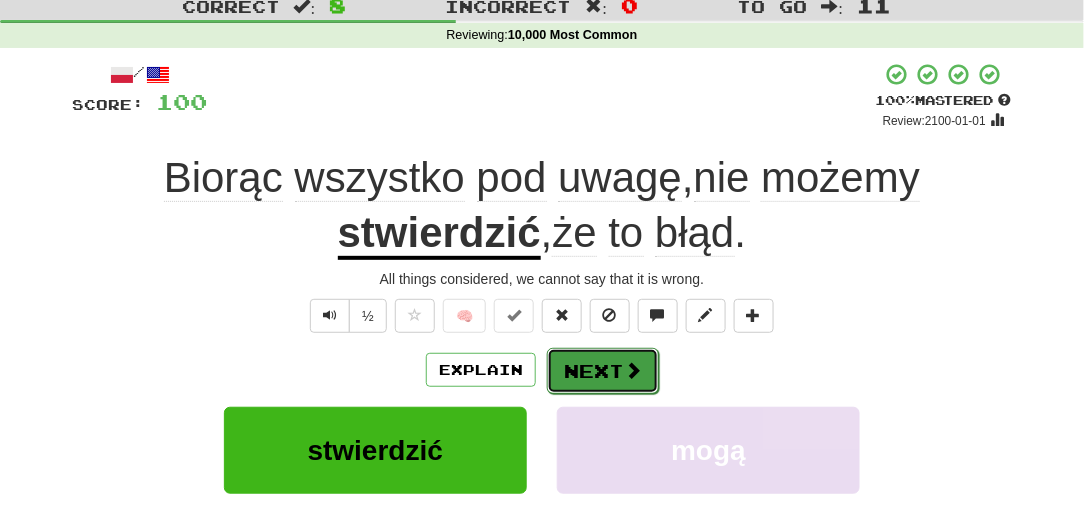 click on "Next" at bounding box center (603, 371) 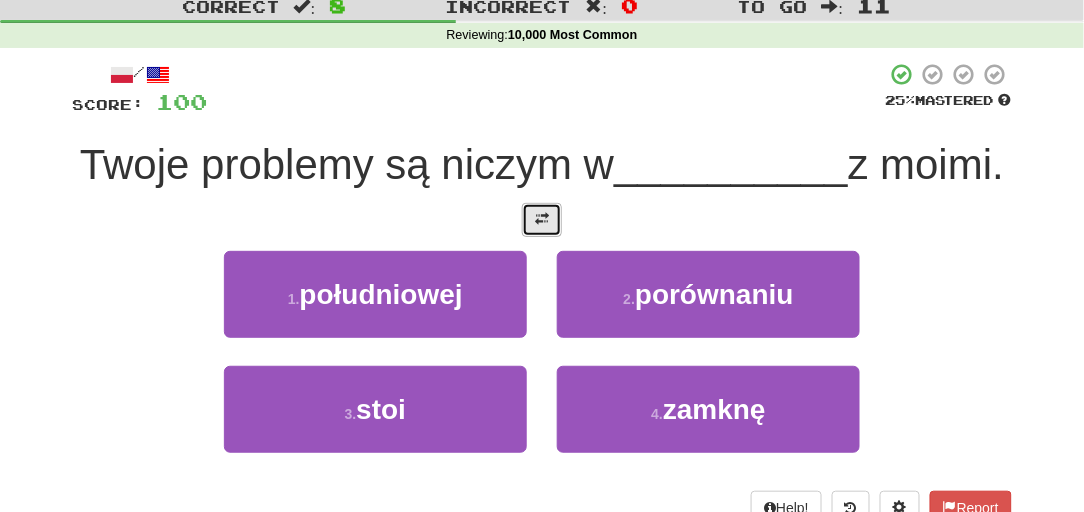 click at bounding box center [542, 219] 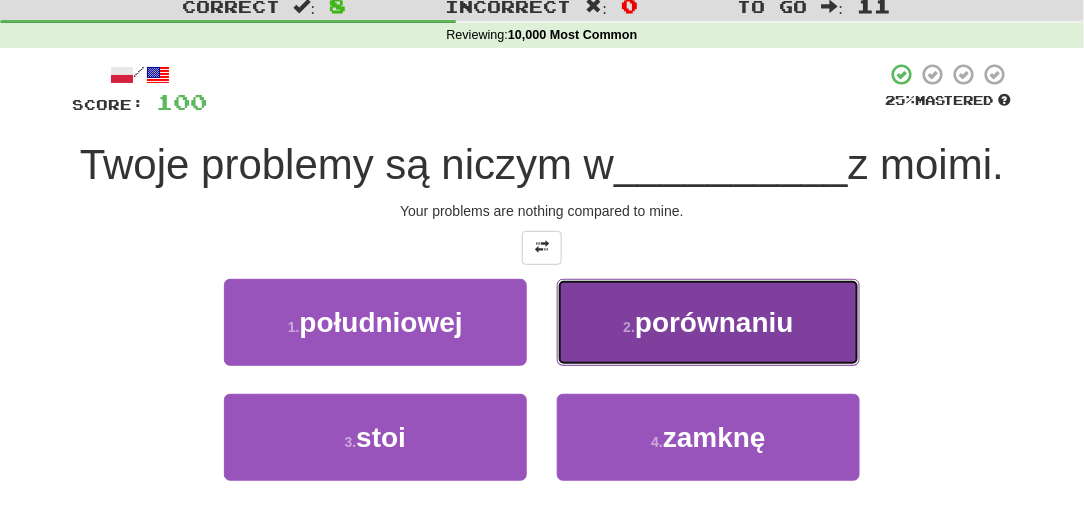 click on "2 .  porównaniu" at bounding box center [708, 322] 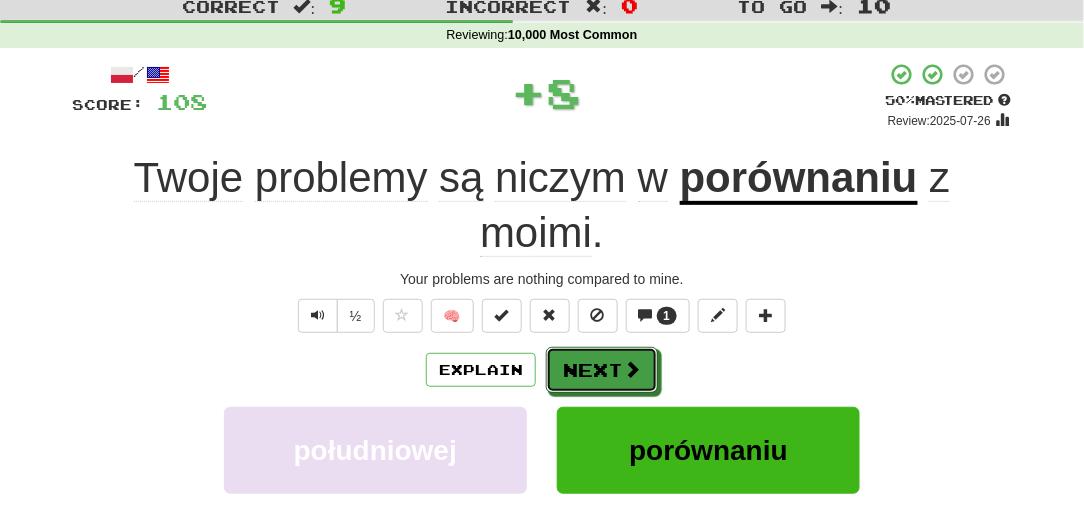 click on "Next" at bounding box center [602, 370] 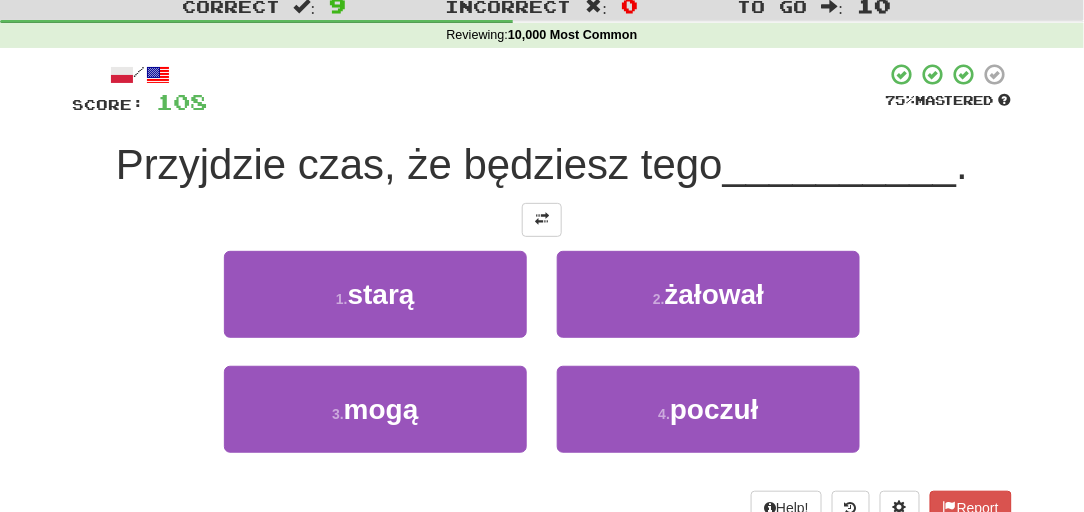 click on "/  Score:   108 75 %  Mastered Przyjdzie czas, że będziesz tego  __________ . 1 .  starą 2 .  żałował 3 .  mogą 4 .  poczuł  Help!  Report" at bounding box center (542, 293) 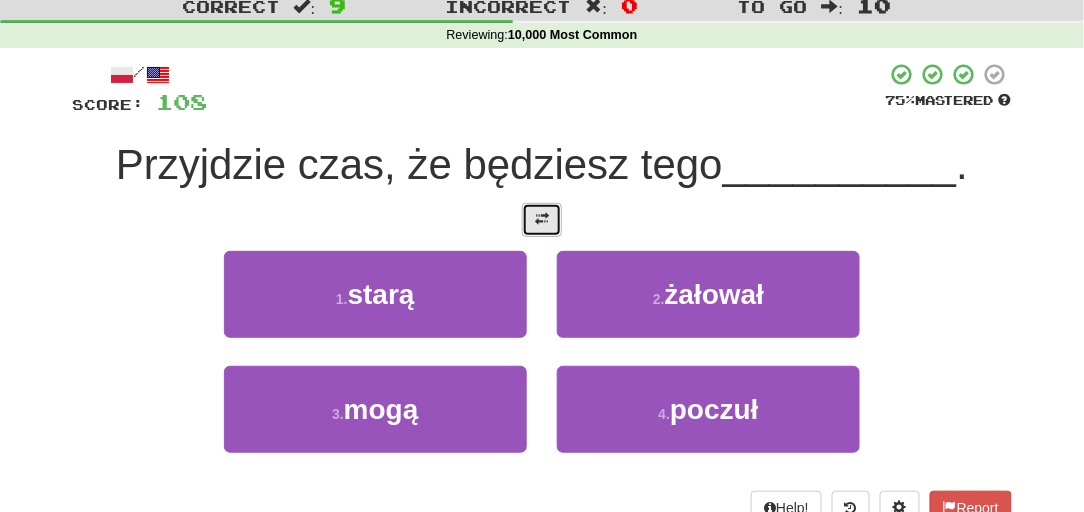 click at bounding box center (542, 219) 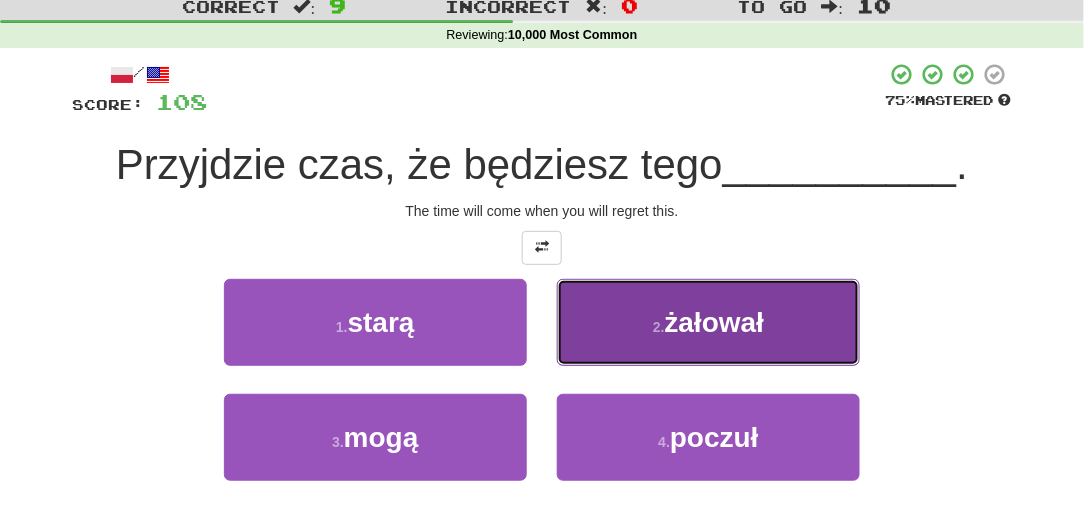 click on "2 .  żałował" at bounding box center [708, 322] 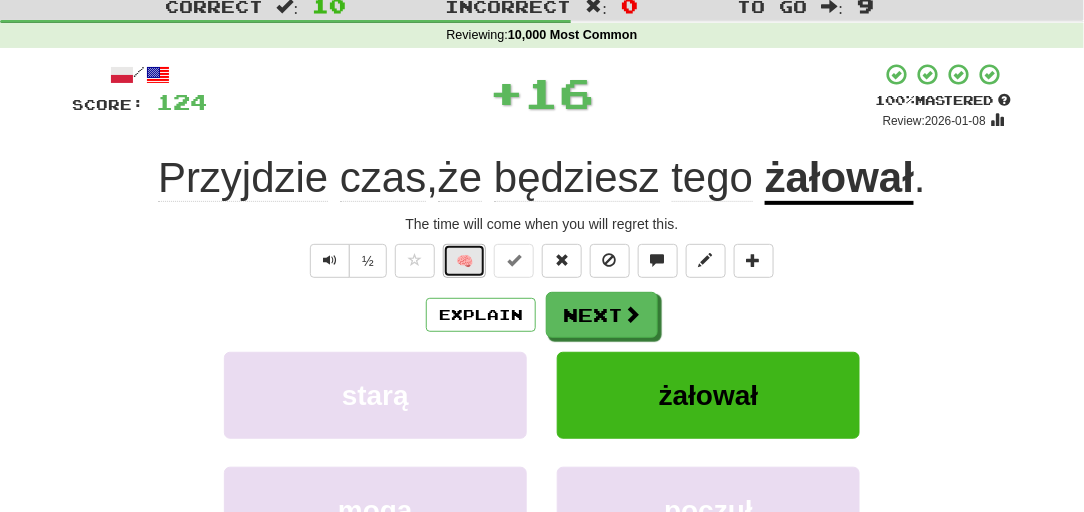 click on "🧠" at bounding box center [464, 261] 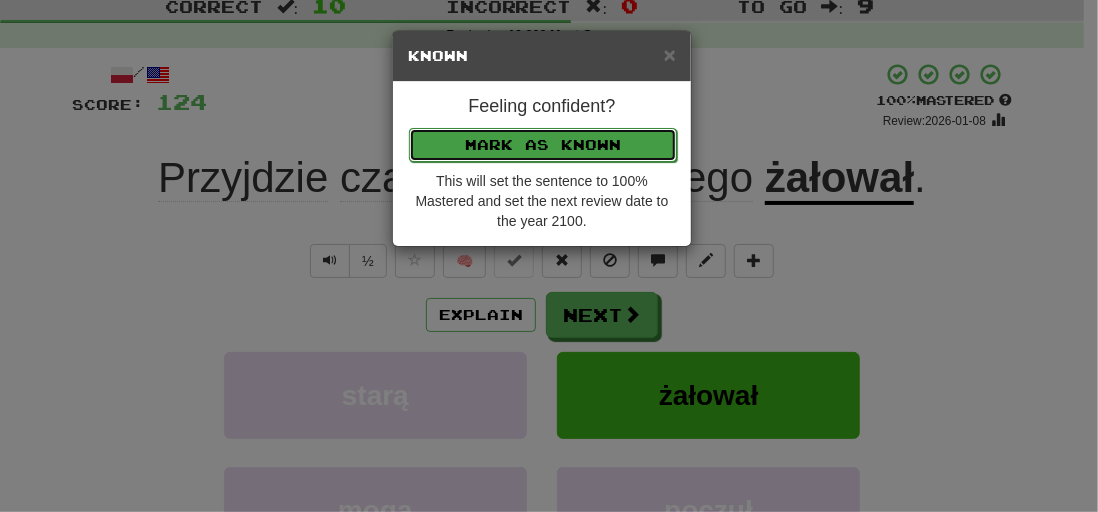 click on "Mark as Known" at bounding box center (543, 145) 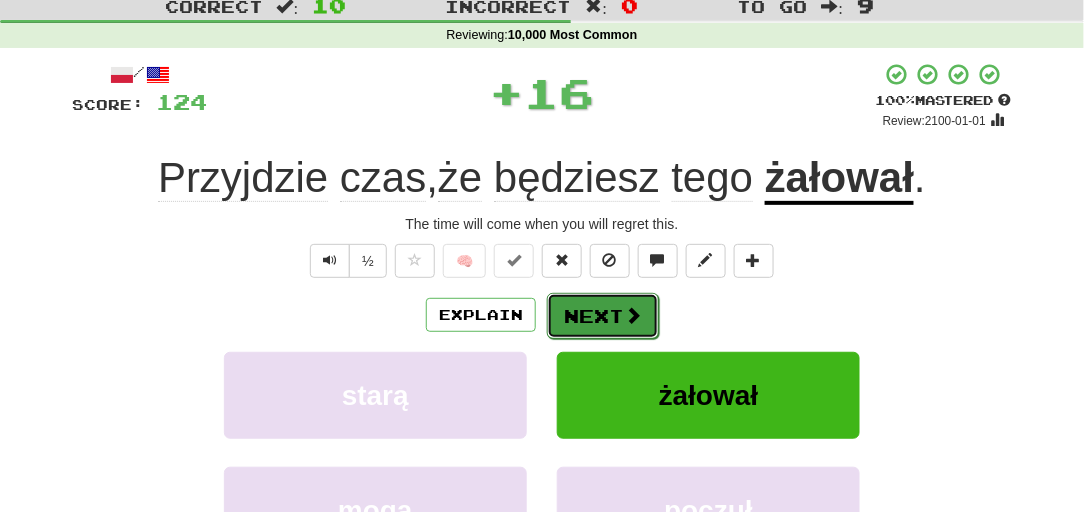 click on "Next" at bounding box center (603, 316) 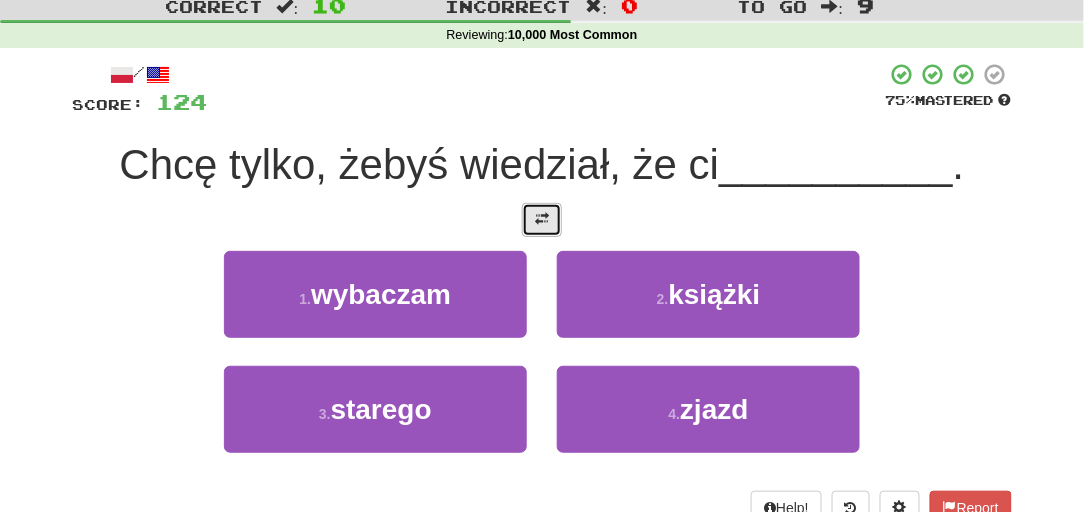 click at bounding box center [542, 219] 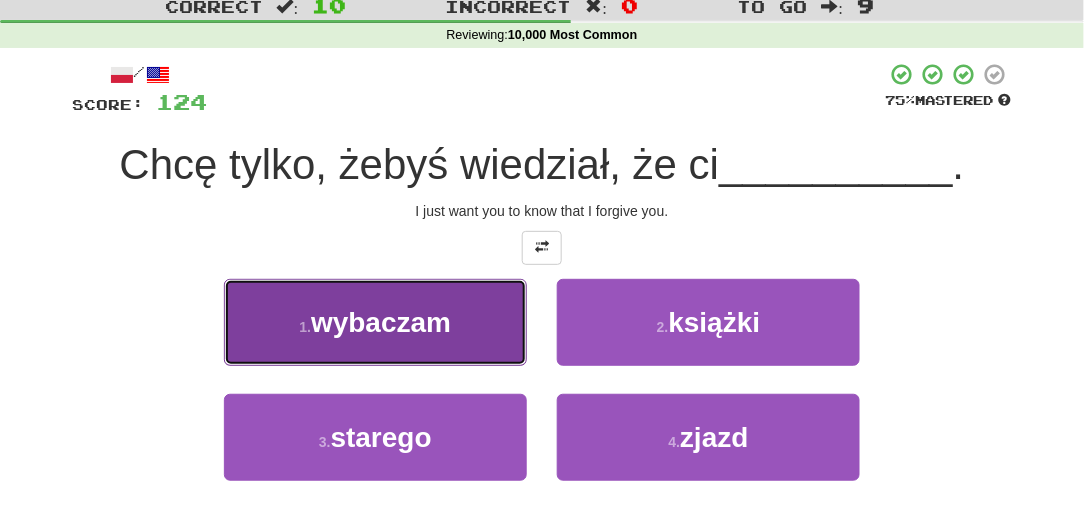 click on "wybaczam" at bounding box center (381, 322) 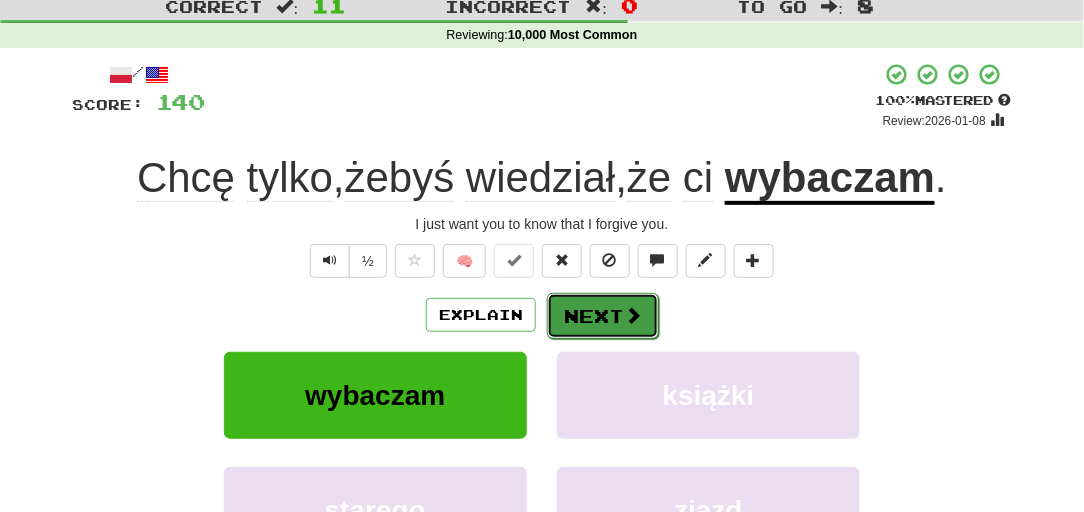 click on "Next" at bounding box center [603, 316] 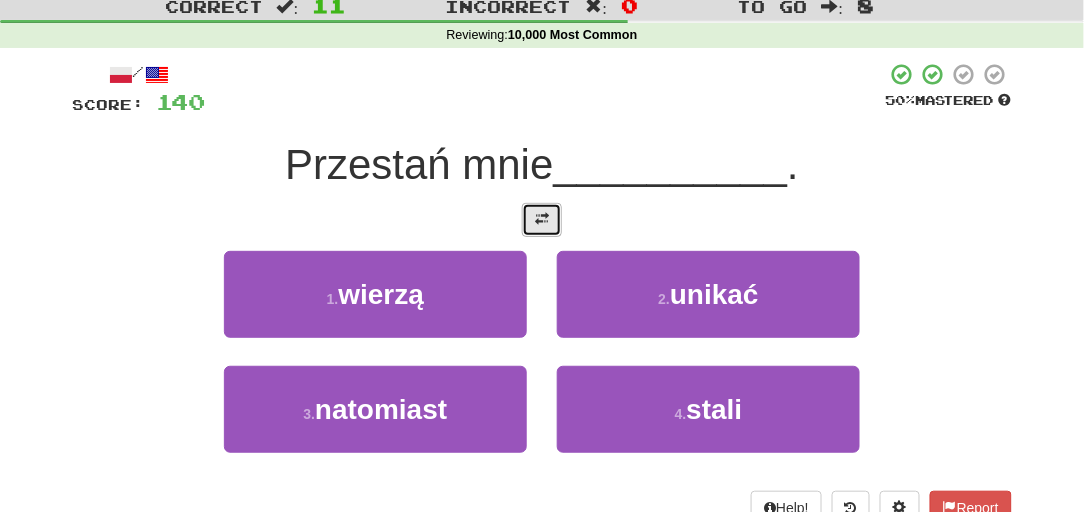click at bounding box center [542, 219] 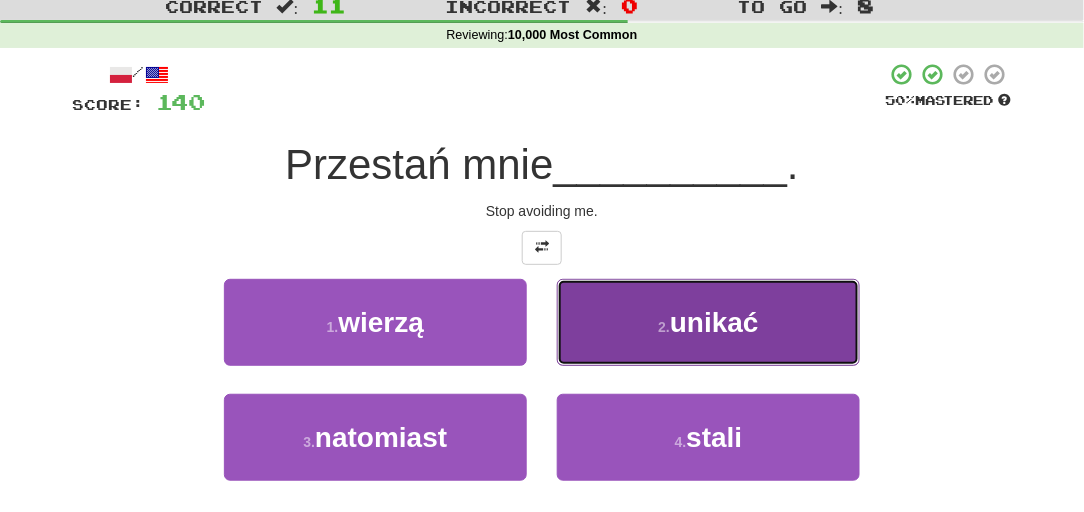 click on "2 .  unikać" at bounding box center [708, 322] 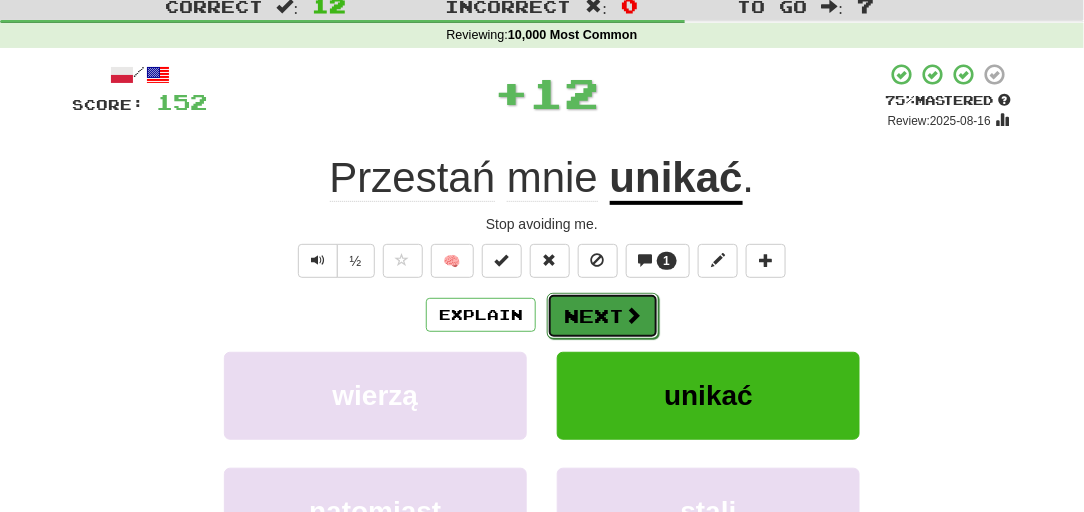 click on "Next" at bounding box center (603, 316) 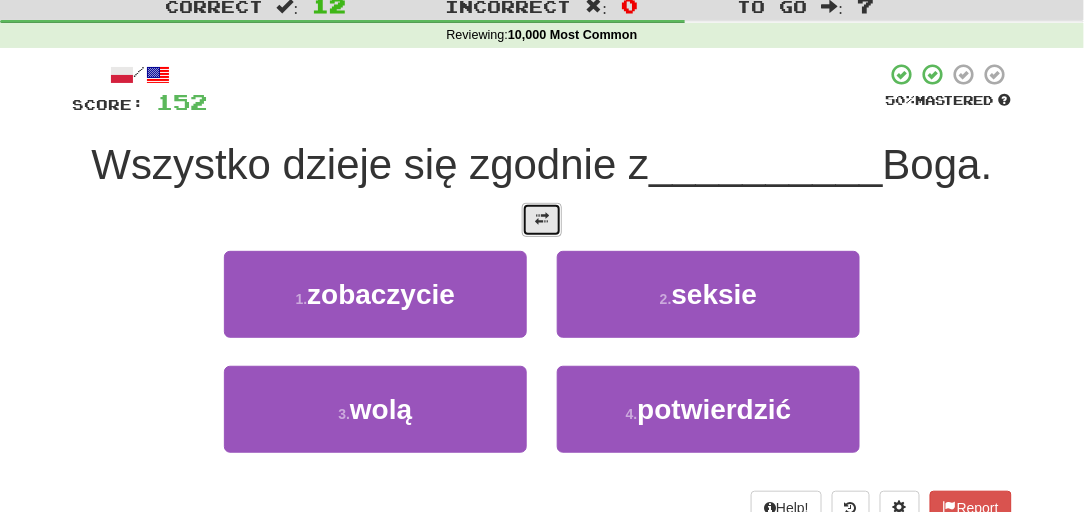 click at bounding box center [542, 220] 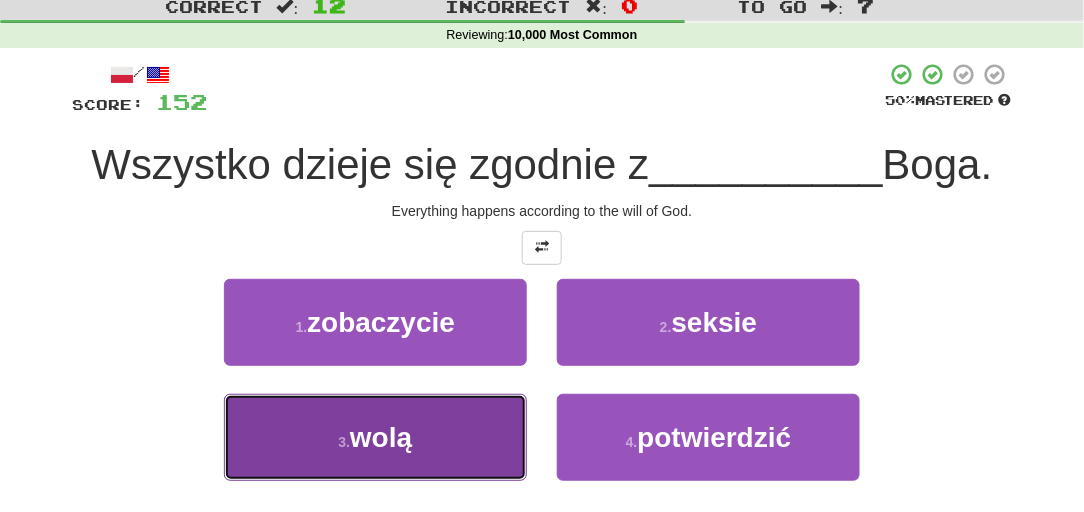 click on "3 .  wolą" at bounding box center [375, 437] 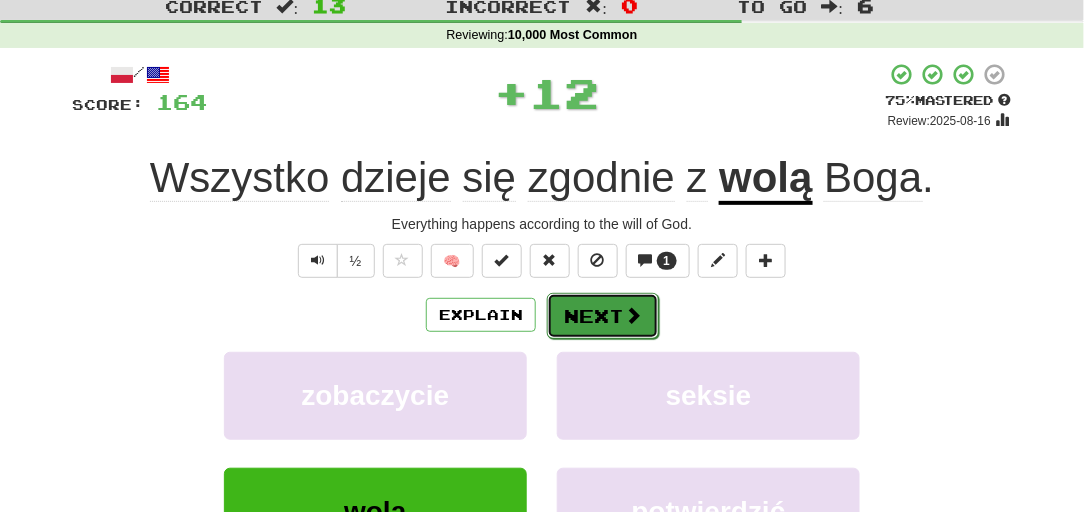 click on "Next" at bounding box center [603, 316] 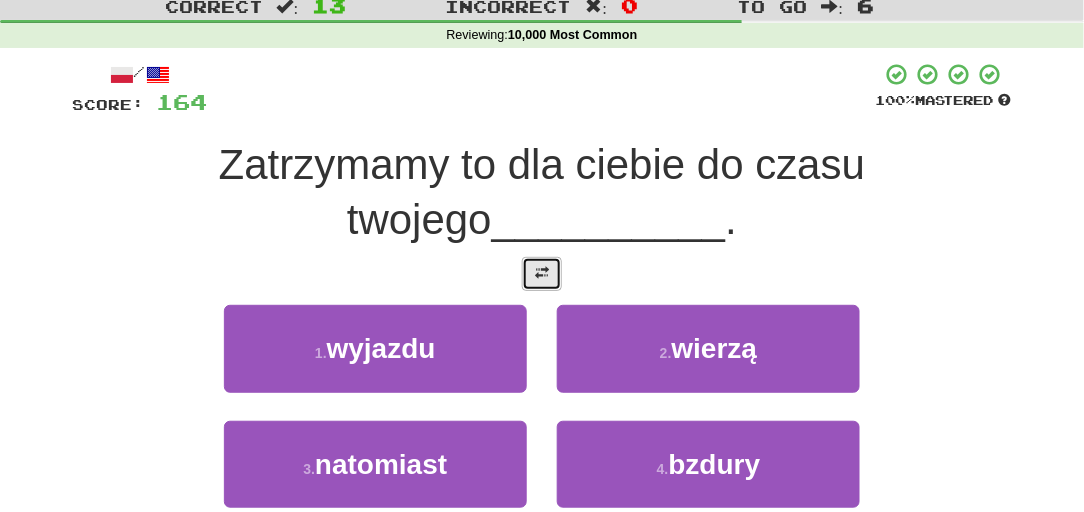 click at bounding box center (542, 274) 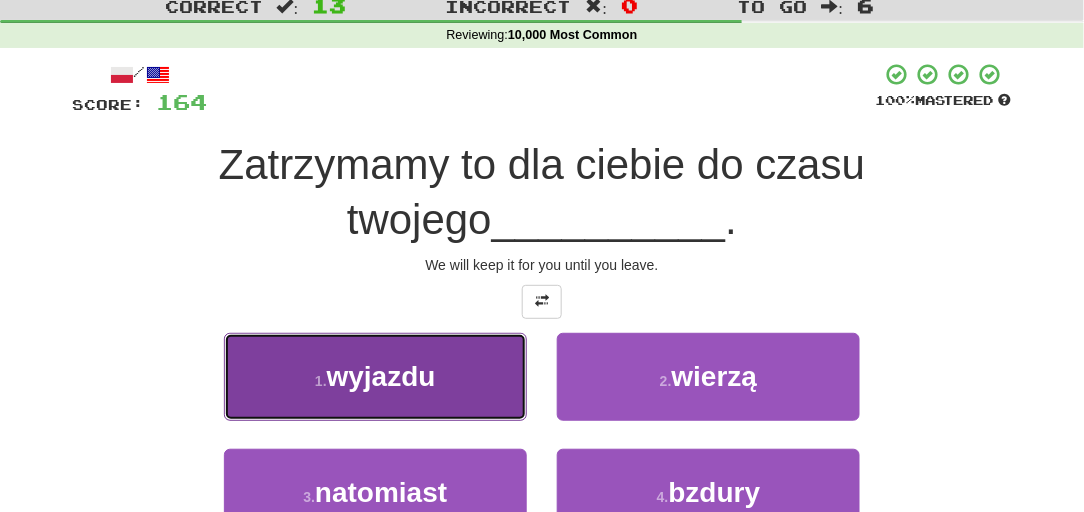click on "1 .  wyjazdu" at bounding box center [375, 376] 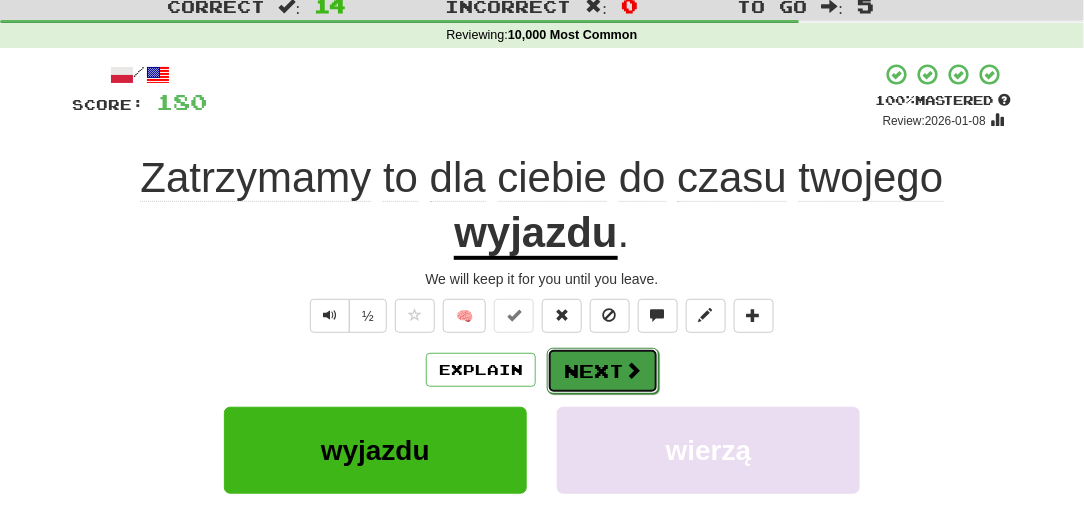 click on "Next" at bounding box center [603, 371] 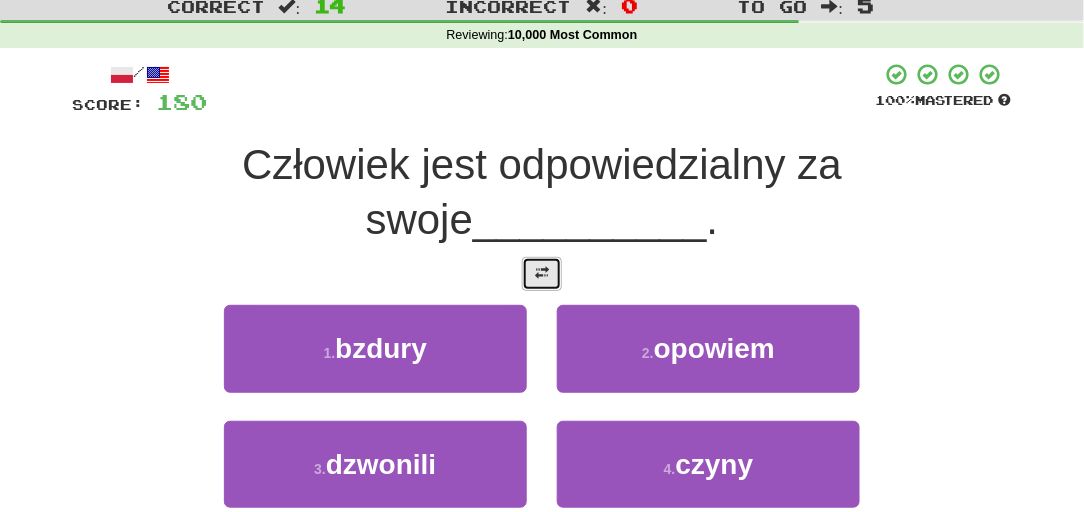 click at bounding box center (542, 273) 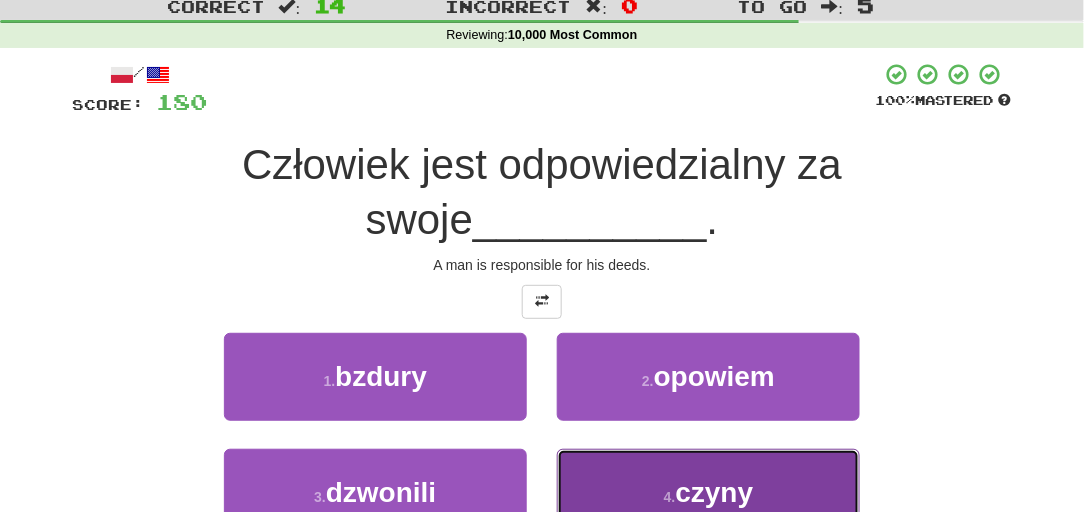 click on "4 .  czyny" at bounding box center (708, 492) 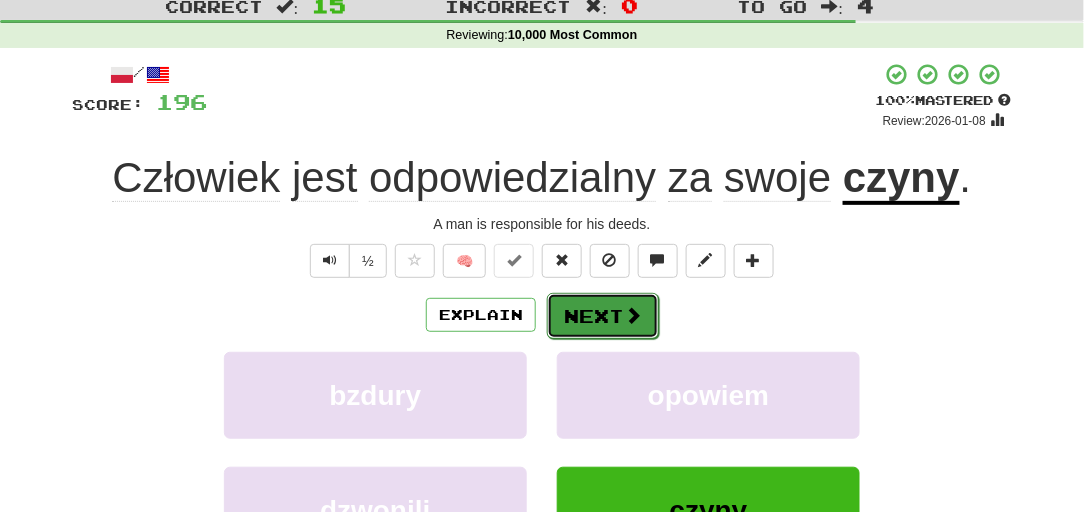 click on "Next" at bounding box center (603, 316) 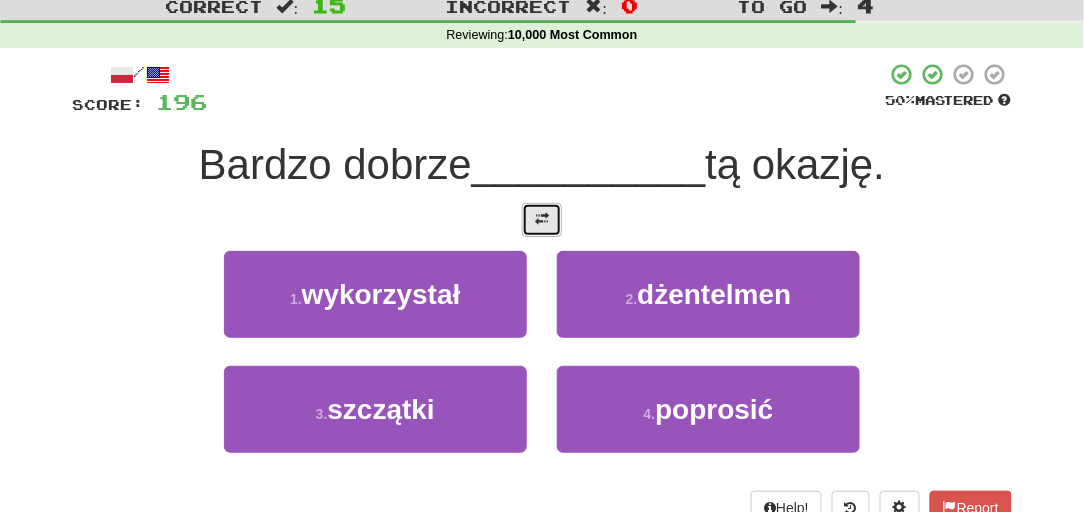 click at bounding box center [542, 220] 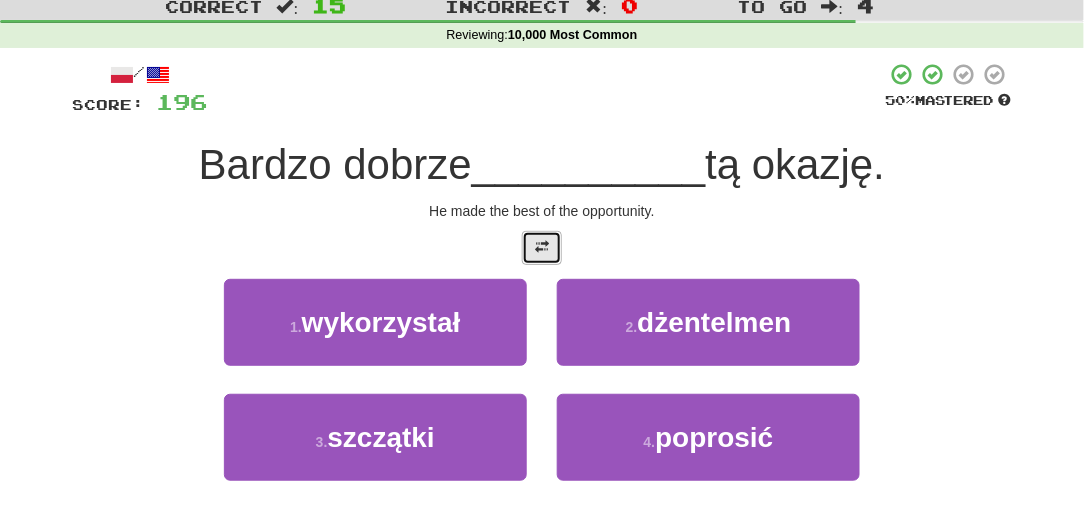click at bounding box center (542, 248) 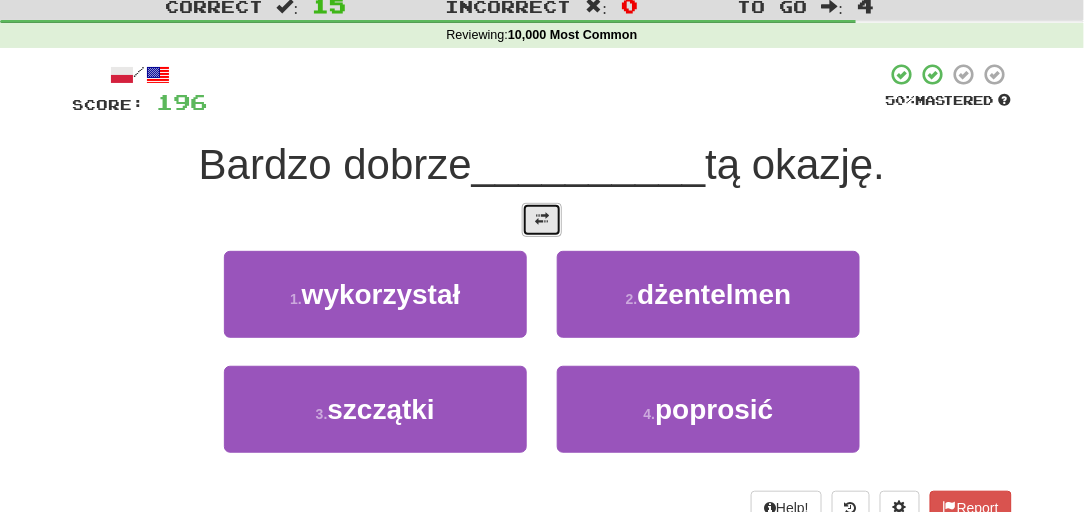 click at bounding box center [542, 220] 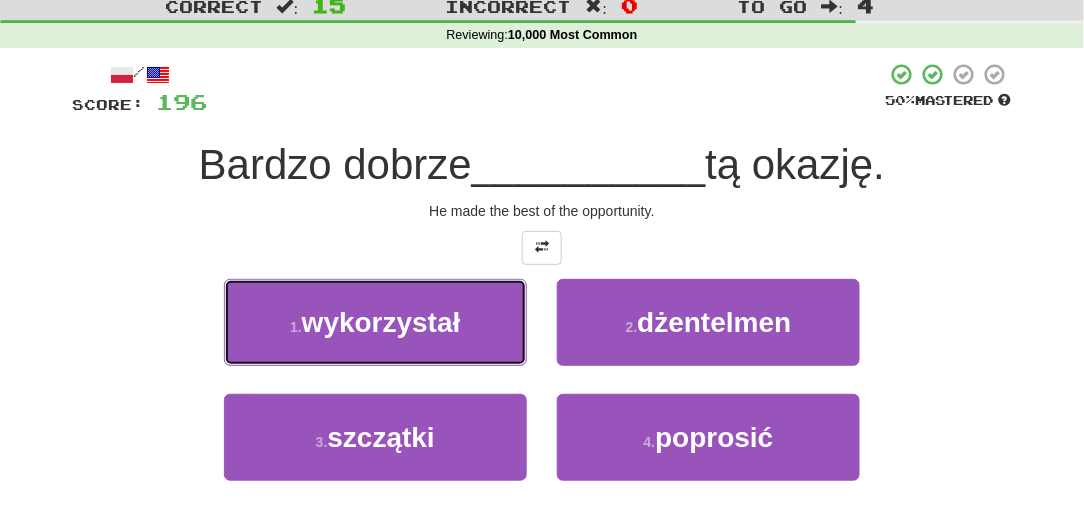 click on "1 .  wykorzystał" at bounding box center [375, 322] 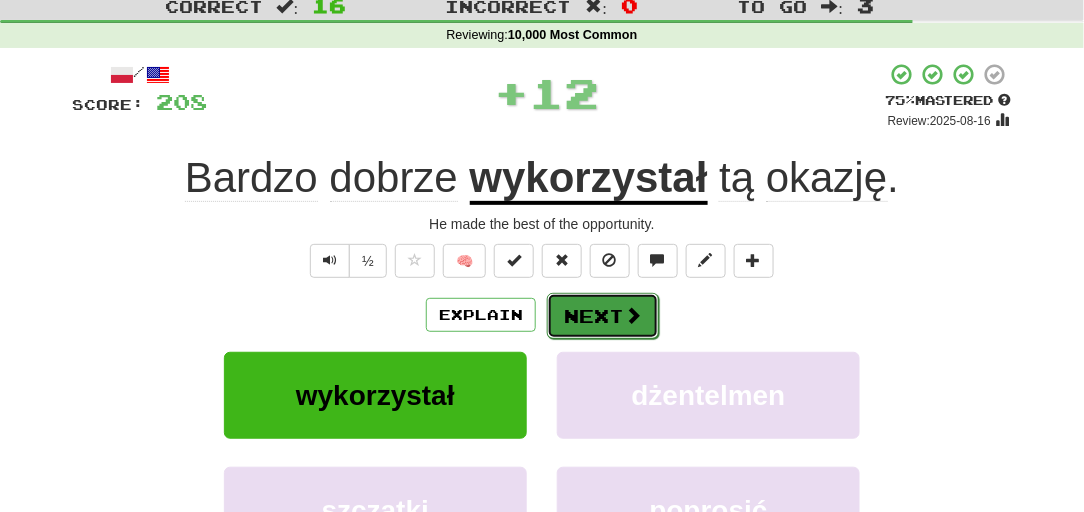 click on "Next" at bounding box center [603, 316] 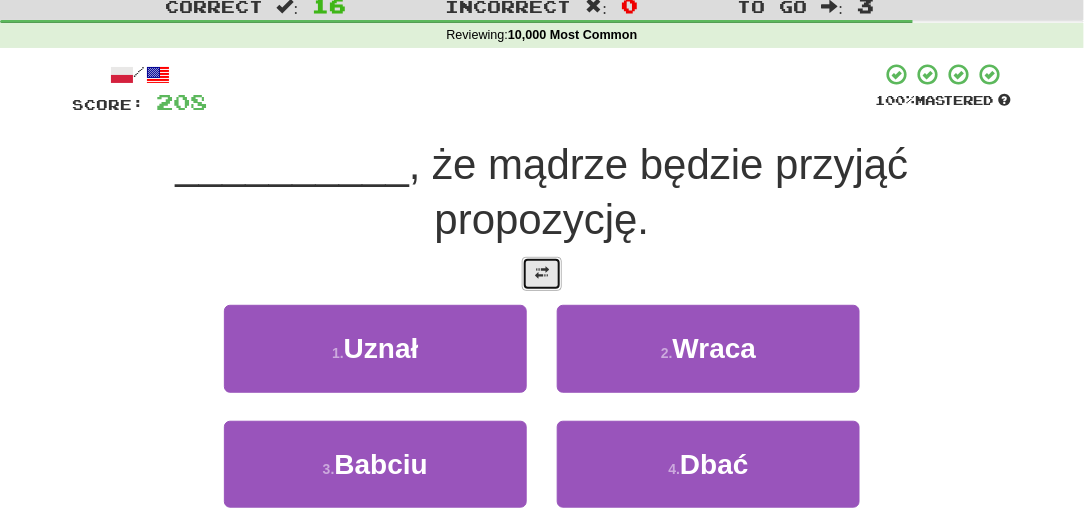click at bounding box center (542, 274) 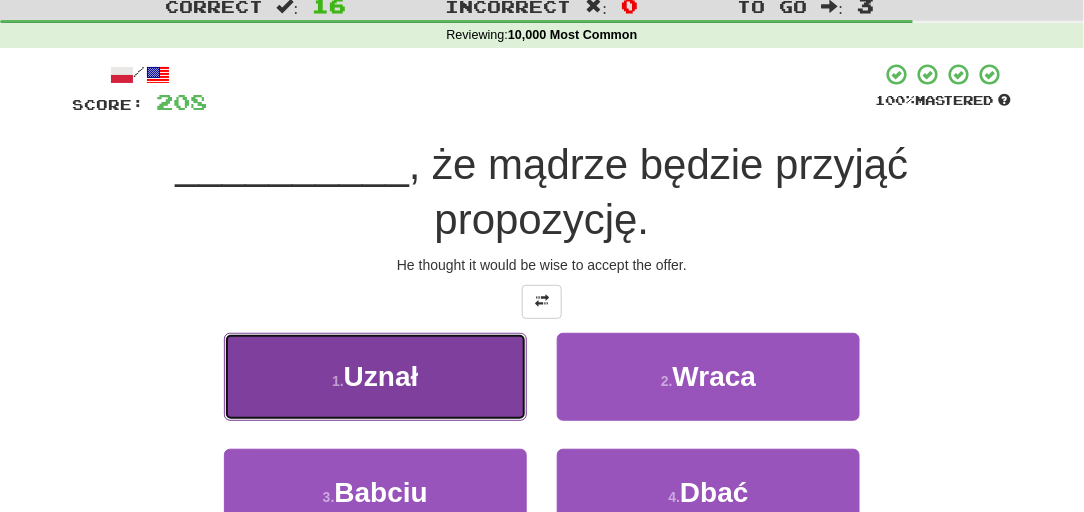 click on "1 .  Uznał" at bounding box center [375, 376] 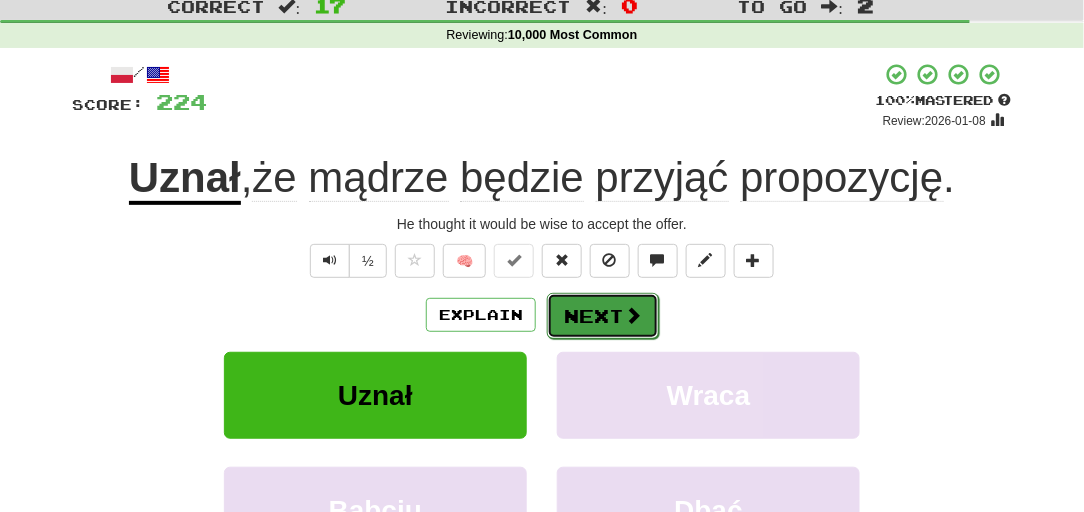 click on "Next" at bounding box center [603, 316] 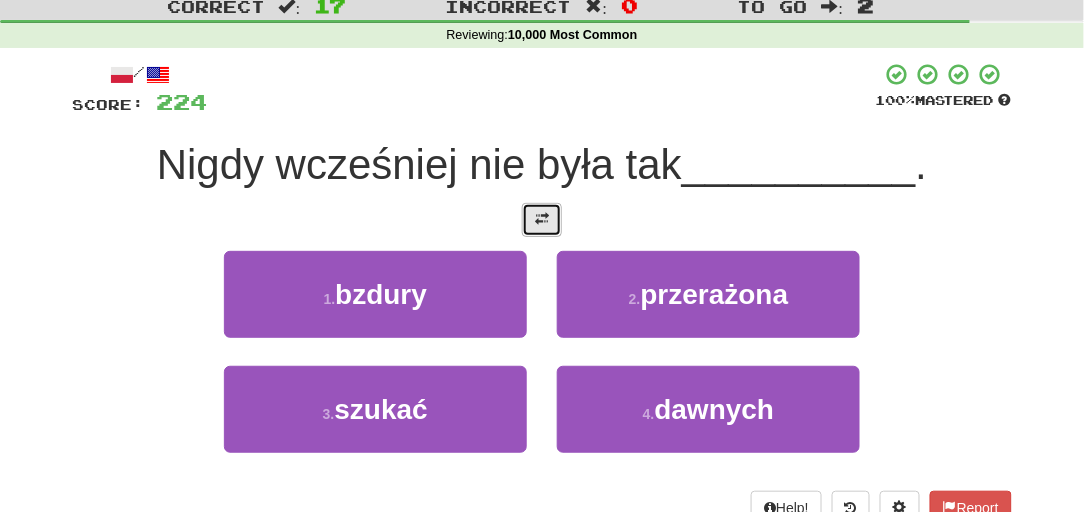 click at bounding box center [542, 219] 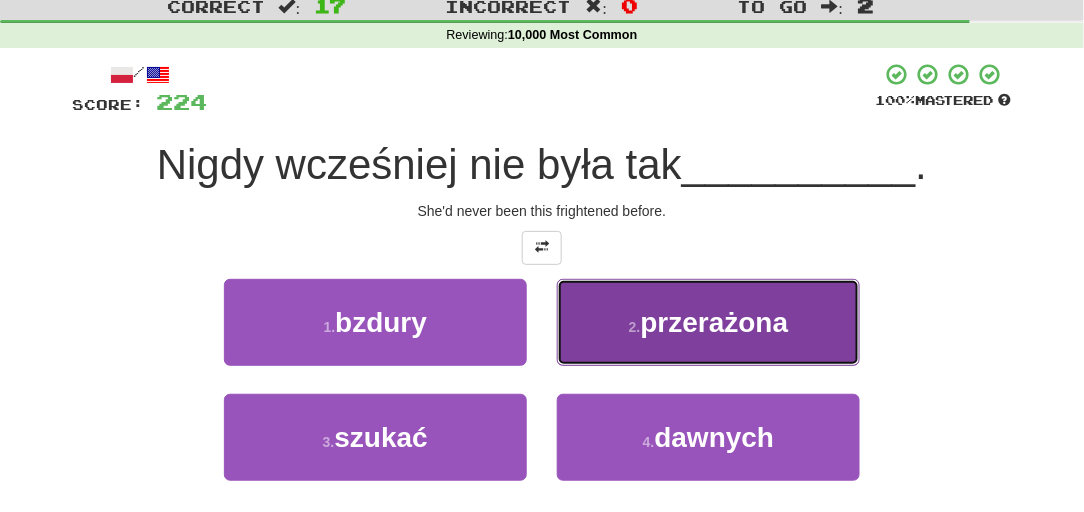 click on "2 .  przerażona" at bounding box center (708, 322) 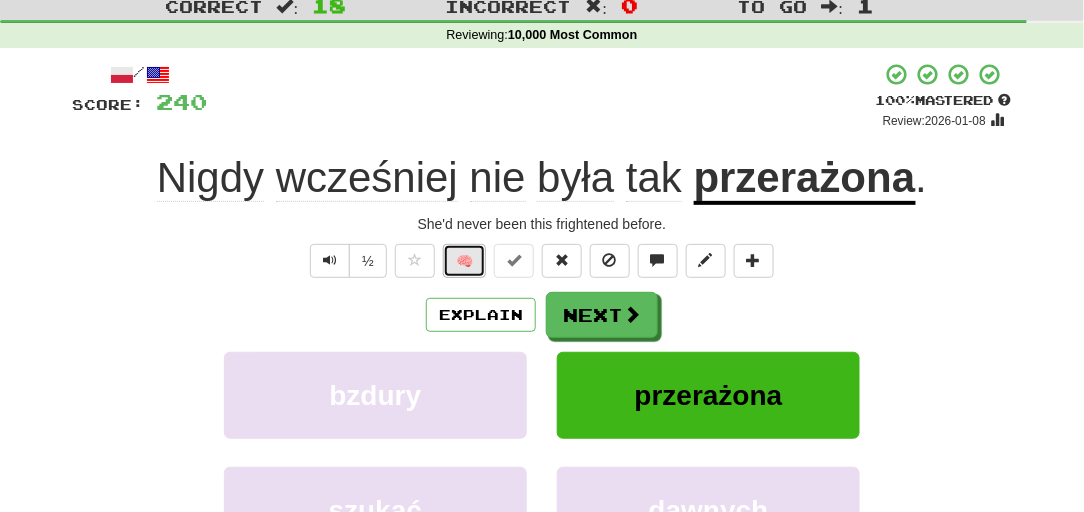 click on "🧠" at bounding box center [464, 261] 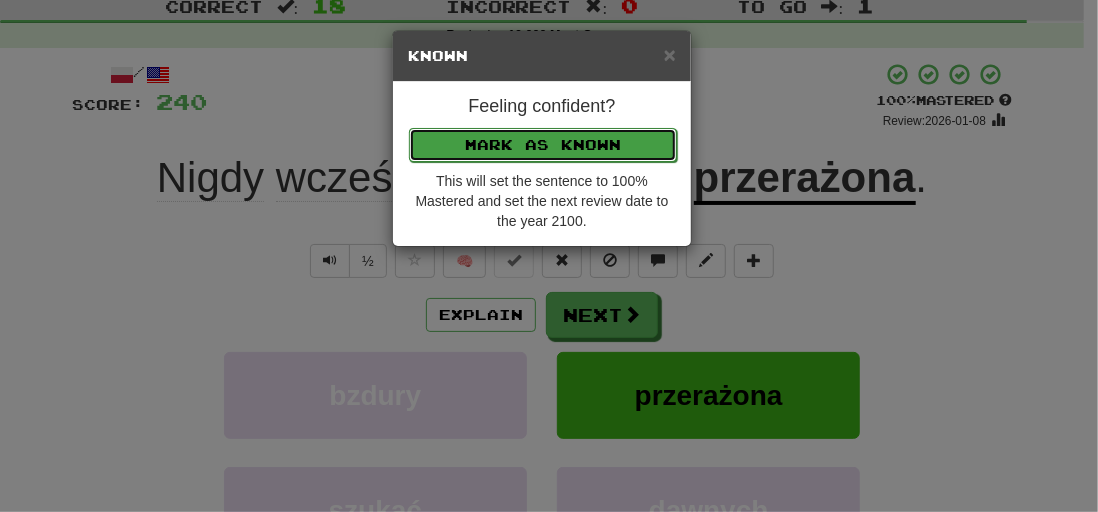 click on "Mark as Known" at bounding box center [543, 145] 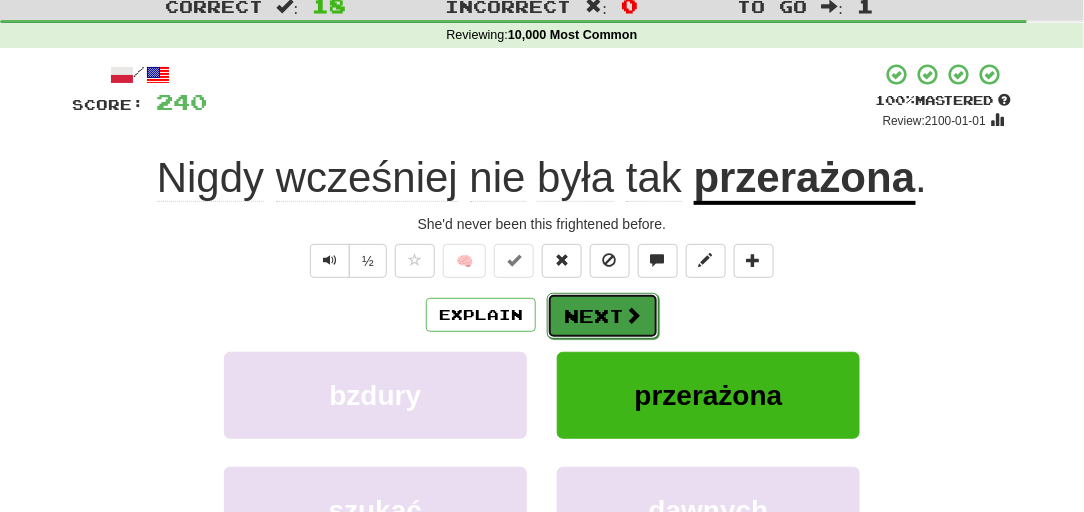 click on "Next" at bounding box center [603, 316] 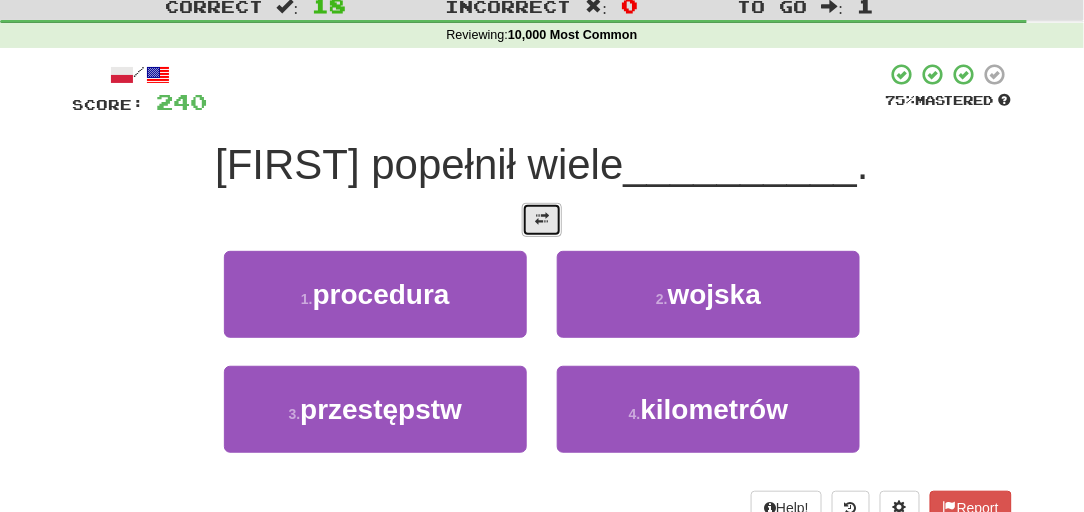 click at bounding box center [542, 220] 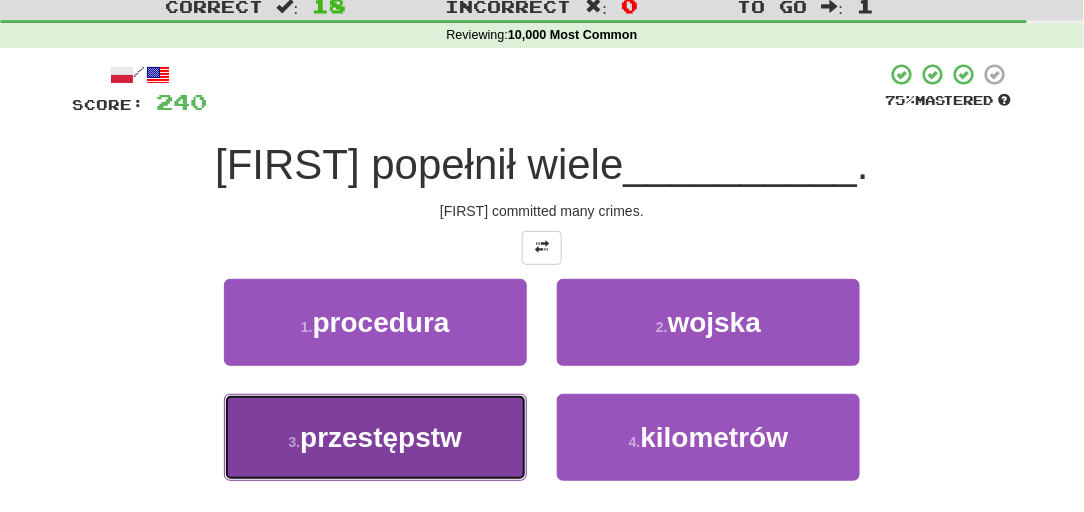 click on "przestępstw" at bounding box center (381, 437) 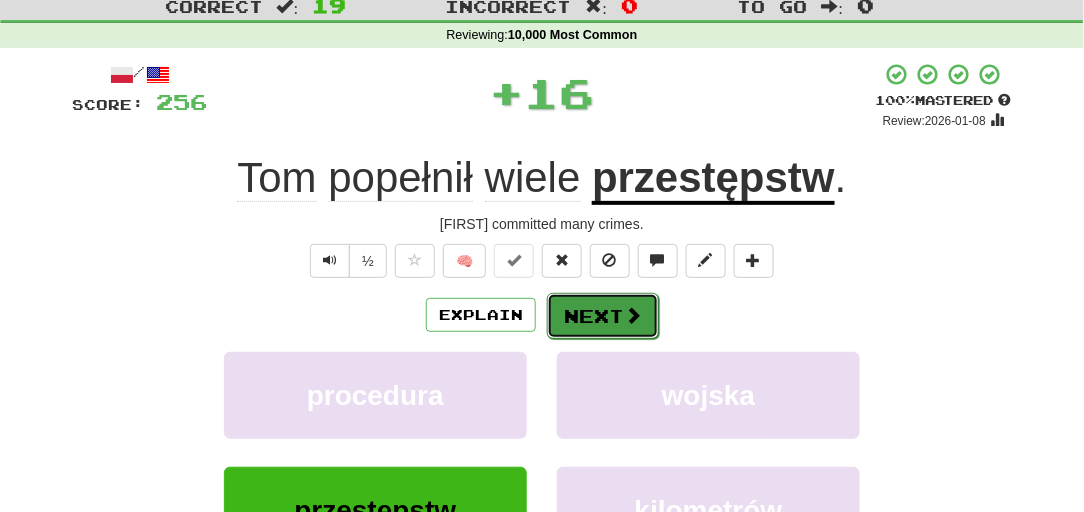 click on "Next" at bounding box center [603, 316] 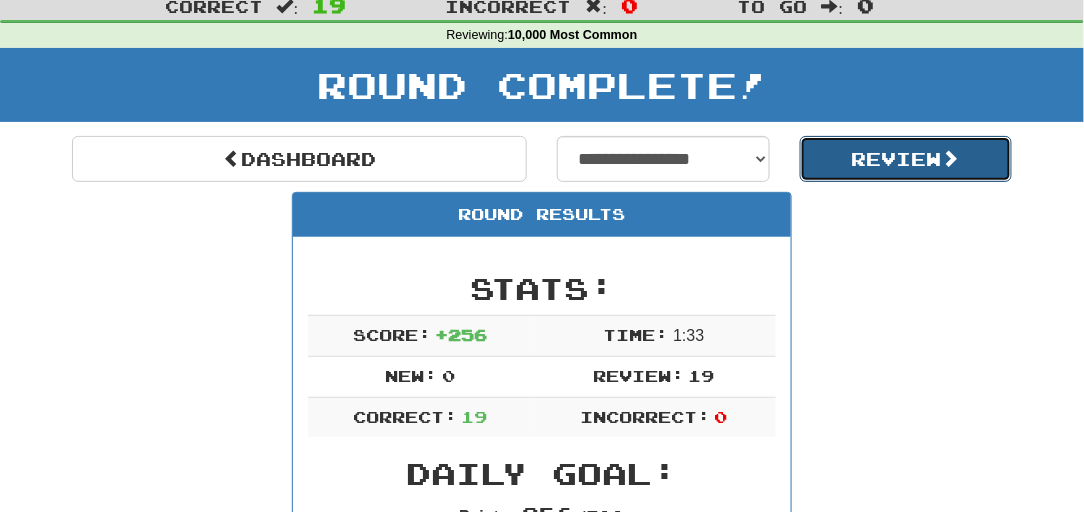click on "Review" at bounding box center (906, 159) 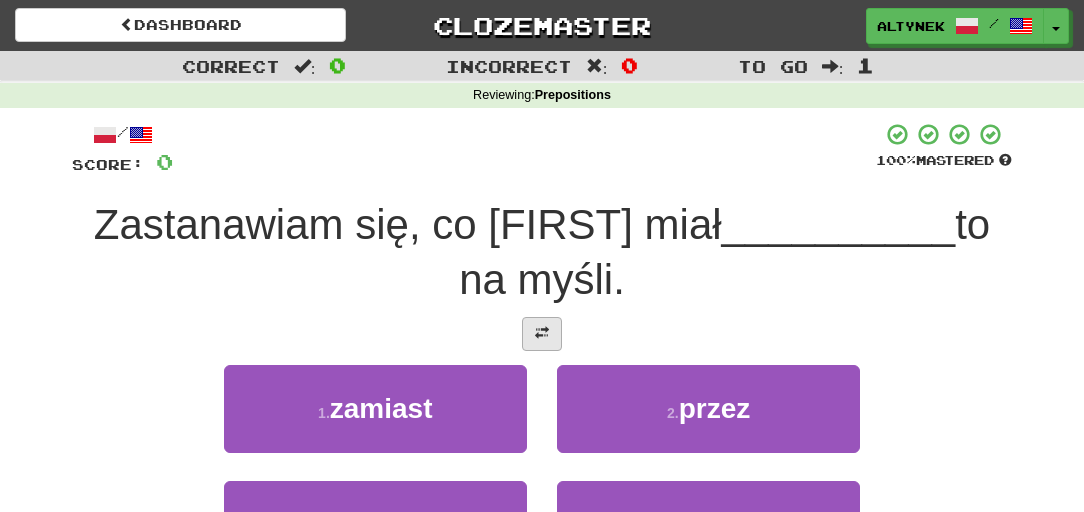 scroll, scrollTop: 0, scrollLeft: 0, axis: both 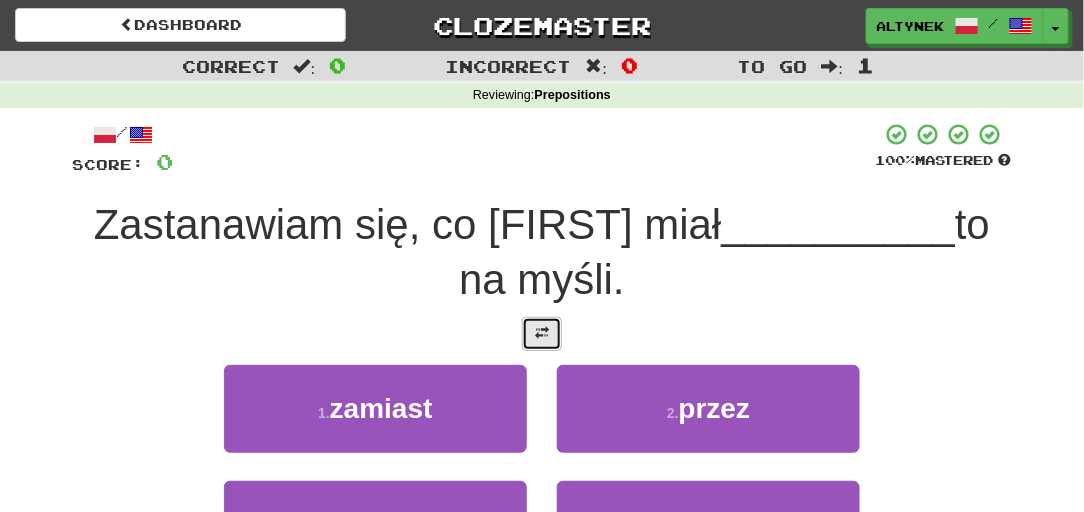 click at bounding box center (542, 334) 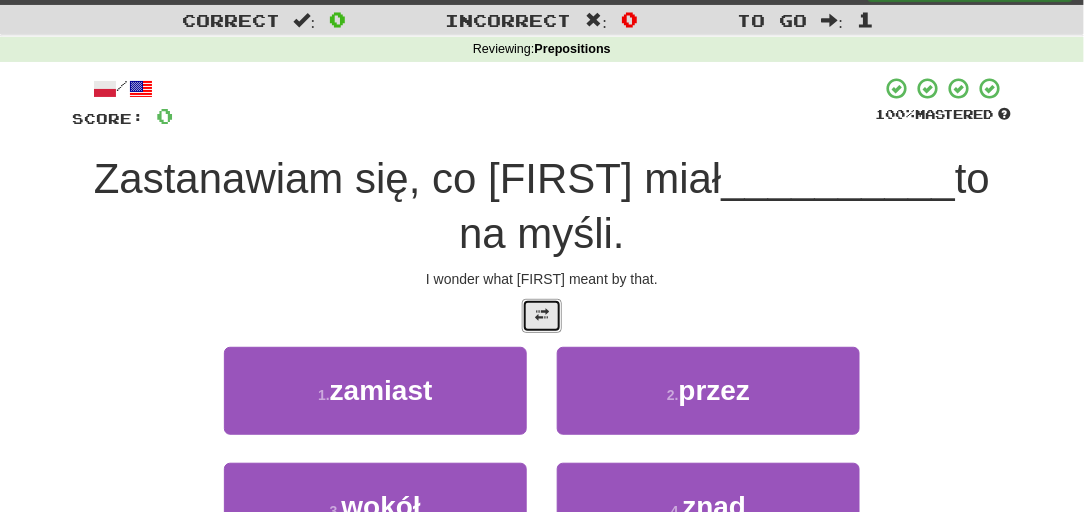 scroll, scrollTop: 121, scrollLeft: 0, axis: vertical 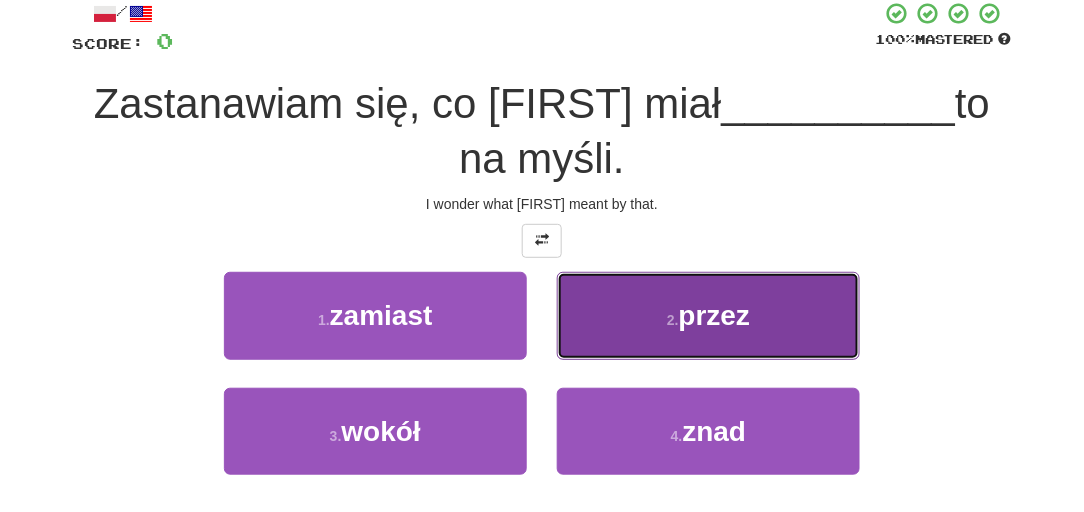 click on "2 .  przez" at bounding box center (708, 315) 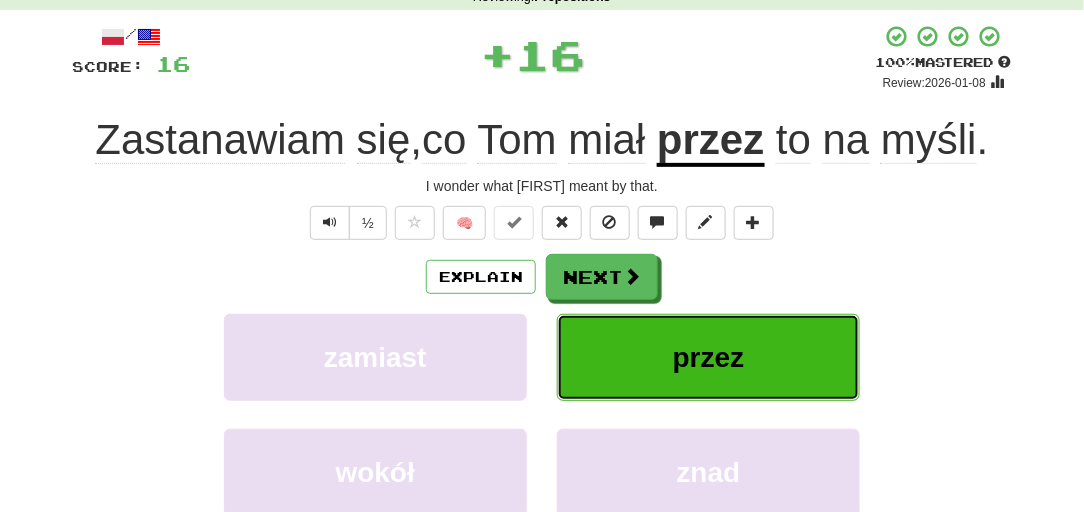 scroll, scrollTop: 60, scrollLeft: 0, axis: vertical 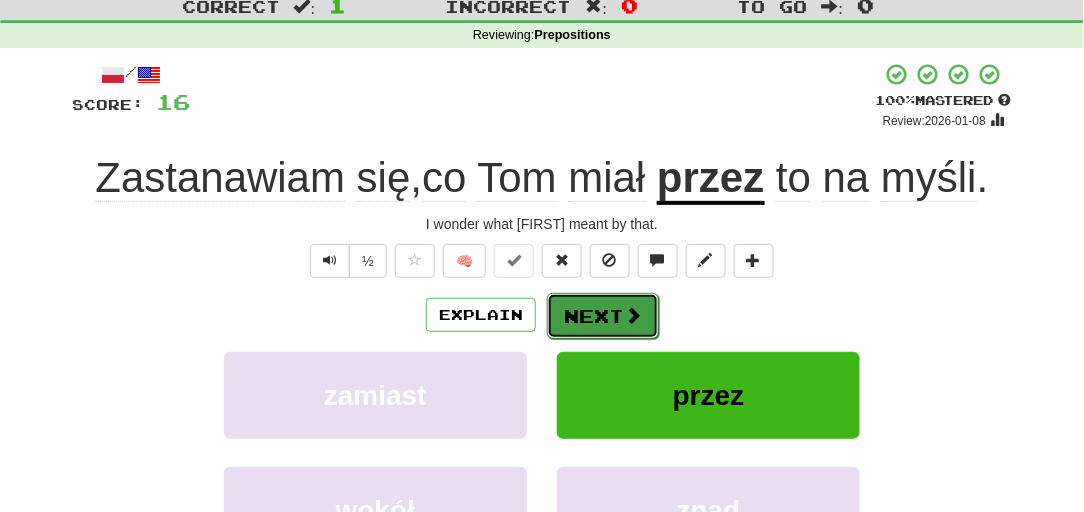 click on "Next" at bounding box center (603, 316) 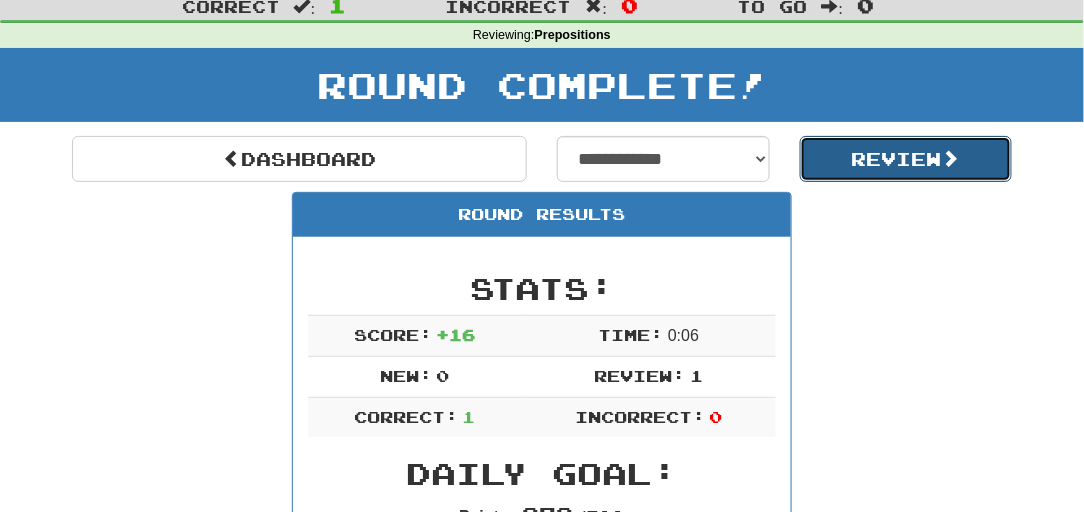 click on "Review" at bounding box center [906, 159] 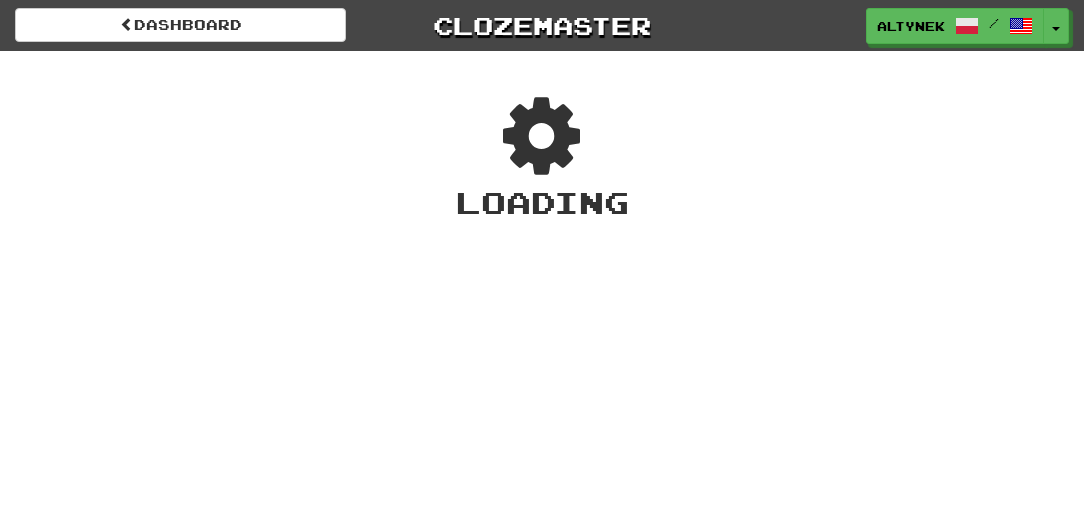 scroll, scrollTop: 0, scrollLeft: 0, axis: both 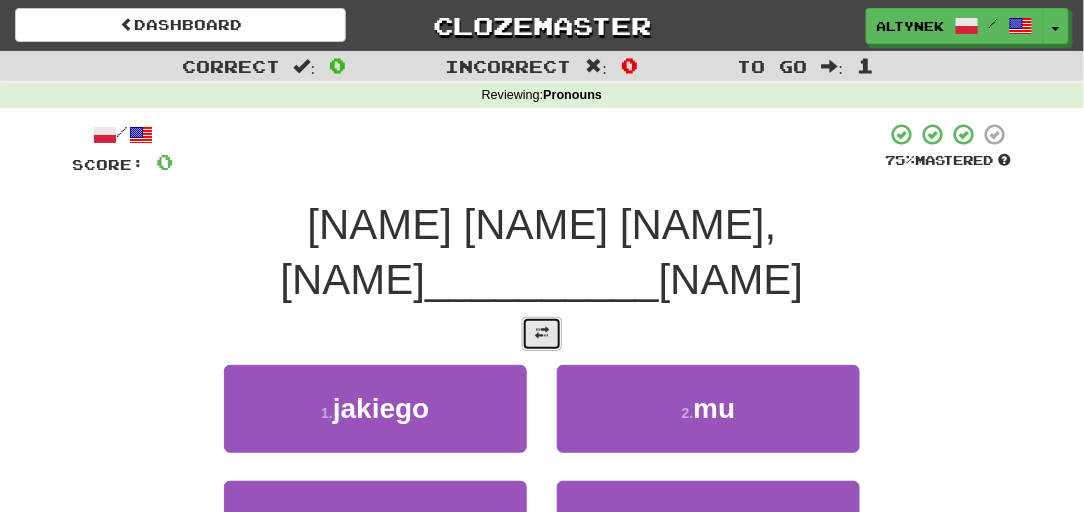 click at bounding box center (542, 334) 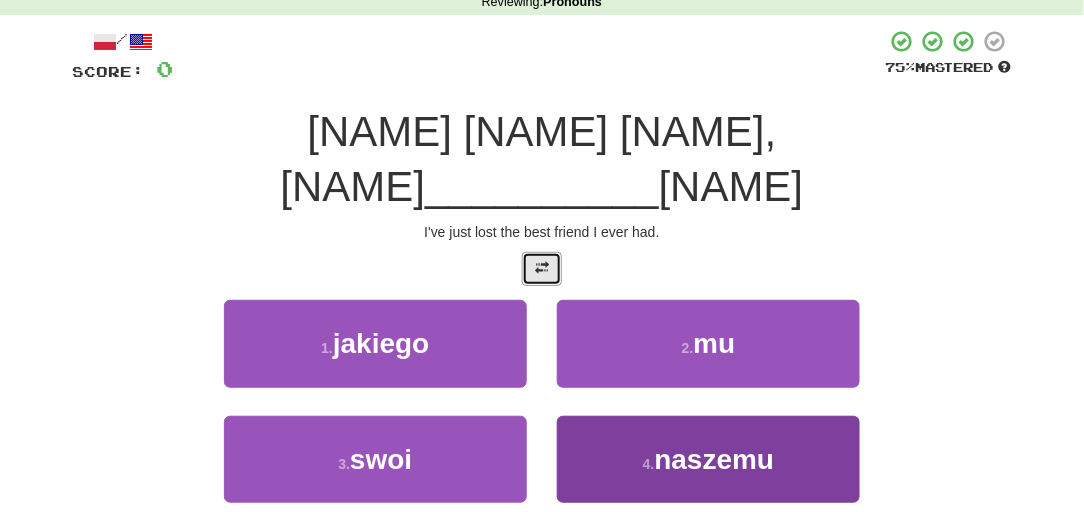 scroll, scrollTop: 121, scrollLeft: 0, axis: vertical 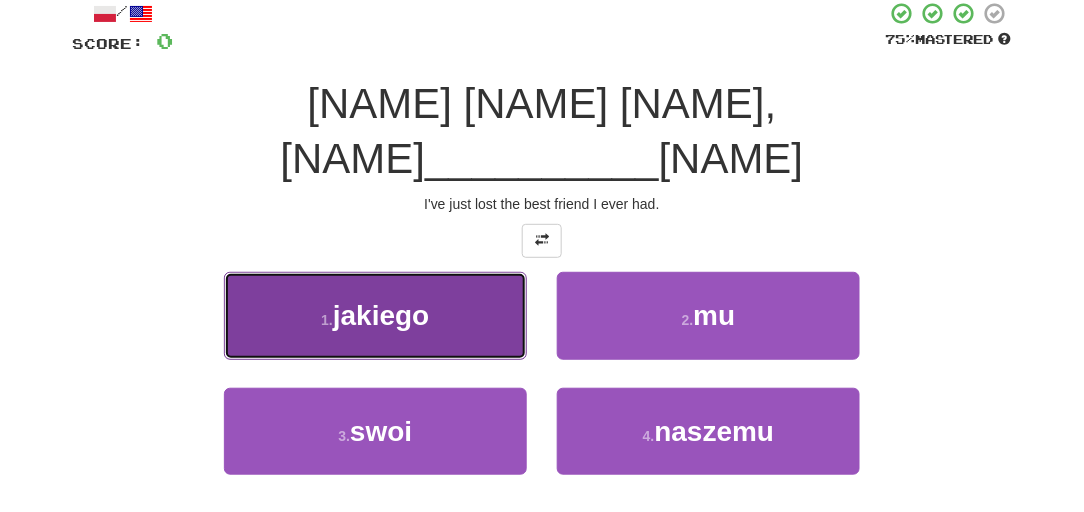 click on "1 .  jakiego" at bounding box center [375, 315] 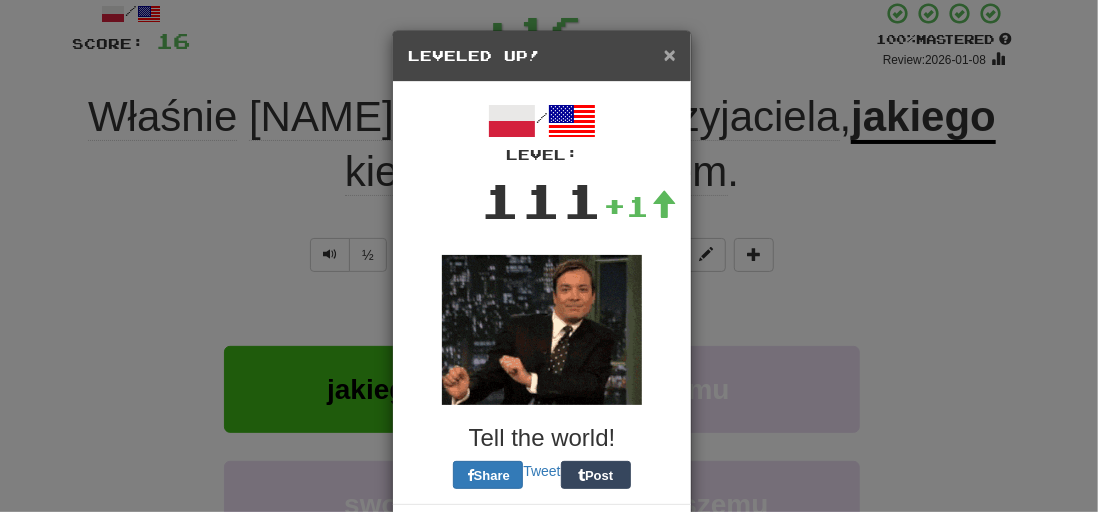 click on "×" at bounding box center (670, 54) 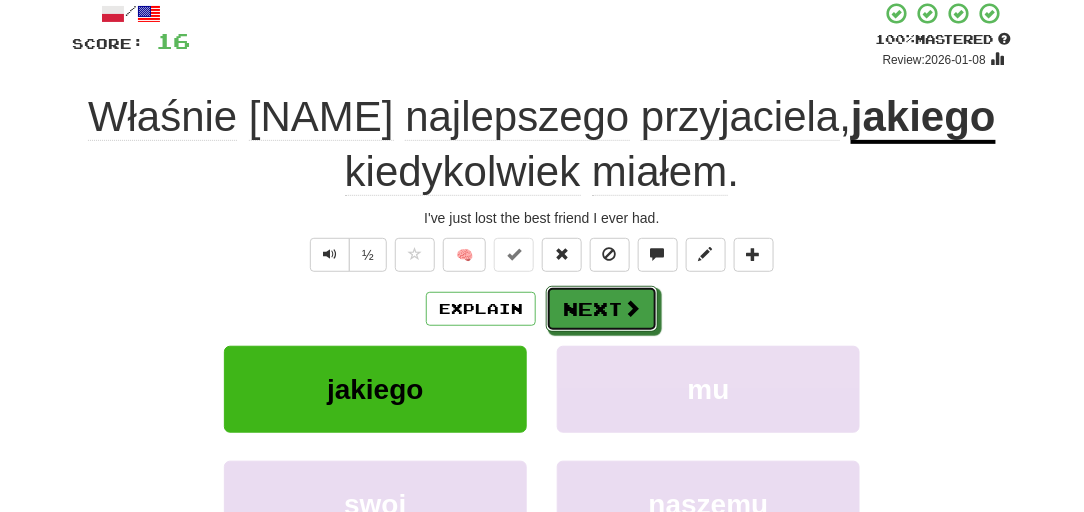 click on "Next" at bounding box center [602, 309] 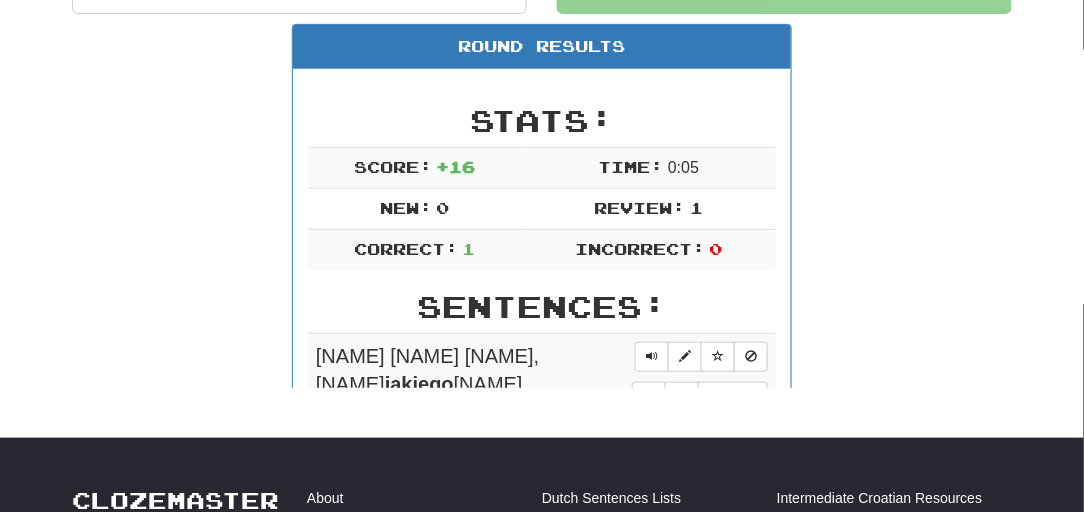 scroll, scrollTop: 208, scrollLeft: 0, axis: vertical 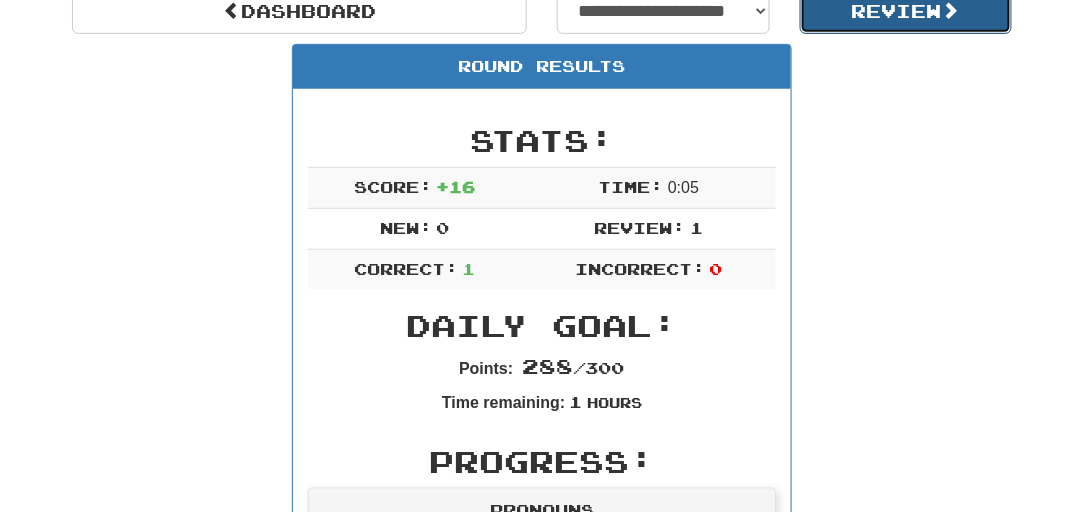 click on "Review" at bounding box center [906, 11] 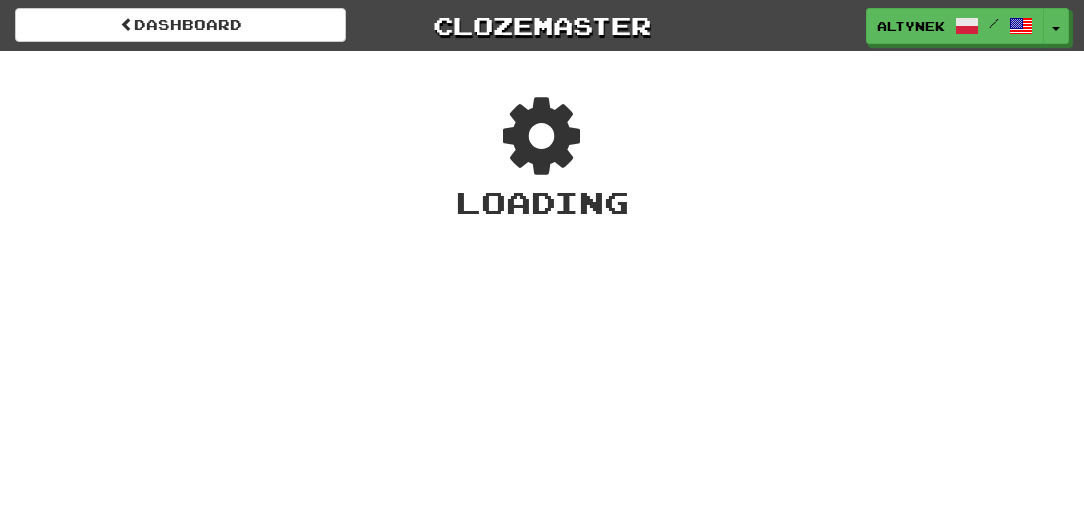 scroll, scrollTop: 0, scrollLeft: 0, axis: both 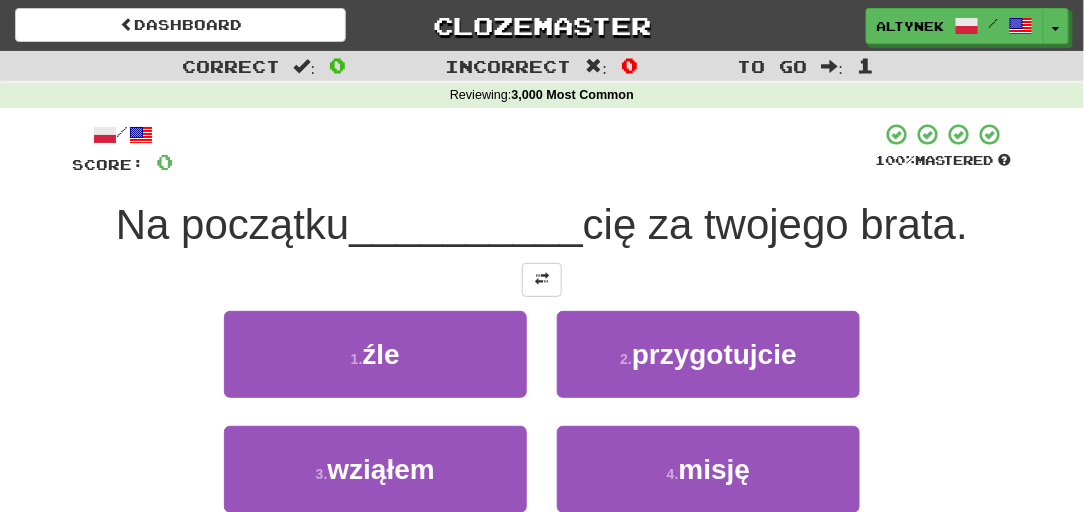 click on "/  Score:   0 100 %  Mastered Na początku  __________  [PRONOUN] [PREPOSITION] [PRONOUN] [NOUN]. 1 .  źle 2 .  przygotujcie 3 .  wziąłem 4 .  misja  Help!  Report" at bounding box center [542, 353] 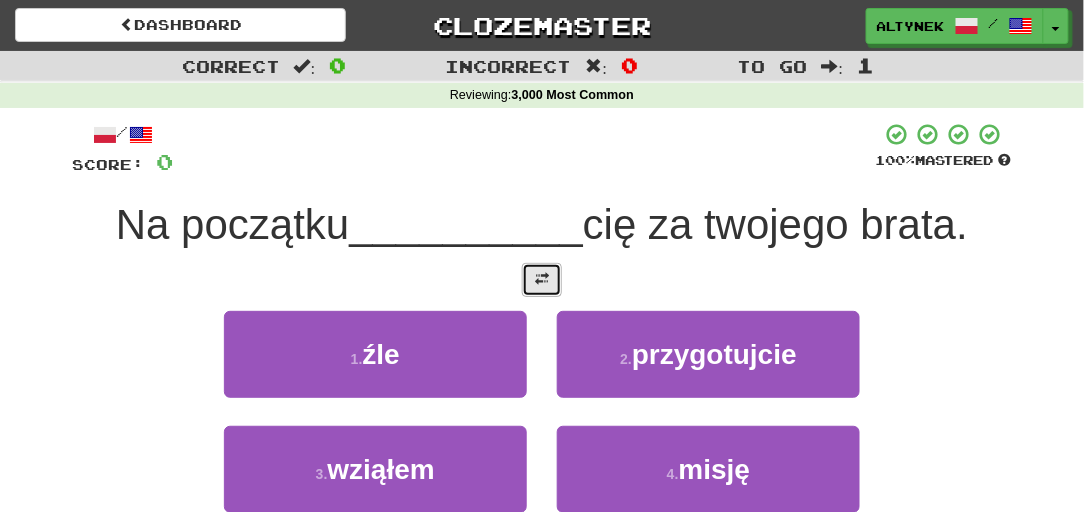 click at bounding box center [542, 280] 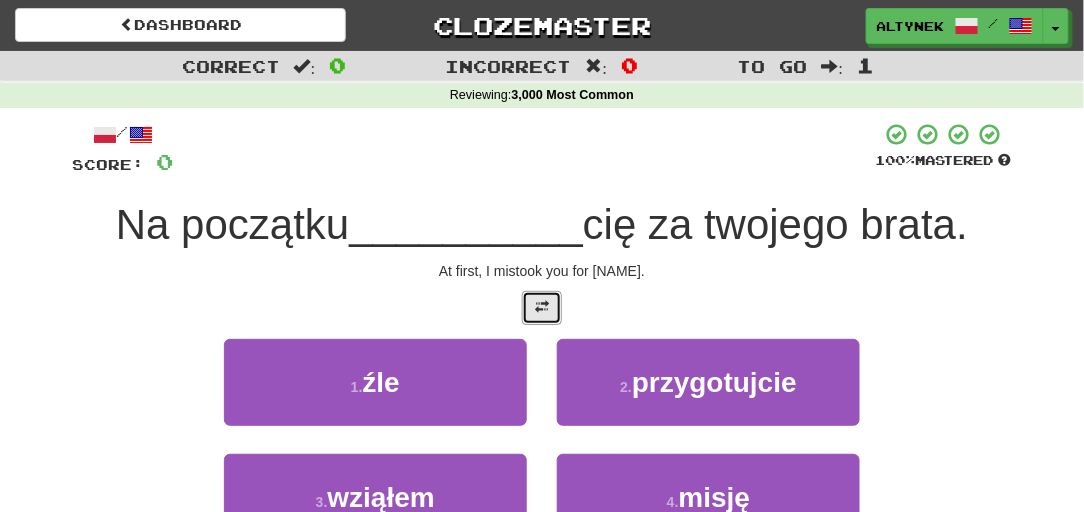 scroll, scrollTop: 60, scrollLeft: 0, axis: vertical 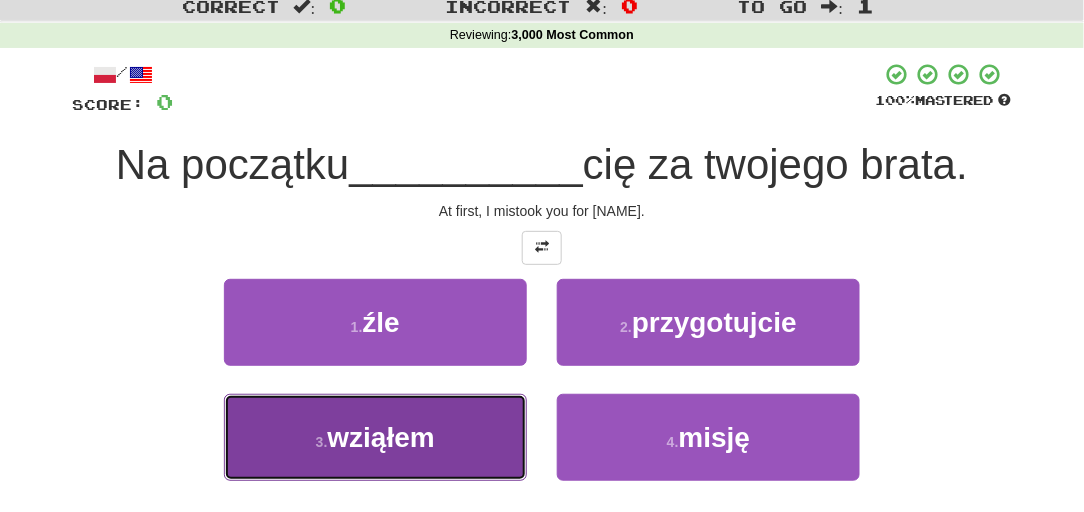 click on "3 .  wziąłem" at bounding box center [375, 437] 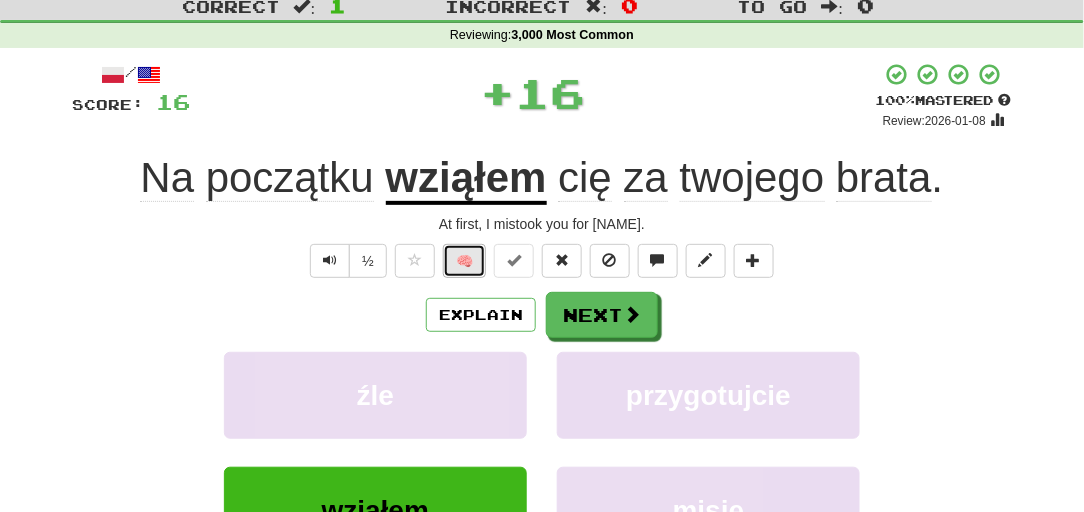 click on "🧠" at bounding box center (464, 261) 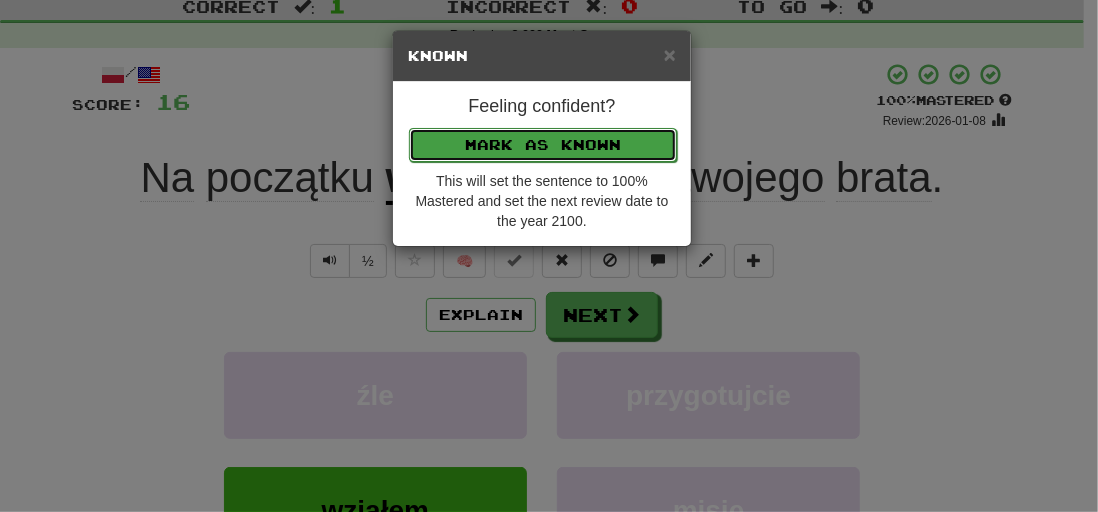 click on "Mark as Known" at bounding box center (543, 145) 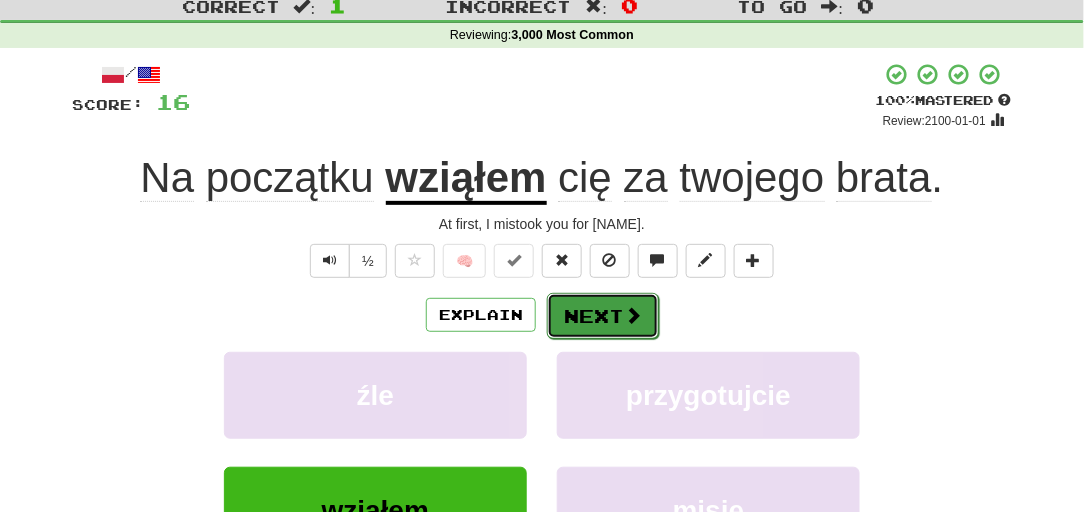 click on "Next" at bounding box center [603, 316] 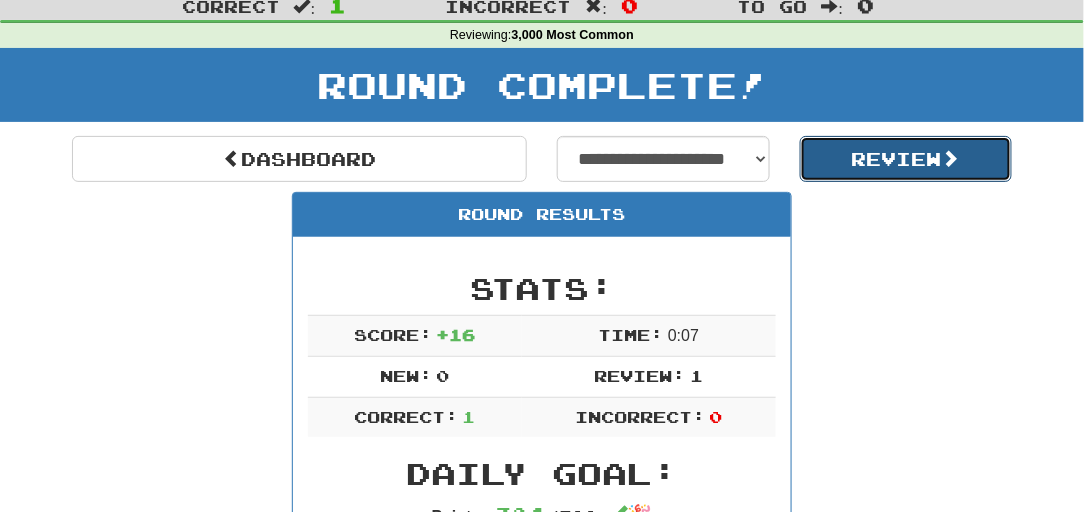 click on "Review" at bounding box center [906, 159] 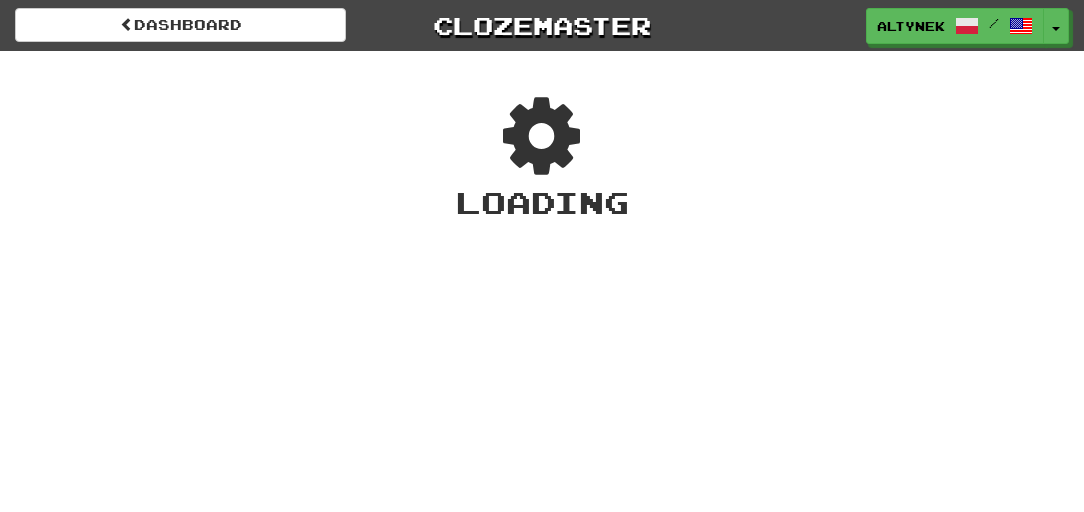scroll, scrollTop: 0, scrollLeft: 0, axis: both 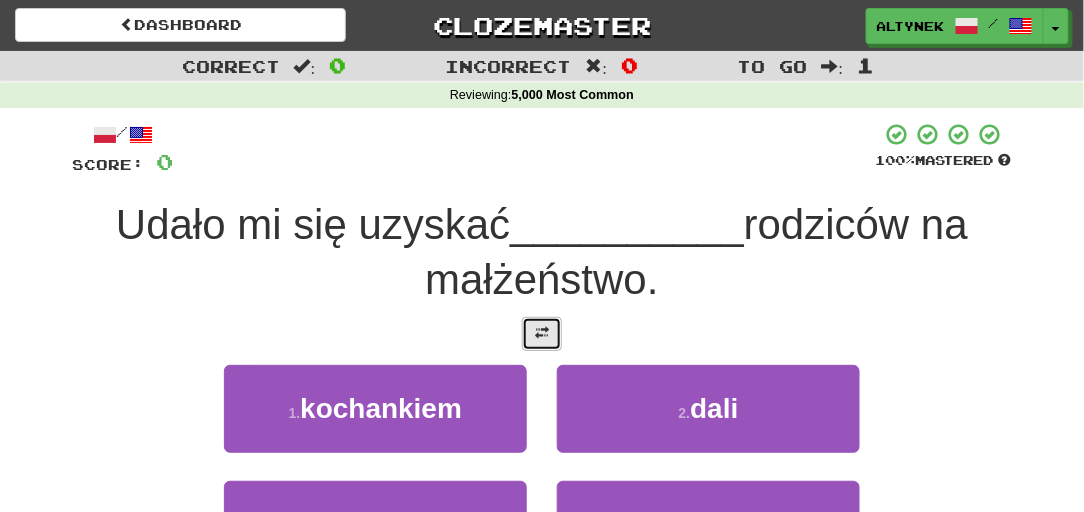 click at bounding box center [542, 334] 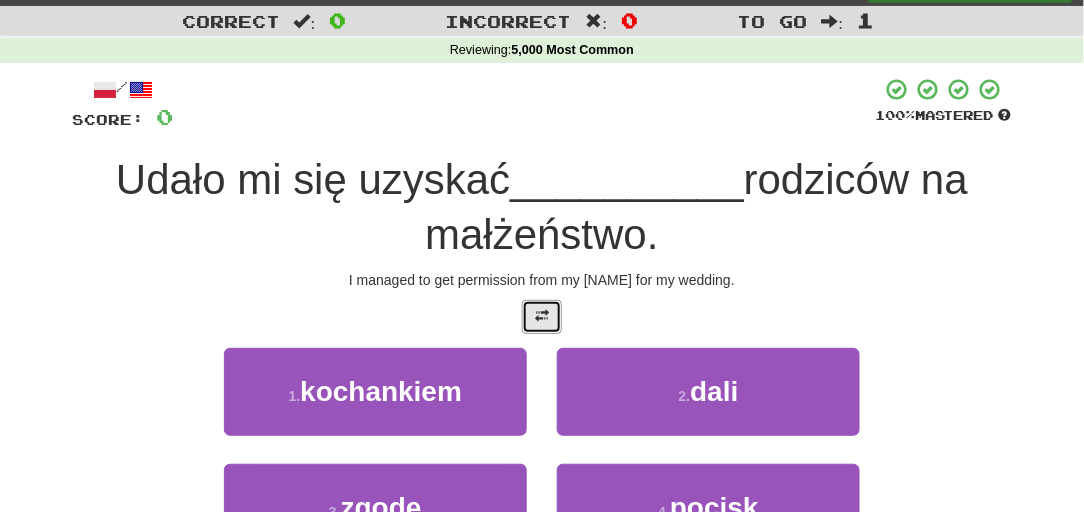 scroll, scrollTop: 121, scrollLeft: 0, axis: vertical 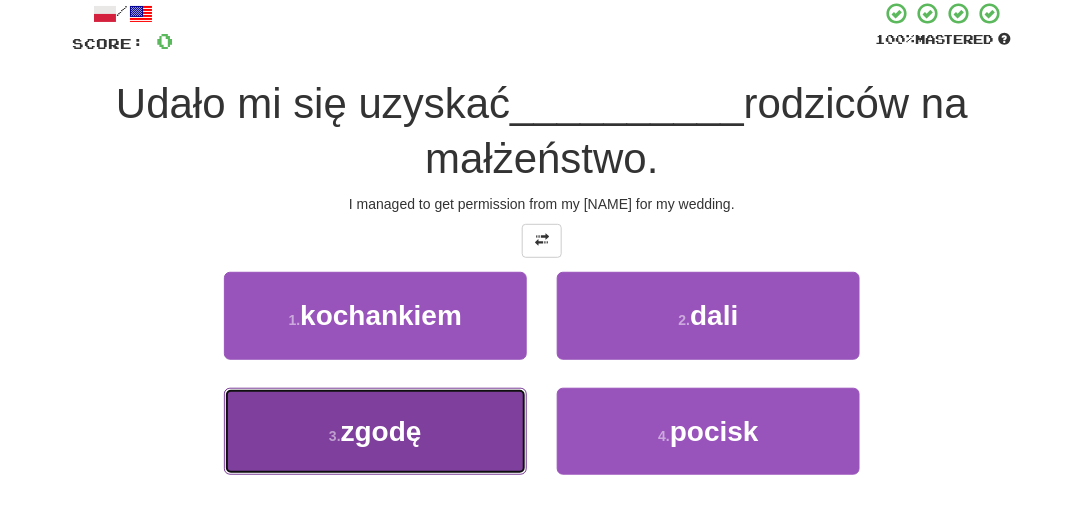 click on "3 .  zgodę" at bounding box center (375, 431) 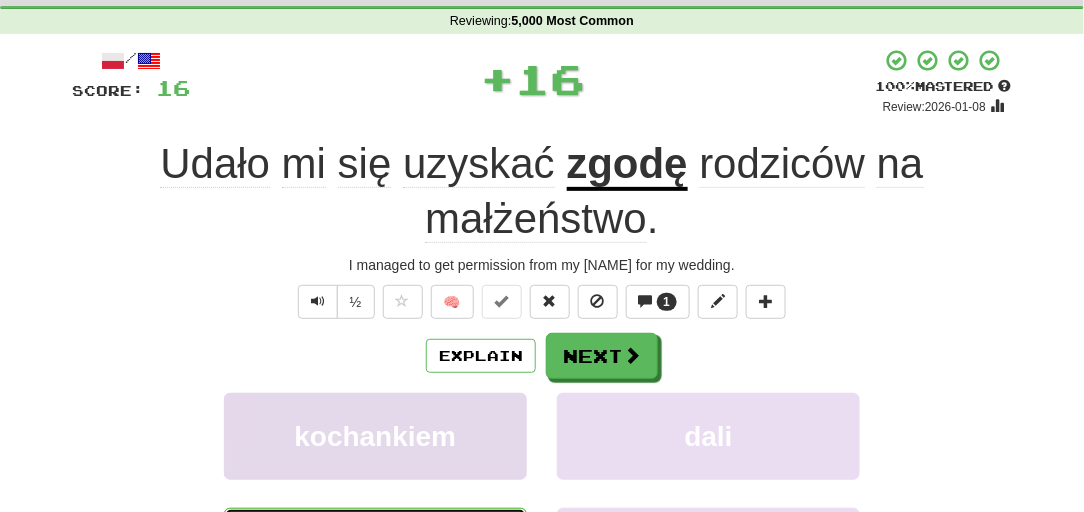 scroll, scrollTop: 0, scrollLeft: 0, axis: both 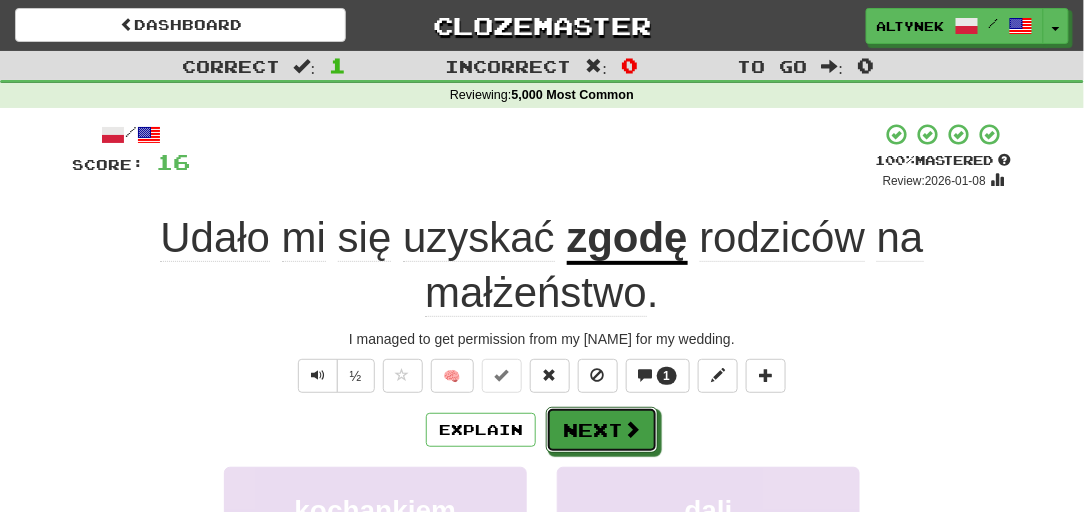 click on "Next" at bounding box center [602, 430] 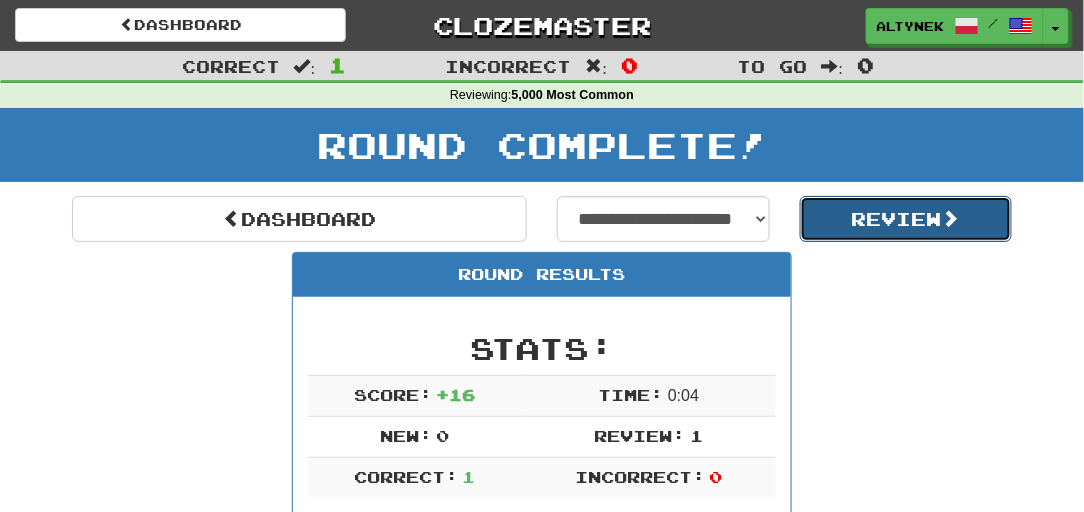 click on "Review" at bounding box center (906, 219) 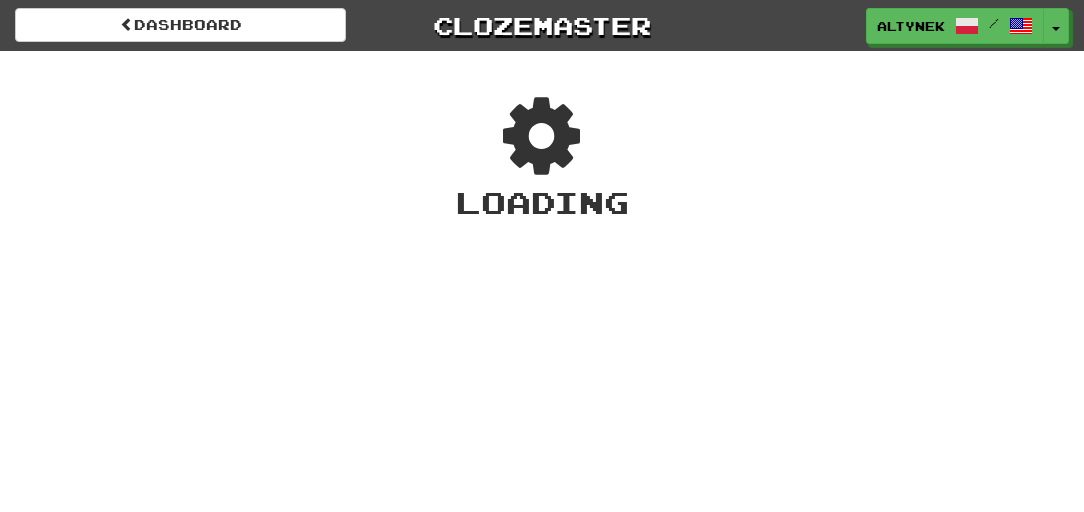 scroll, scrollTop: 0, scrollLeft: 0, axis: both 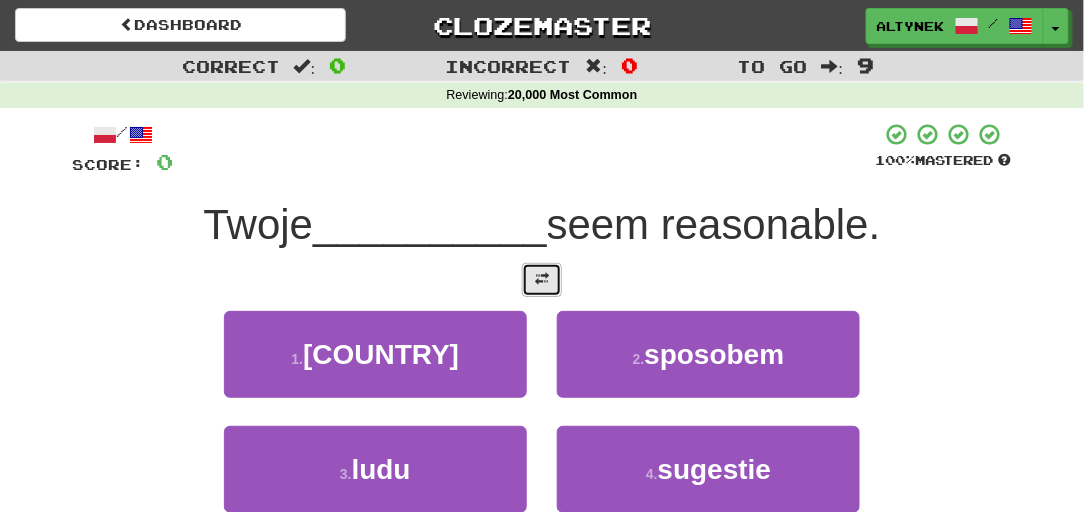 click at bounding box center [542, 280] 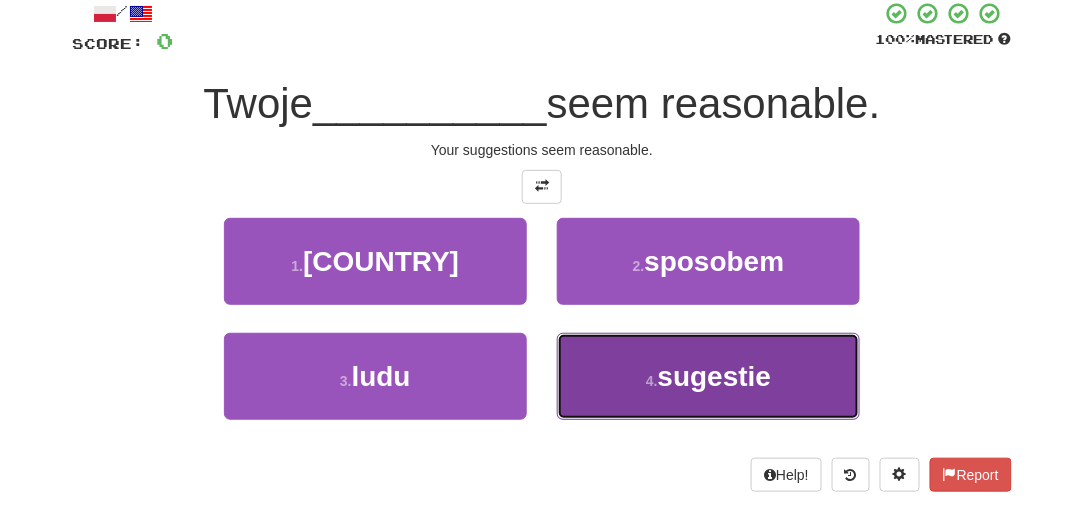 click on "4 .  sugestie" at bounding box center (708, 376) 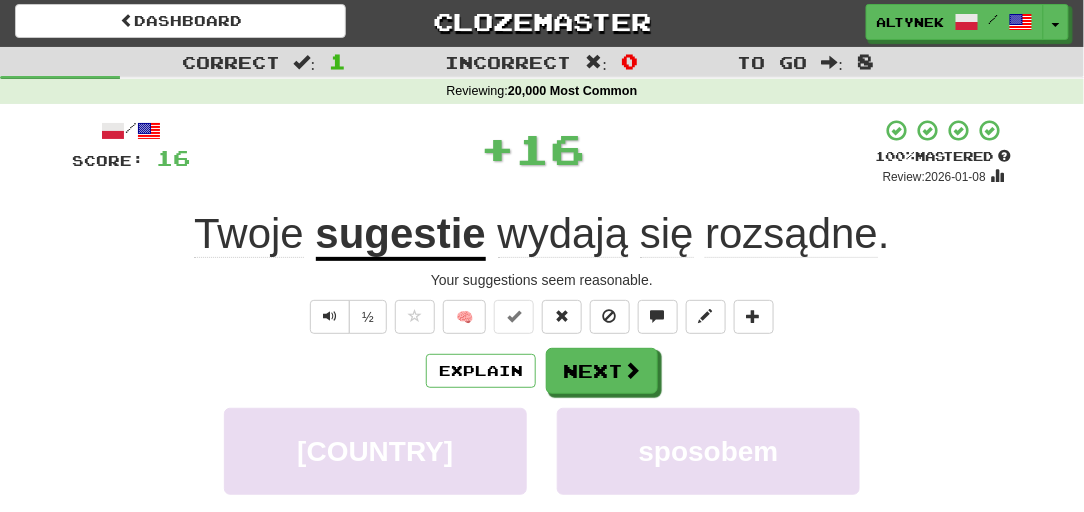scroll, scrollTop: 0, scrollLeft: 0, axis: both 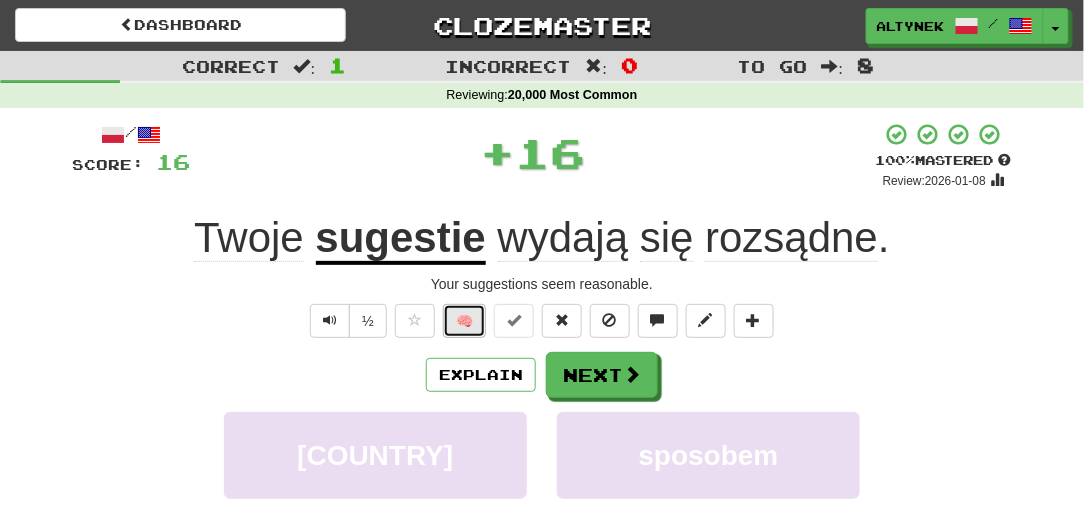 click on "🧠" at bounding box center [464, 321] 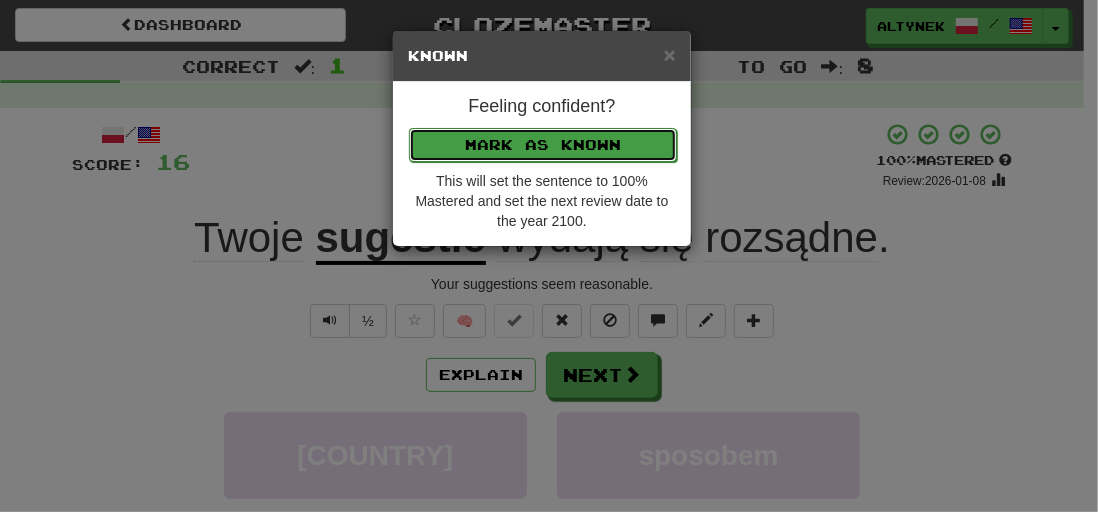 click on "Mark as Known" at bounding box center (543, 145) 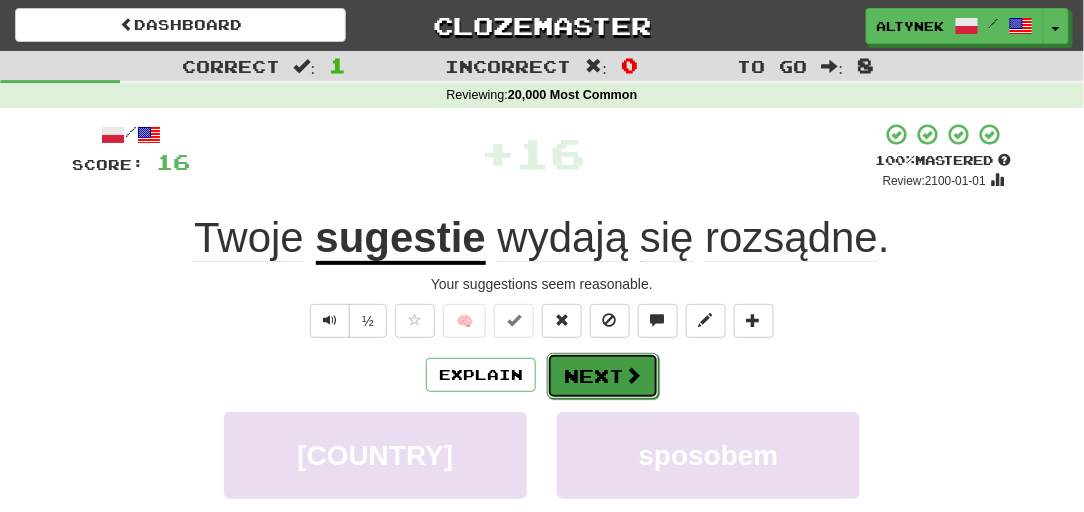 click on "Next" at bounding box center (603, 376) 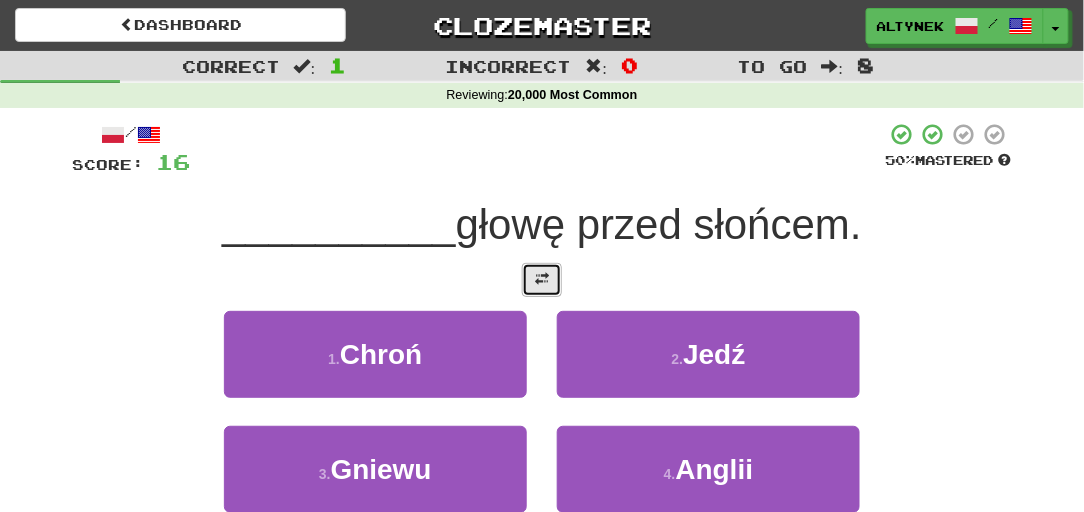 click at bounding box center (542, 280) 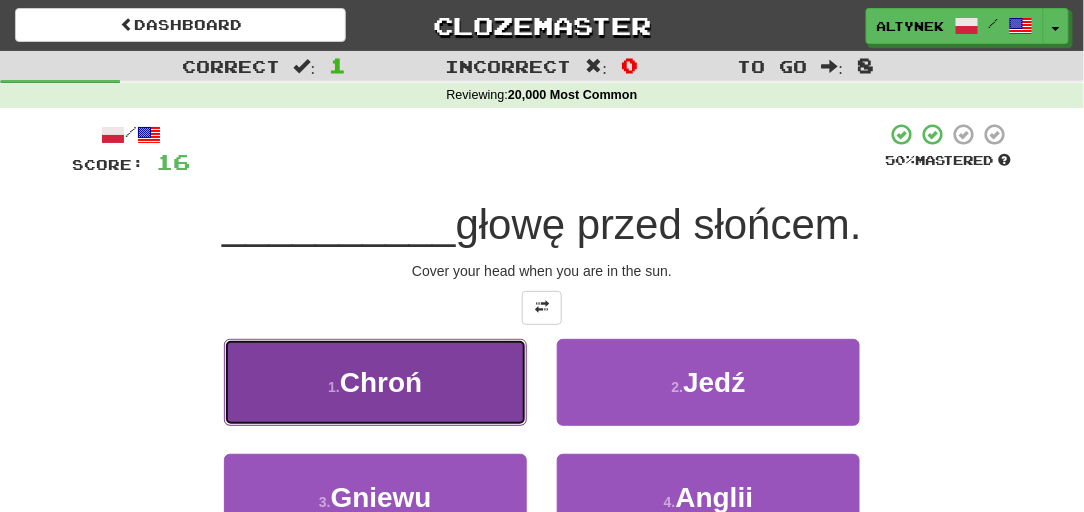 click on "1 .  Chroń" at bounding box center (375, 382) 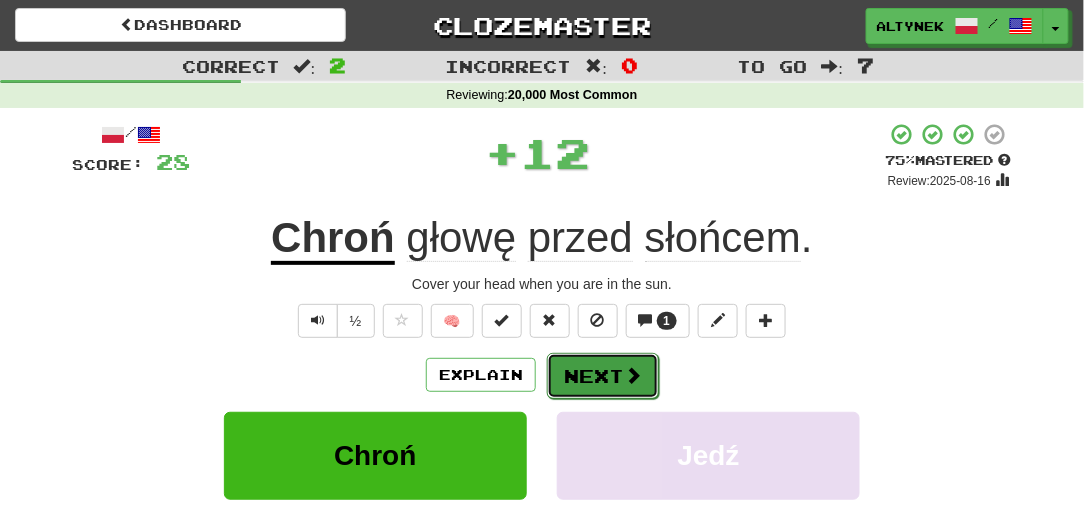 click on "Next" at bounding box center (603, 376) 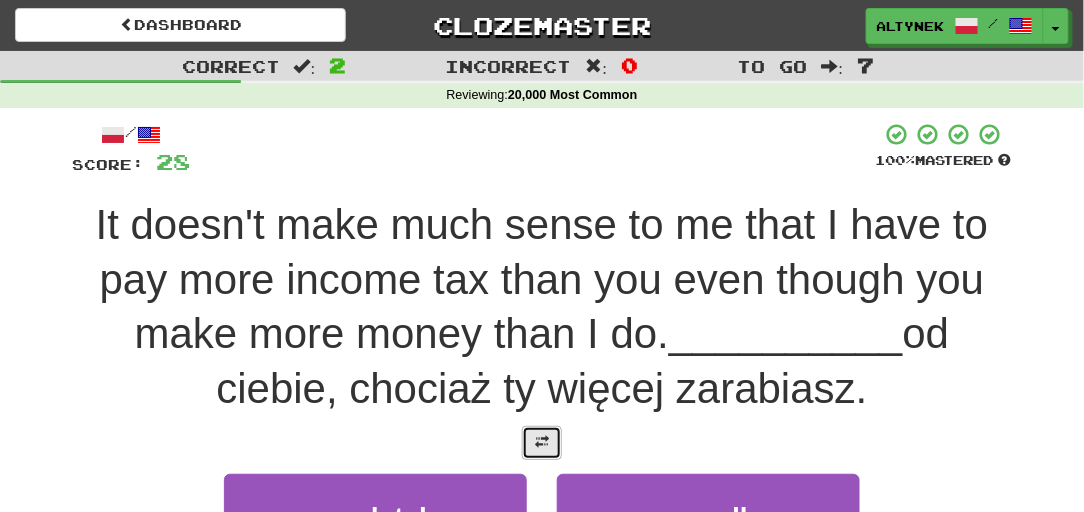 click at bounding box center [542, 442] 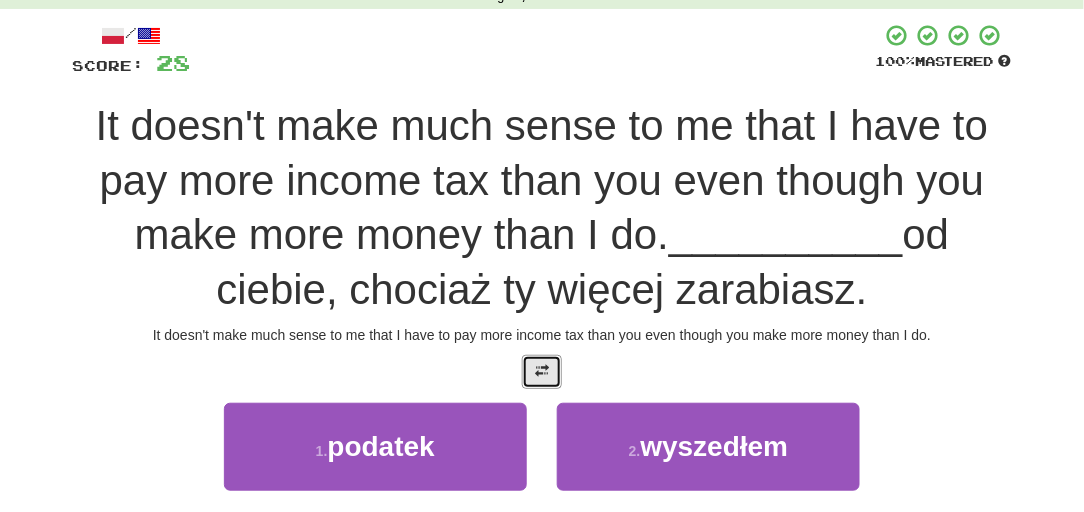 scroll, scrollTop: 121, scrollLeft: 0, axis: vertical 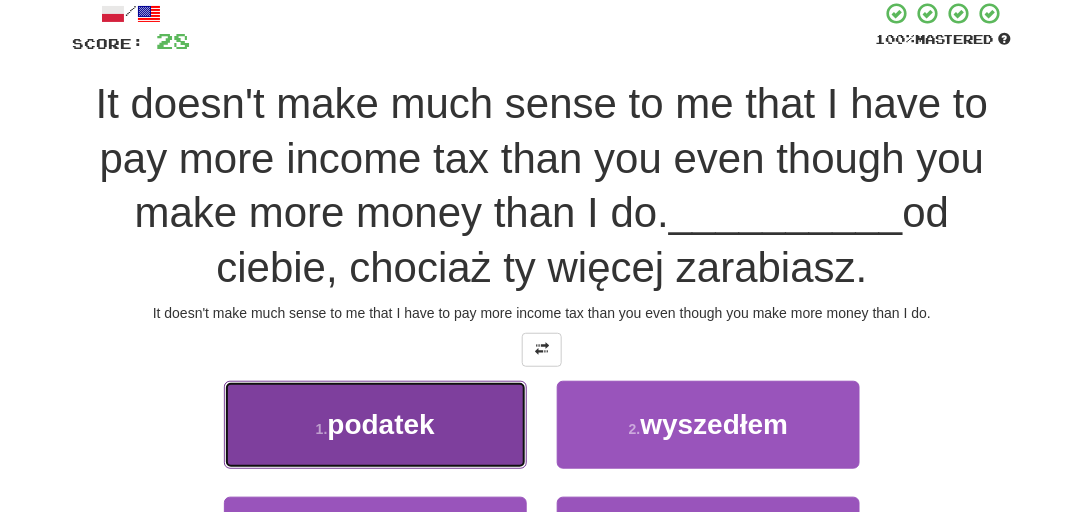 click on "1 .  podatek" at bounding box center (375, 424) 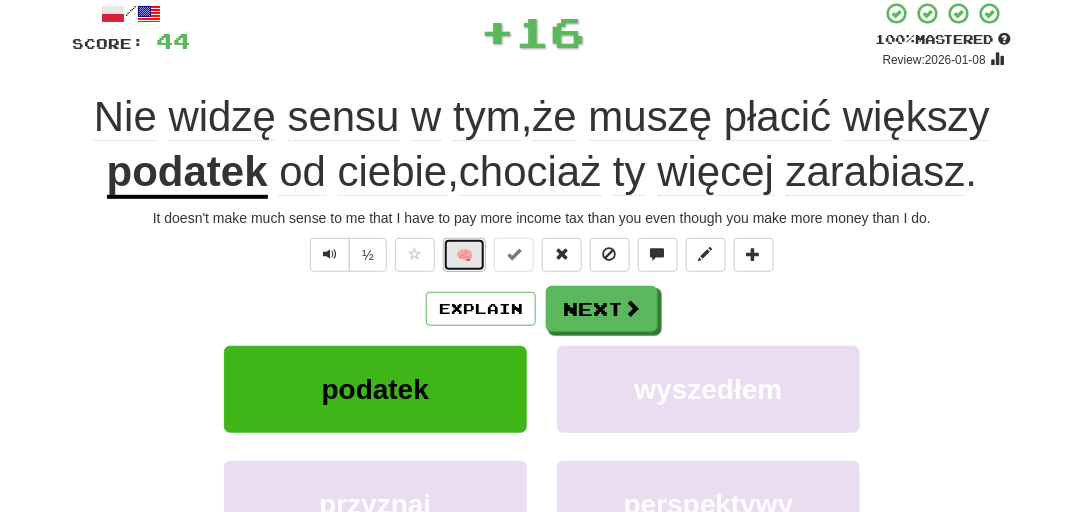 click on "🧠" at bounding box center (464, 255) 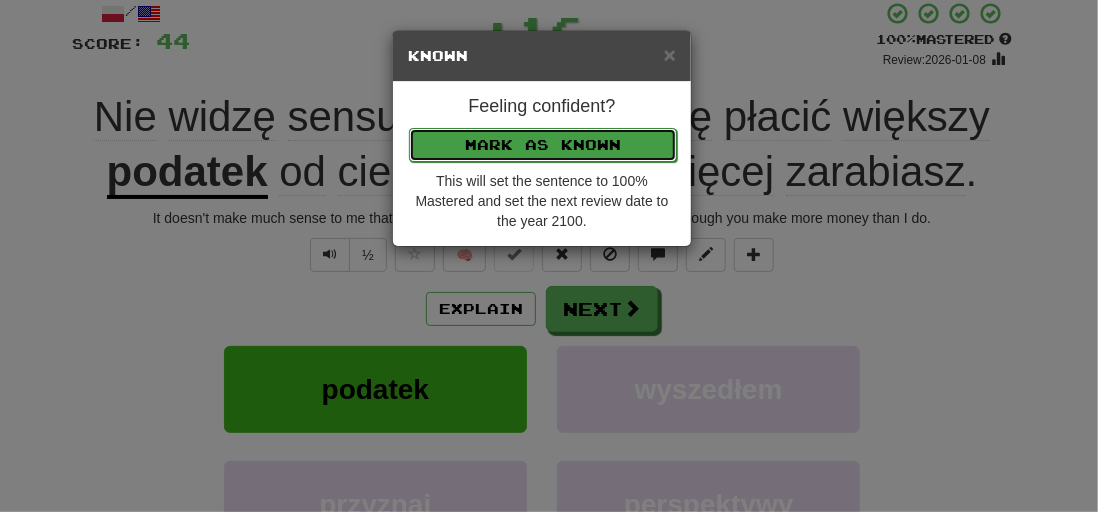click on "Mark as Known" at bounding box center [543, 145] 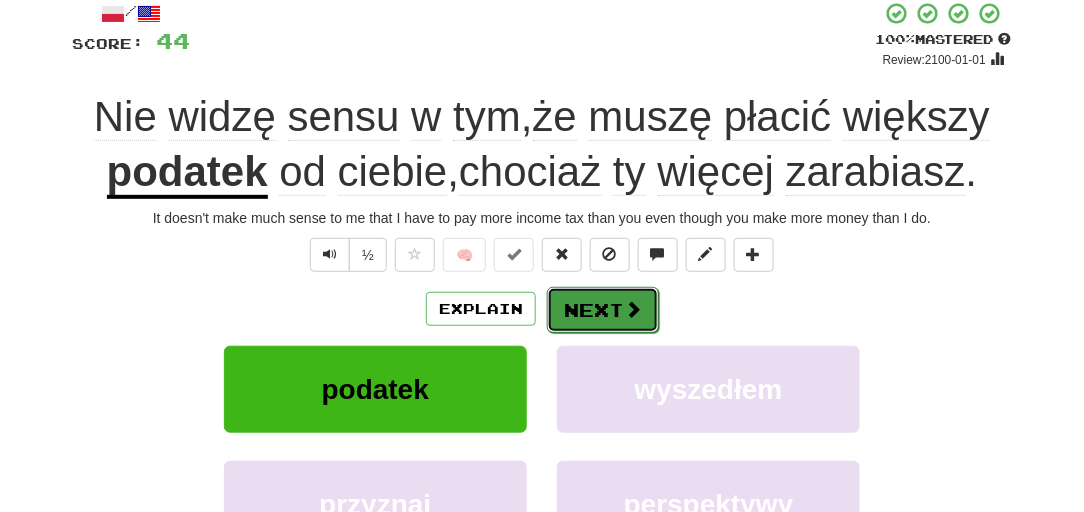 click on "Next" at bounding box center [603, 310] 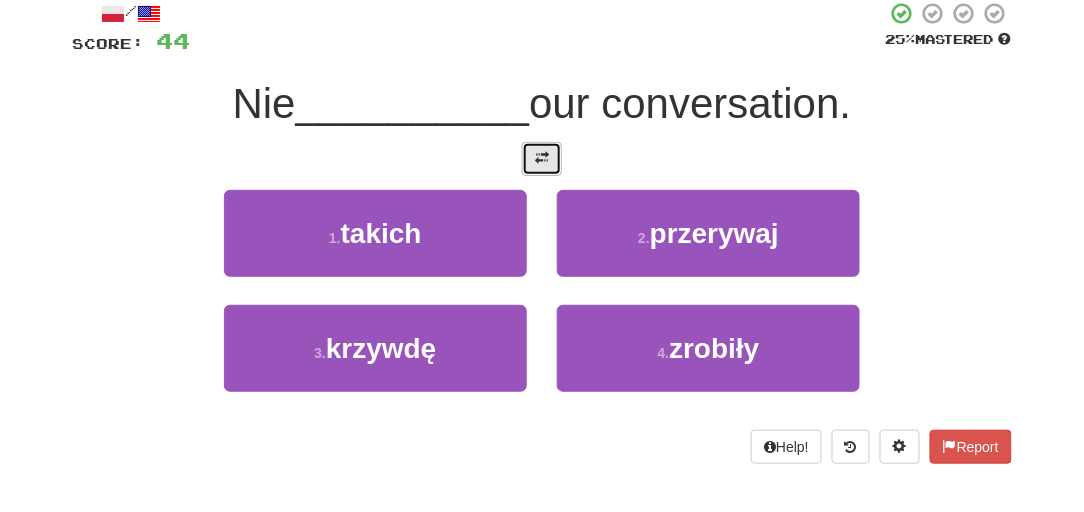 click at bounding box center [542, 158] 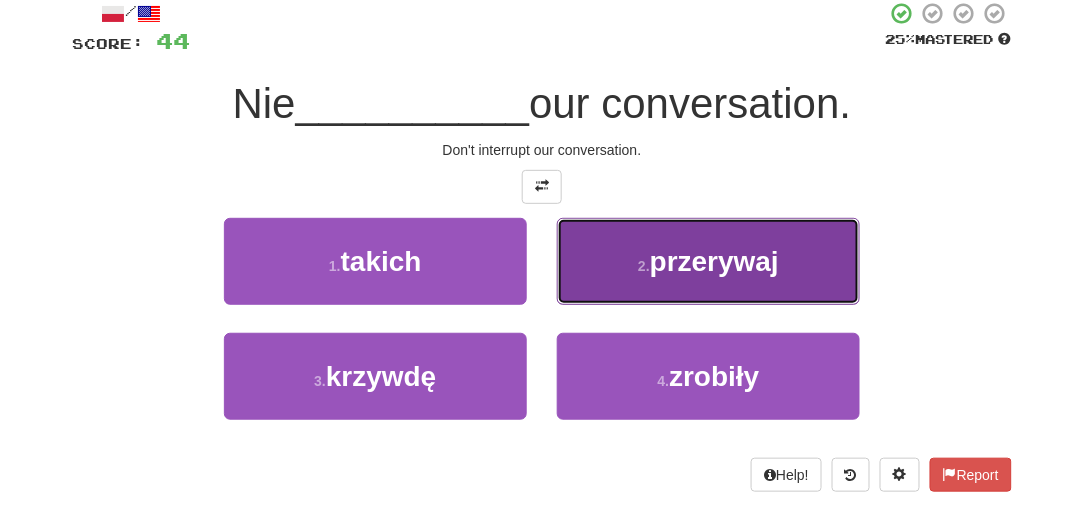 click on "przerywaj" at bounding box center [714, 261] 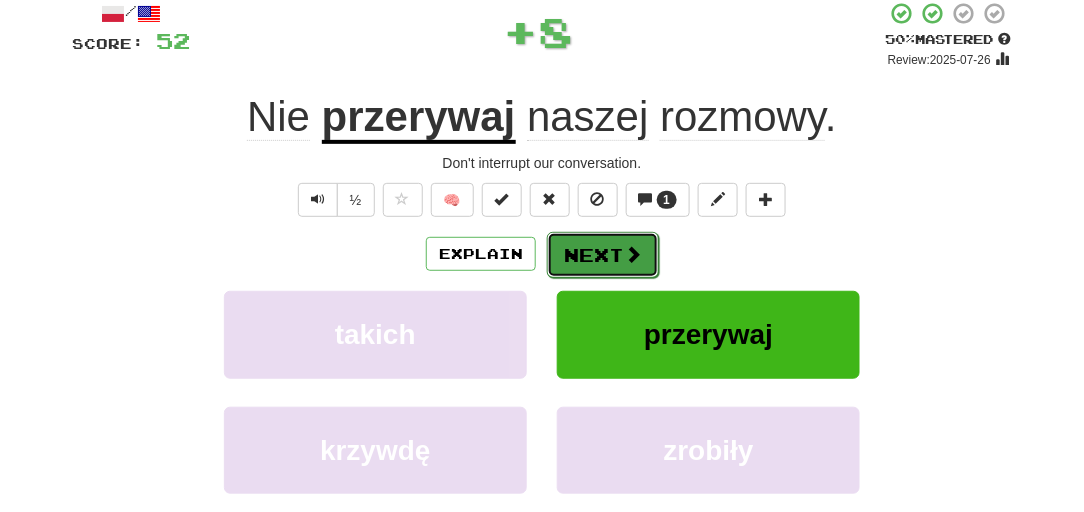 click on "Next" at bounding box center (603, 255) 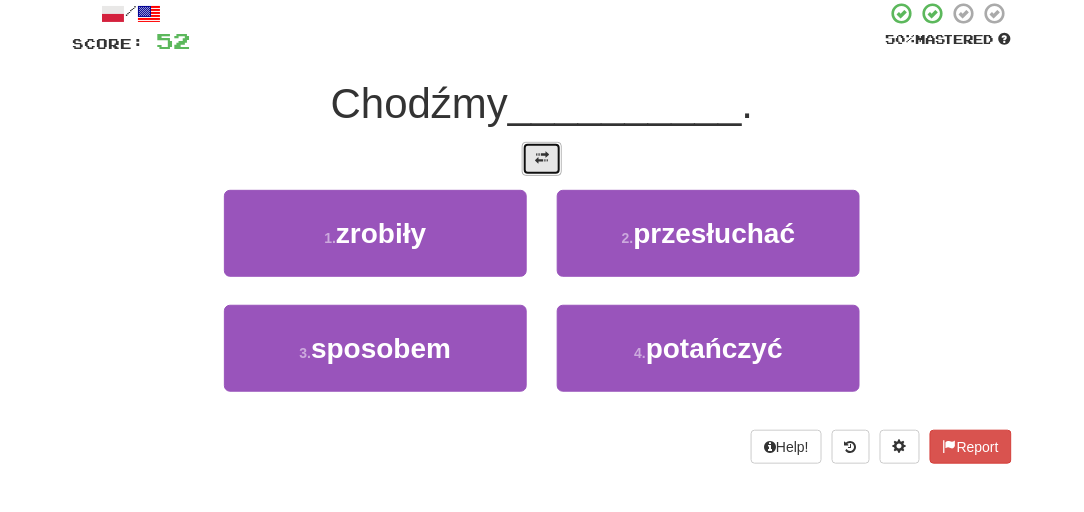 click at bounding box center [542, 158] 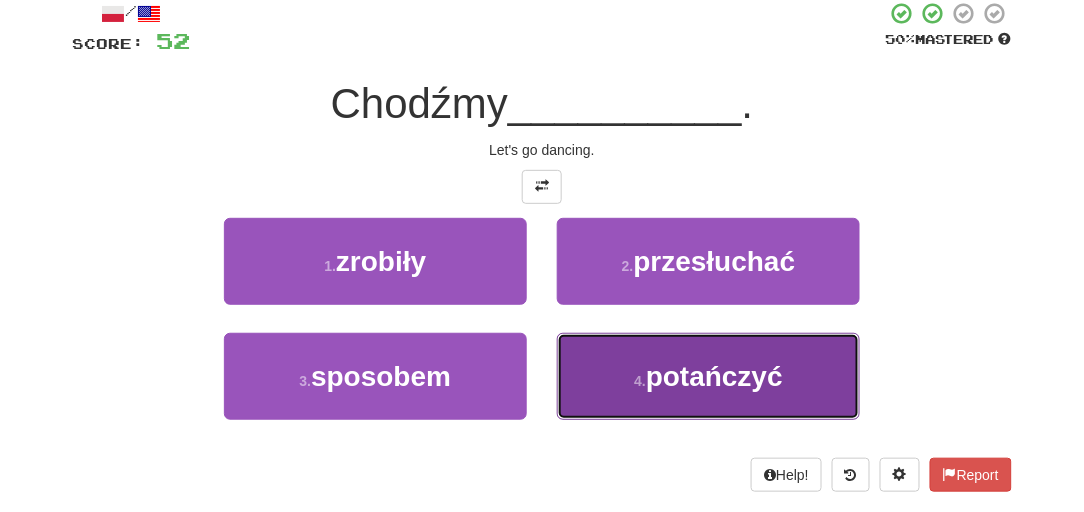 click on "4 .  potańczyć" at bounding box center [708, 376] 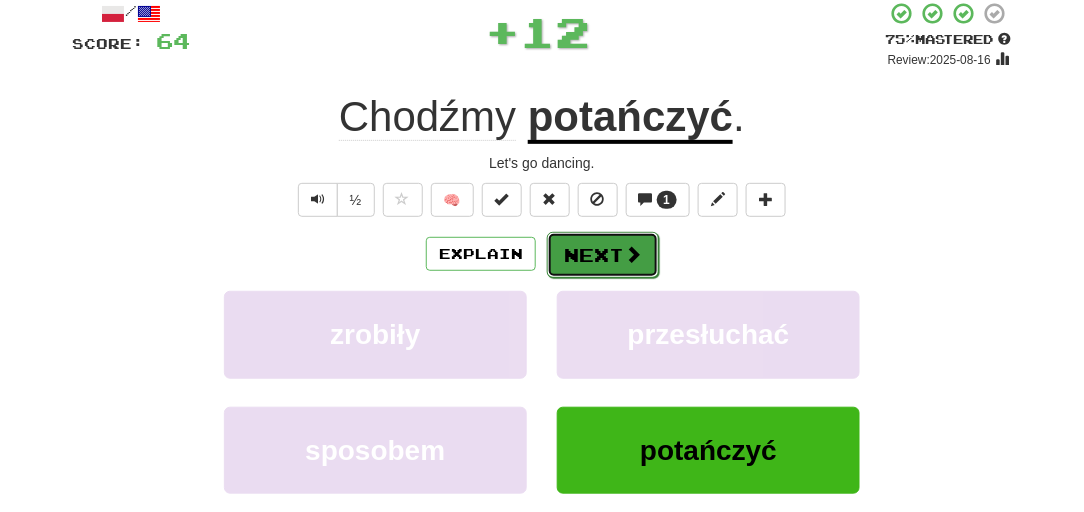 click on "Next" at bounding box center [603, 255] 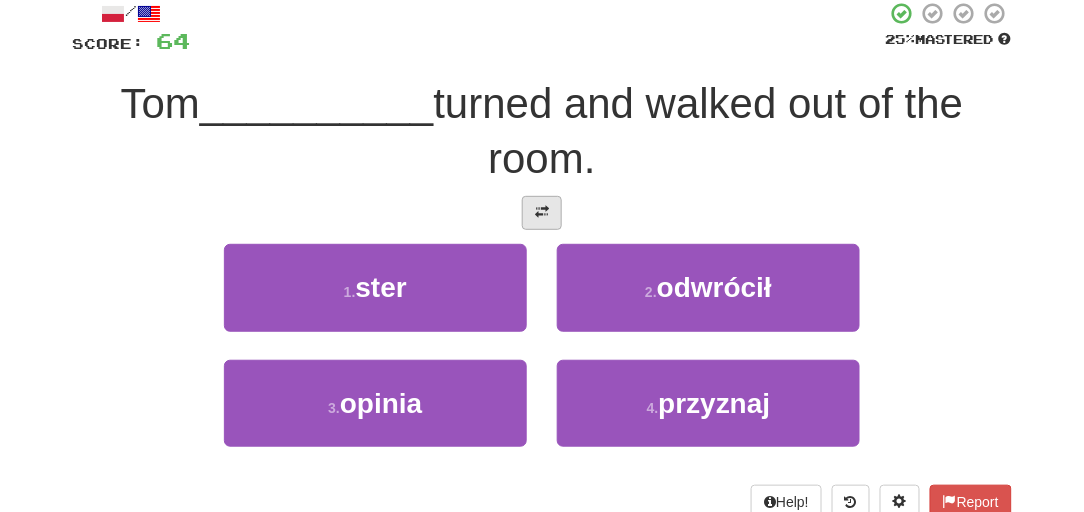 click on "/  Score:   64 25 %  Mastered Tom  __________  się i wyszedł z pokoju. 1 .  ster 2 .  odwrócił 3 .  opinia 4 .  przyznaj  Help!  Report" at bounding box center [542, 259] 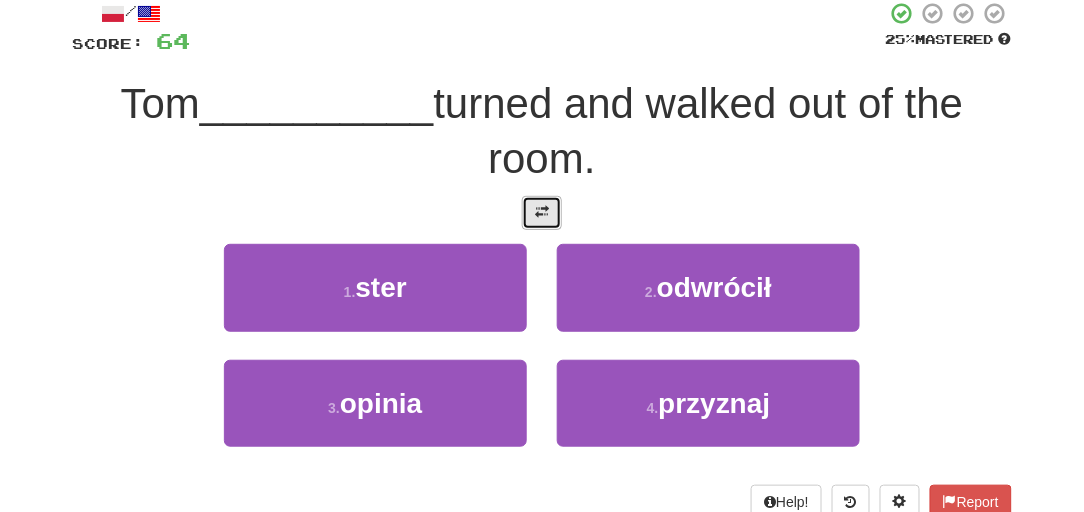 click at bounding box center [542, 212] 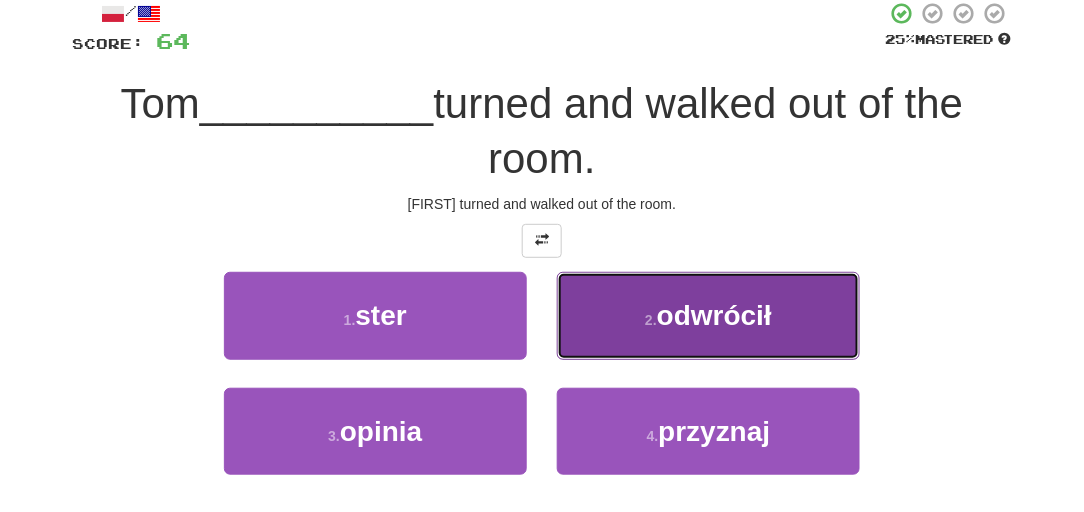 click on "2 .  odwrócił" at bounding box center (708, 315) 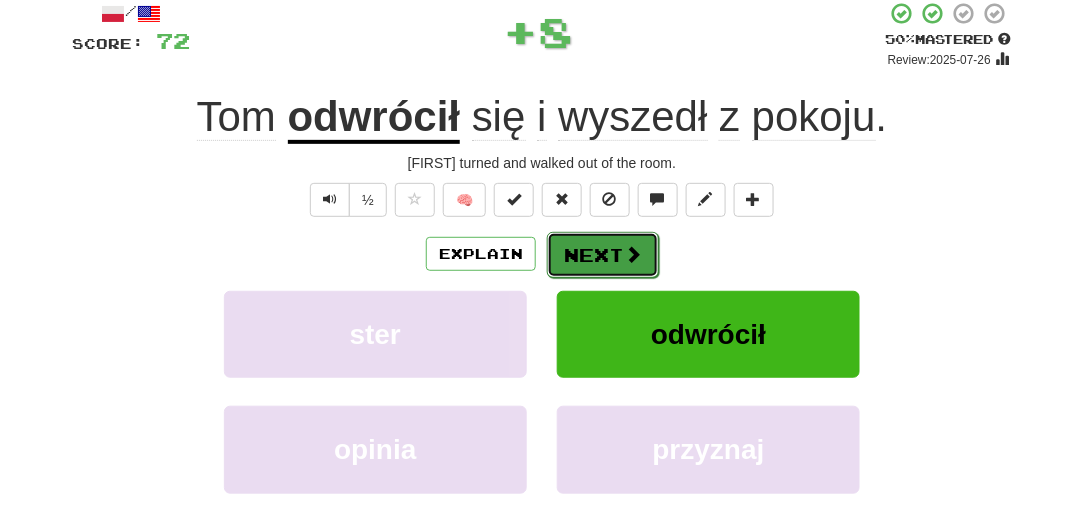 click on "Next" at bounding box center (603, 255) 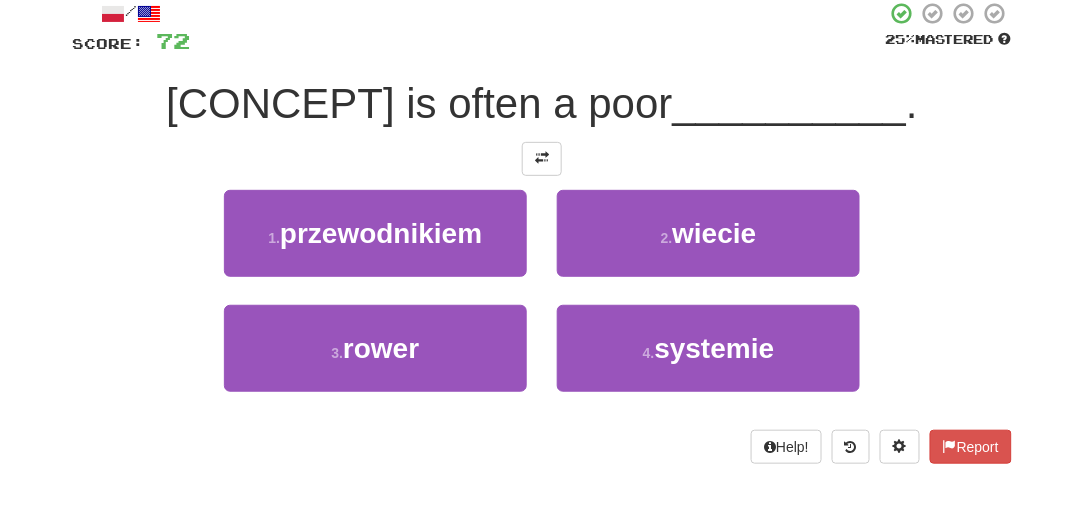 click on "/  Score:   72 25 %  Mastered Instynkt jest często kiepskim  __________ . 1 .  przewodnikiem 2 .  wiecie 3 .  rower 4 .  systemie  Help!  Report" at bounding box center (542, 232) 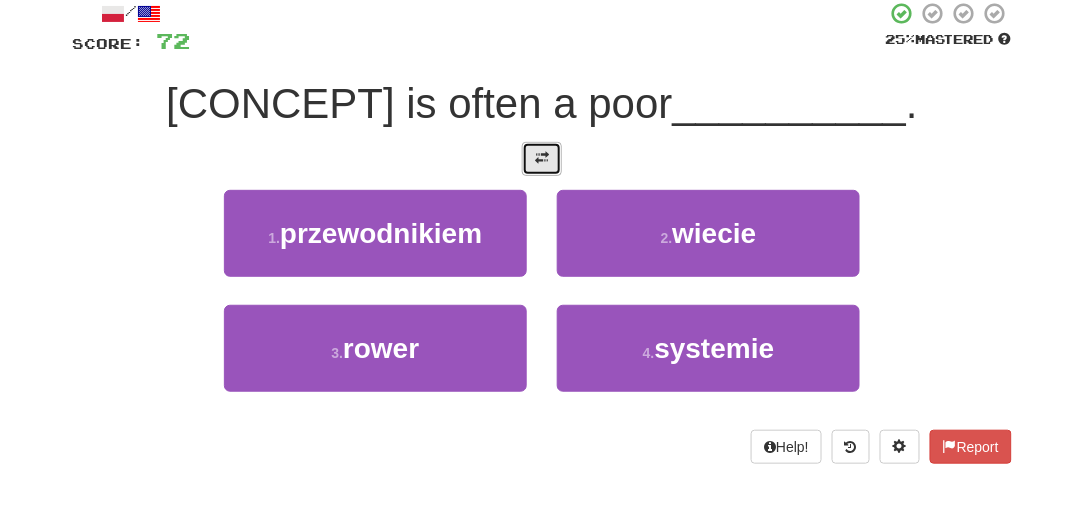 click at bounding box center [542, 159] 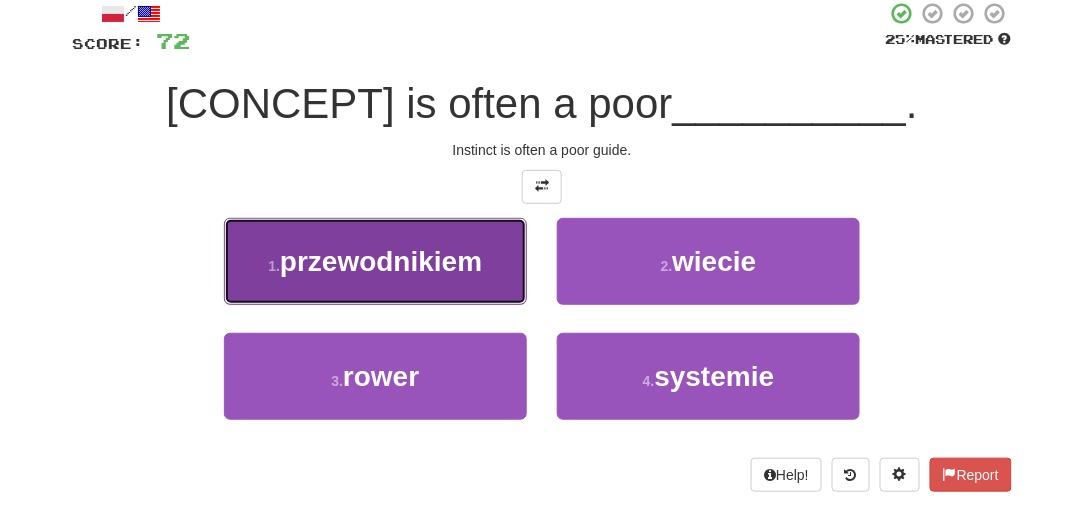 click on "1 .  przewodnikiem" at bounding box center [375, 261] 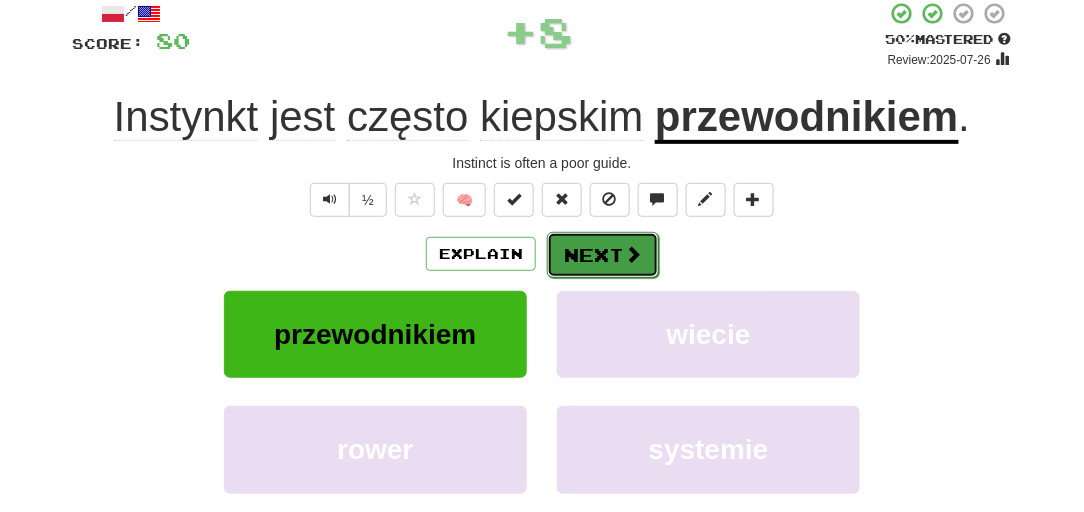 click on "Next" at bounding box center (603, 255) 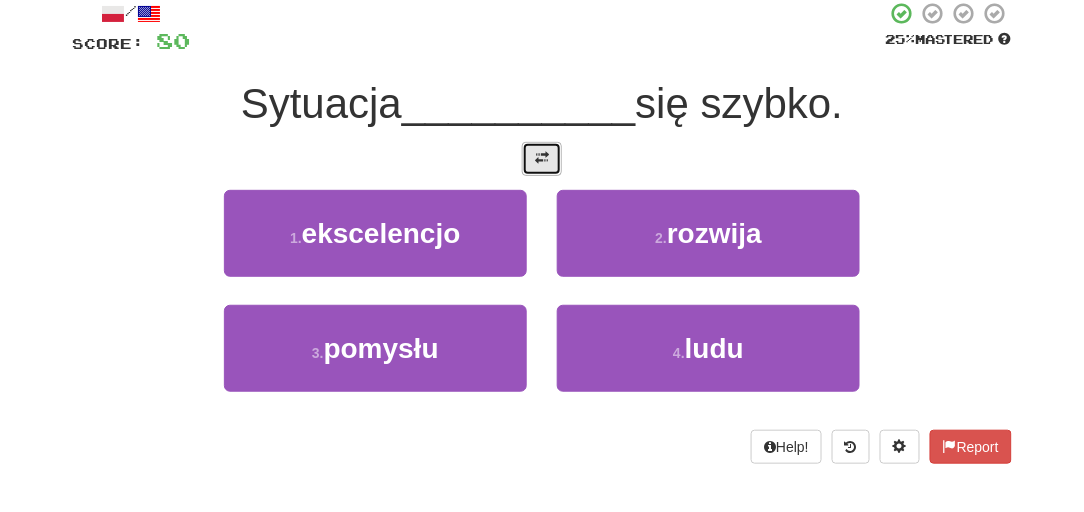 click at bounding box center (542, 159) 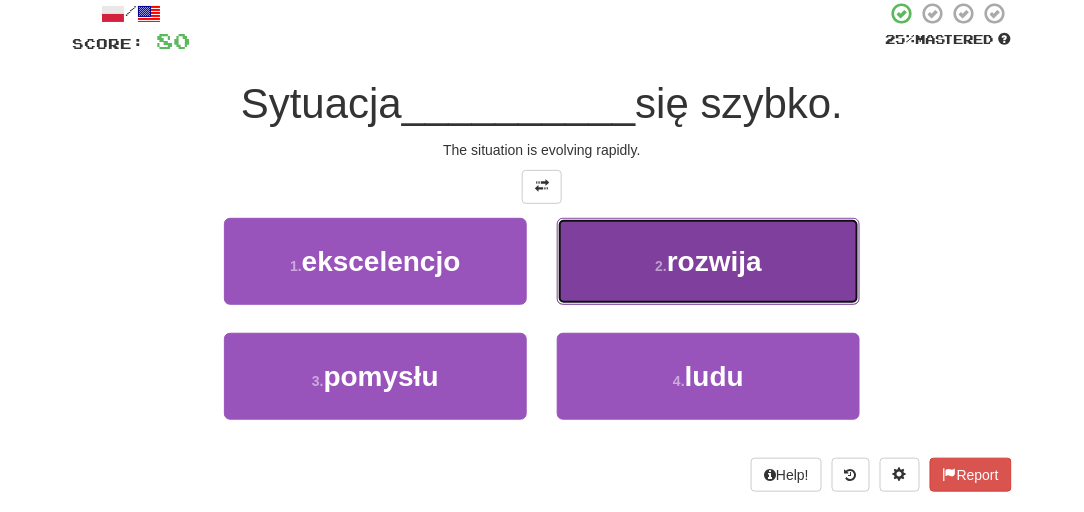 click on "2 .  rozwija" at bounding box center (708, 261) 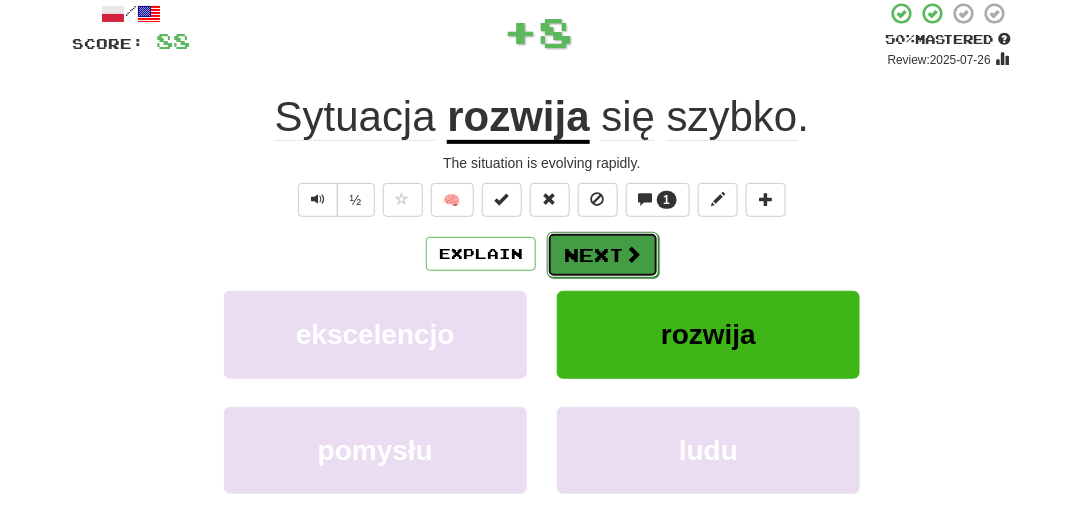 click on "Next" at bounding box center (603, 255) 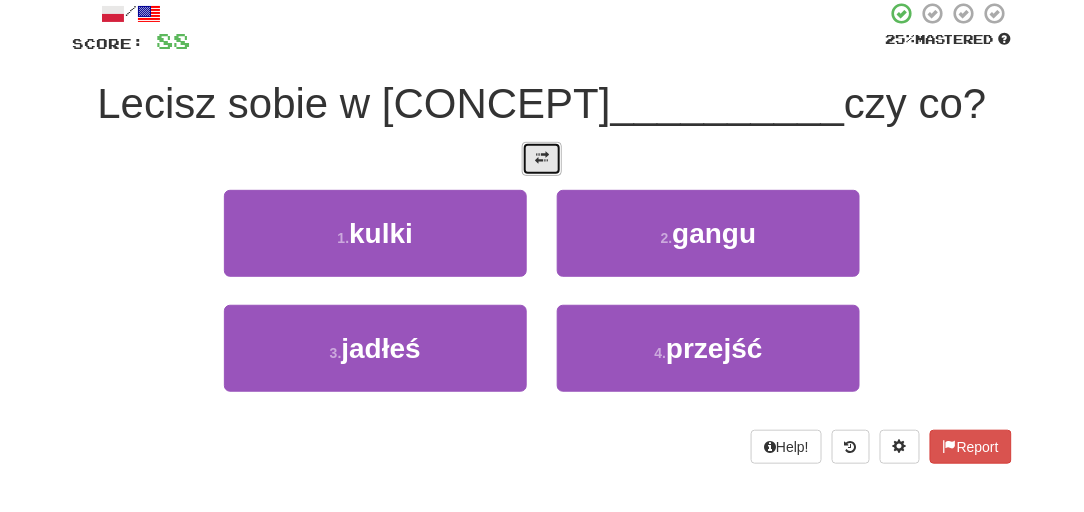 click at bounding box center (542, 159) 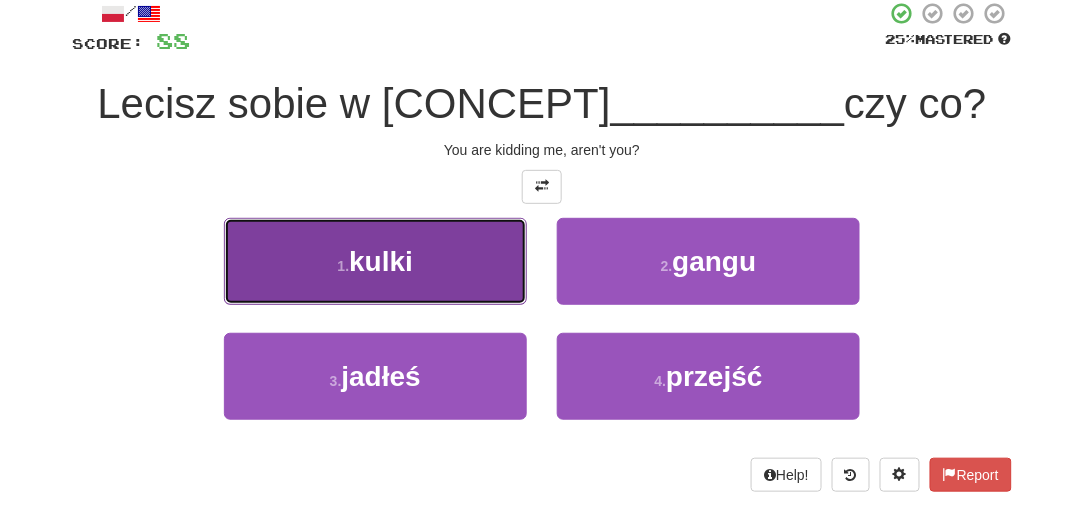 click on "1 .  kulki" at bounding box center [375, 261] 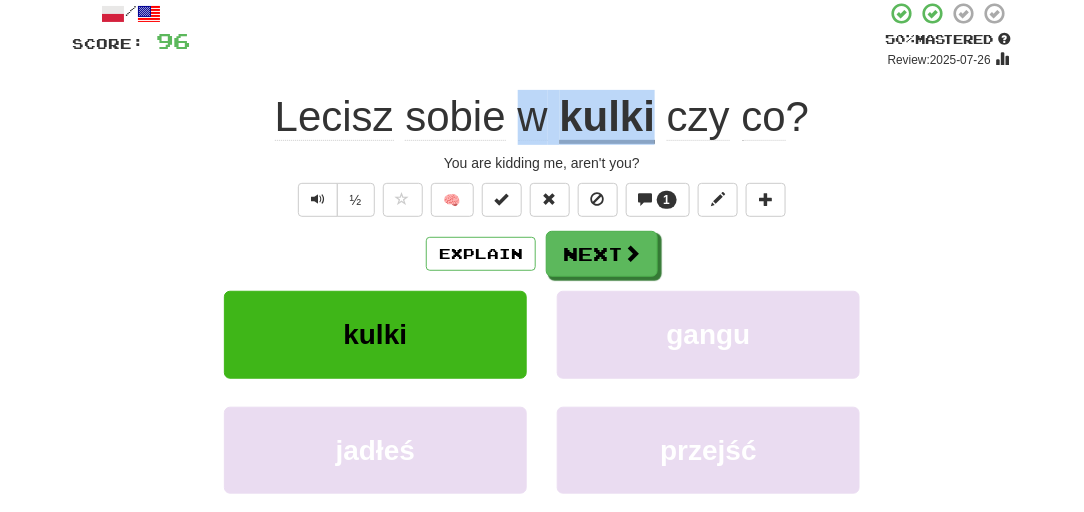 drag, startPoint x: 531, startPoint y: 122, endPoint x: 653, endPoint y: 125, distance: 122.03688 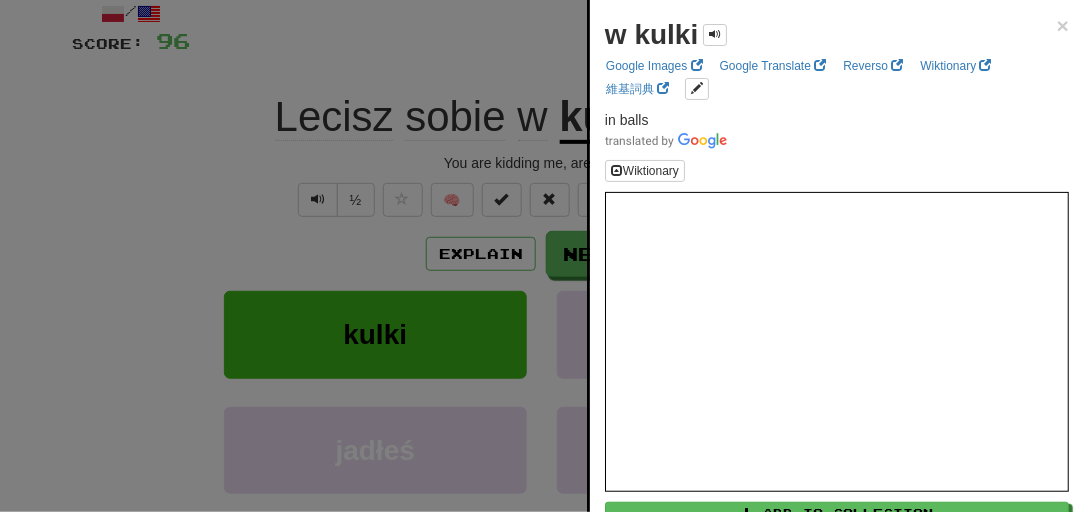 click at bounding box center (542, 256) 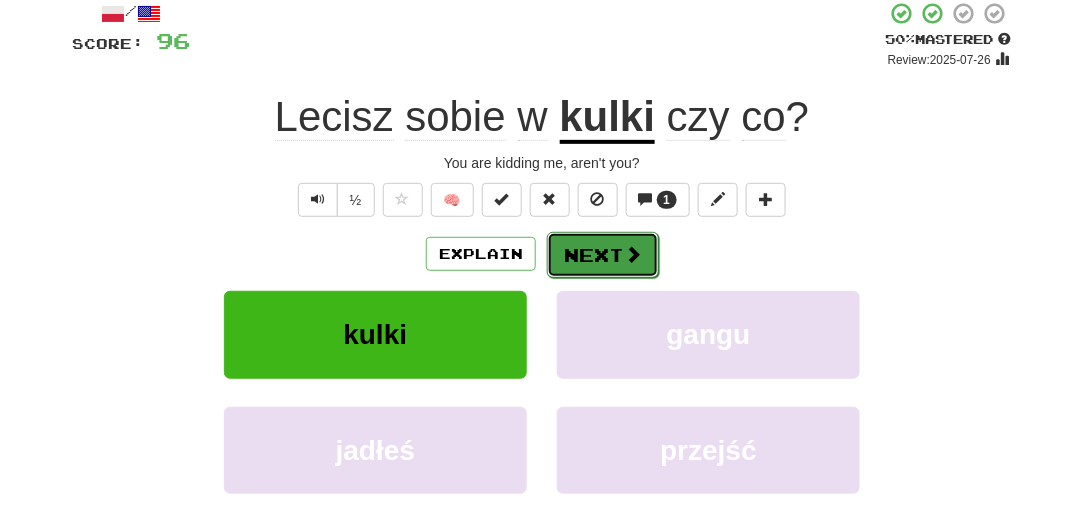 click on "Next" at bounding box center [603, 255] 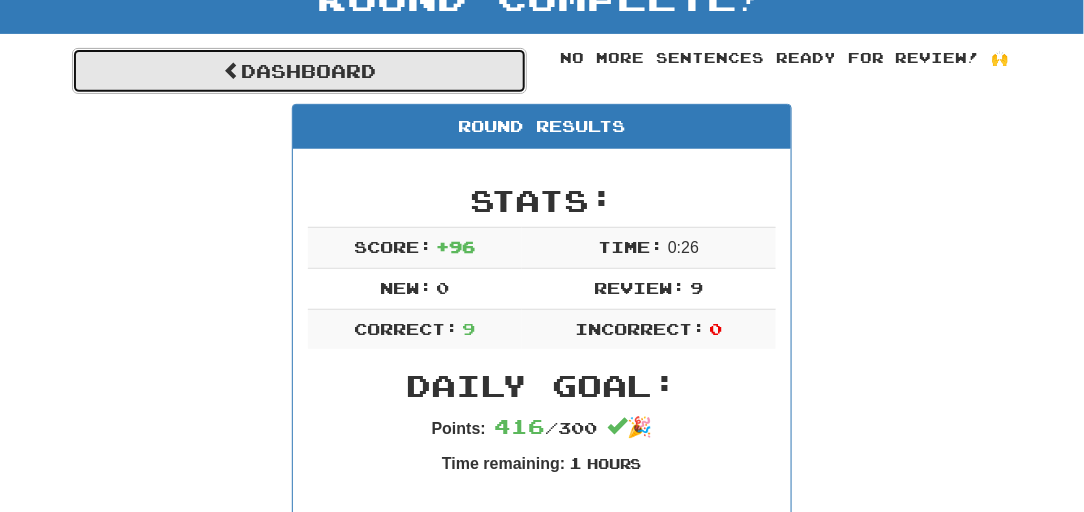 click on "Dashboard" at bounding box center [299, 71] 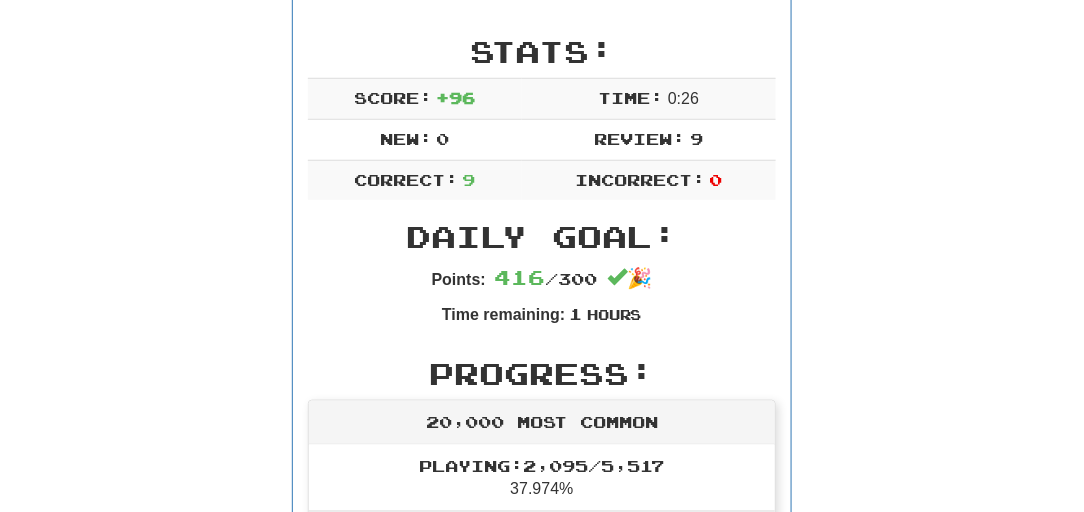 scroll, scrollTop: 329, scrollLeft: 0, axis: vertical 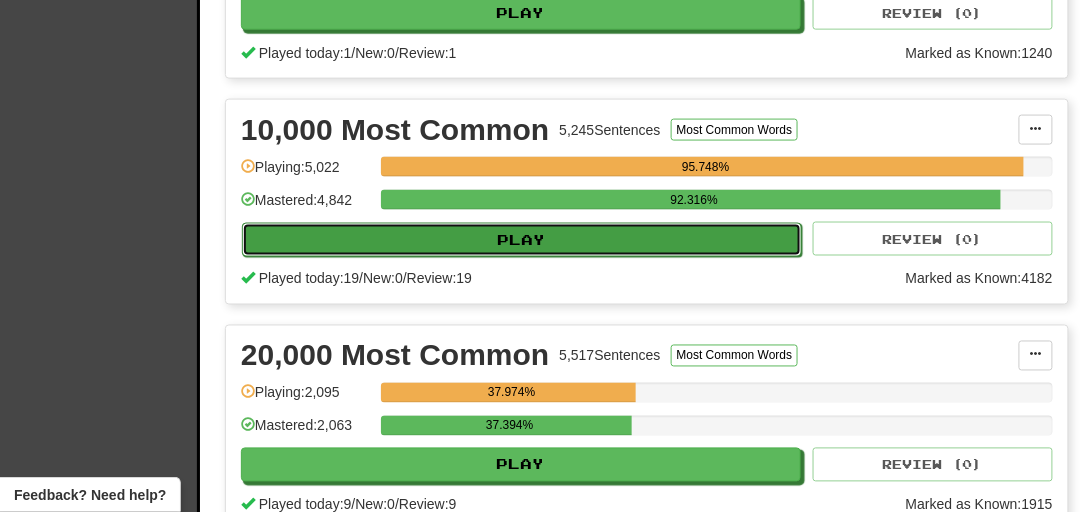 click on "Play" at bounding box center (522, 240) 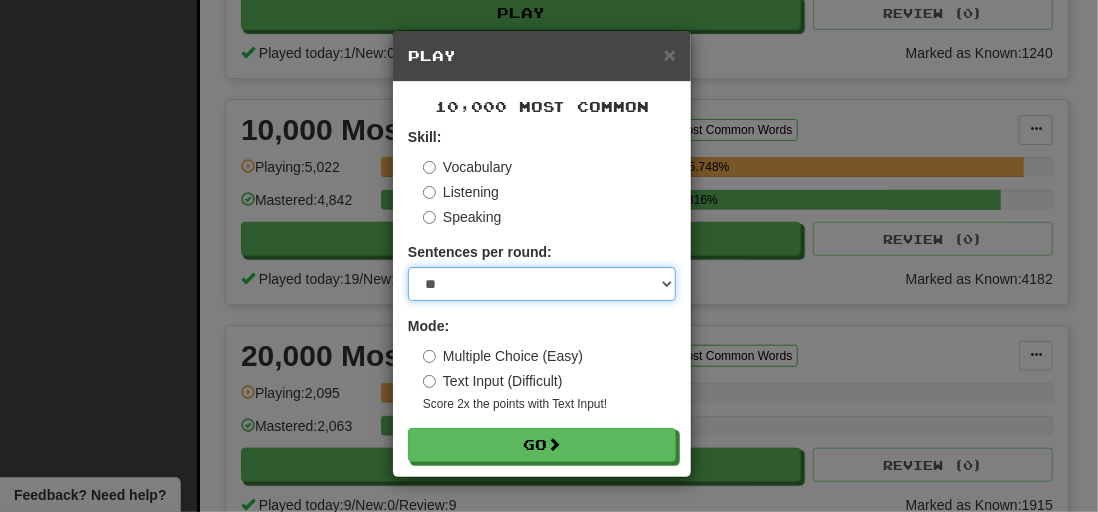 drag, startPoint x: 456, startPoint y: 278, endPoint x: 455, endPoint y: 299, distance: 21.023796 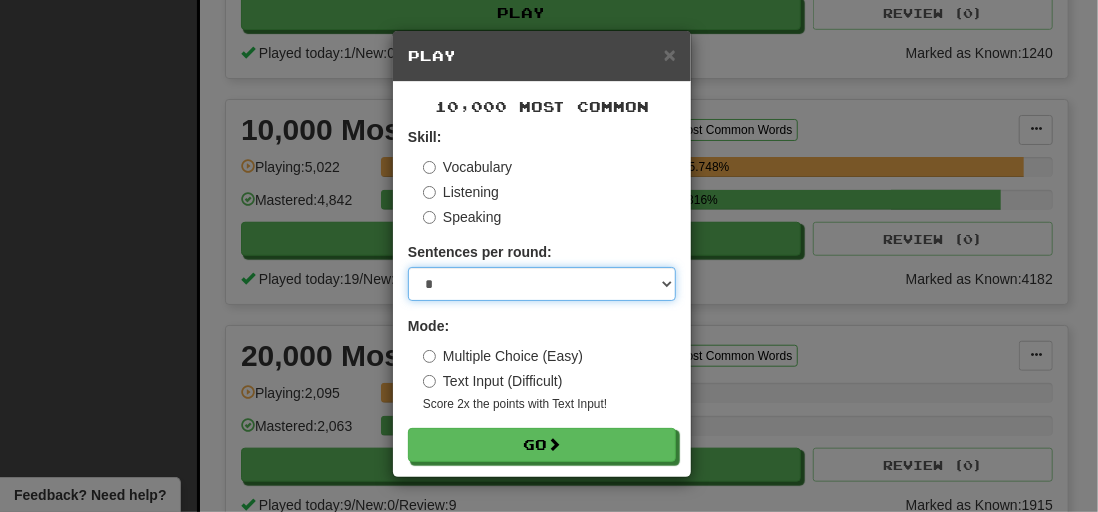click on "* ** ** ** ** ** *** ********" at bounding box center (542, 284) 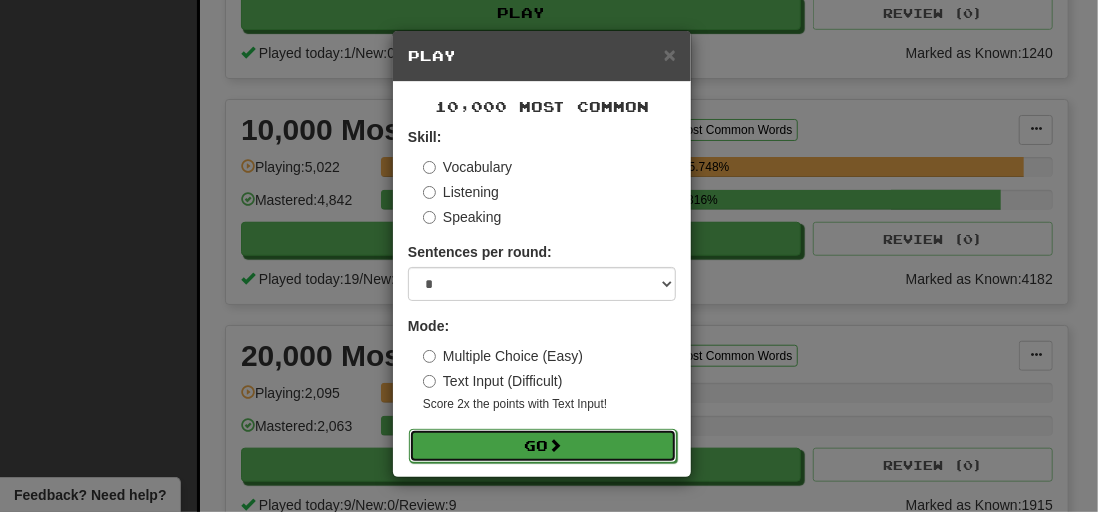 click on "Go" at bounding box center [543, 446] 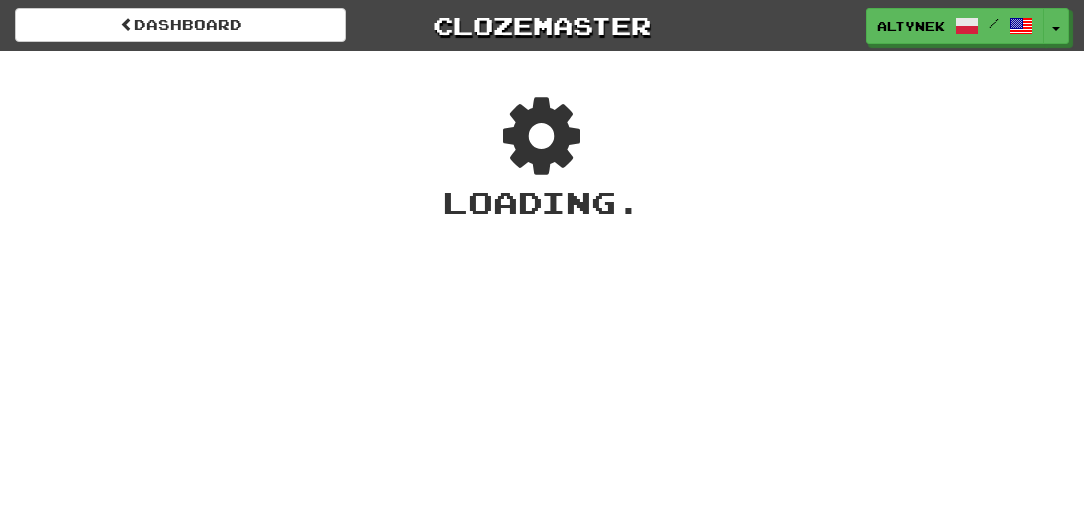 scroll, scrollTop: 0, scrollLeft: 0, axis: both 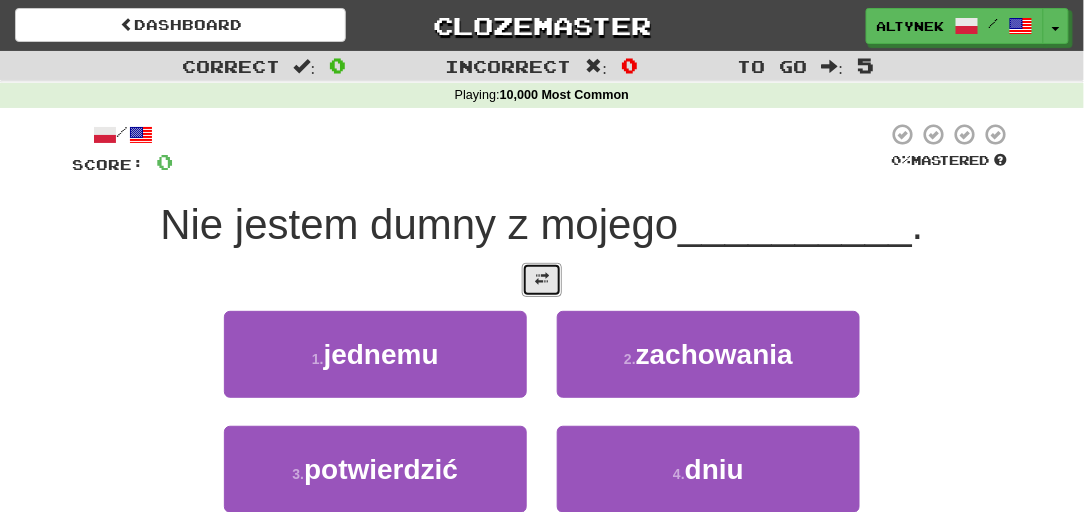 click at bounding box center (542, 280) 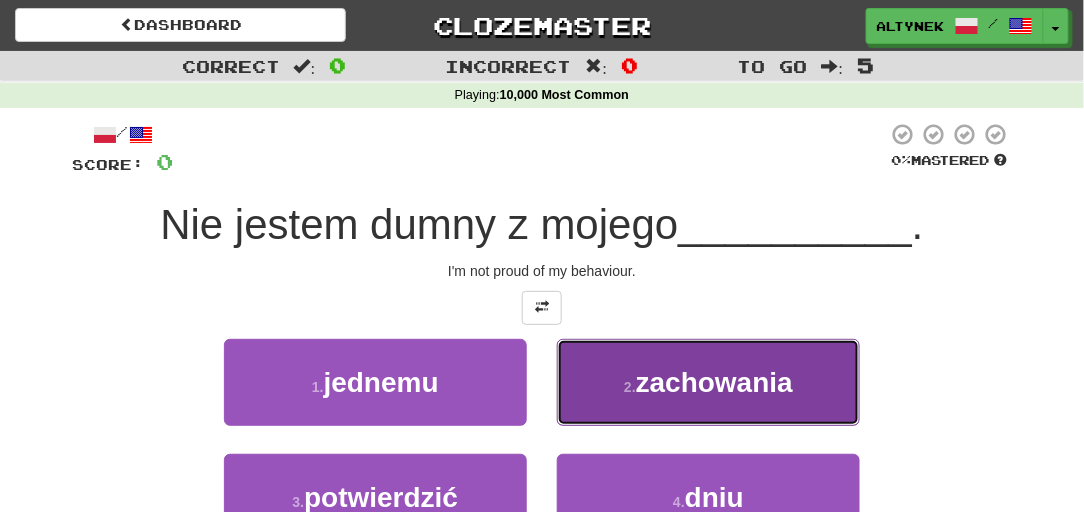 click on "2 .  zachowania" at bounding box center (708, 382) 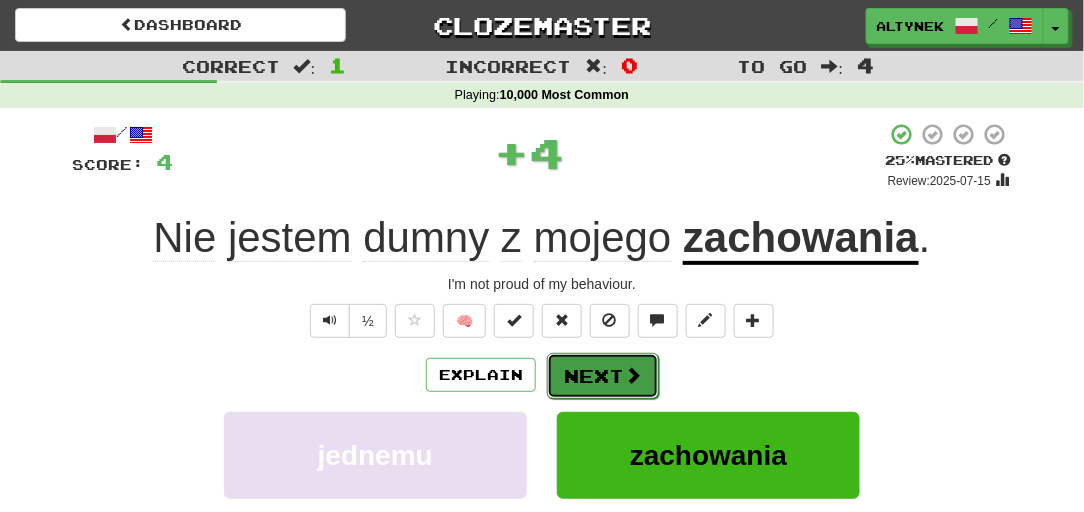 click on "Next" at bounding box center [603, 376] 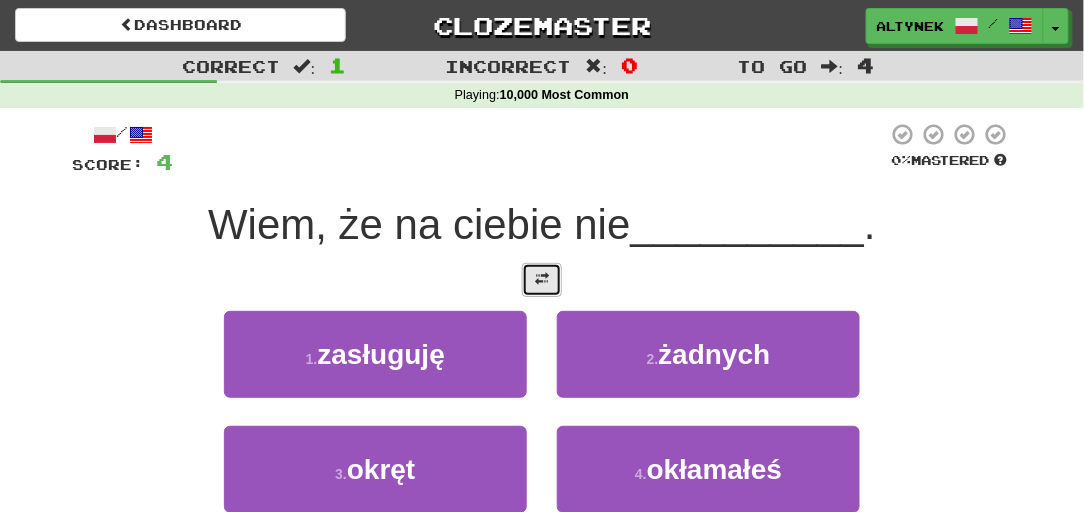 click at bounding box center (542, 279) 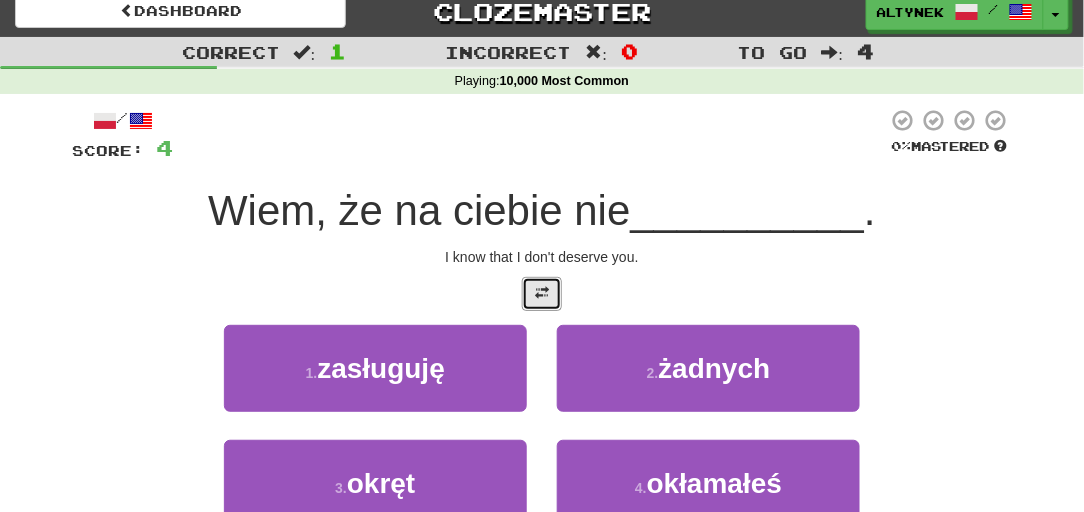 scroll, scrollTop: 121, scrollLeft: 0, axis: vertical 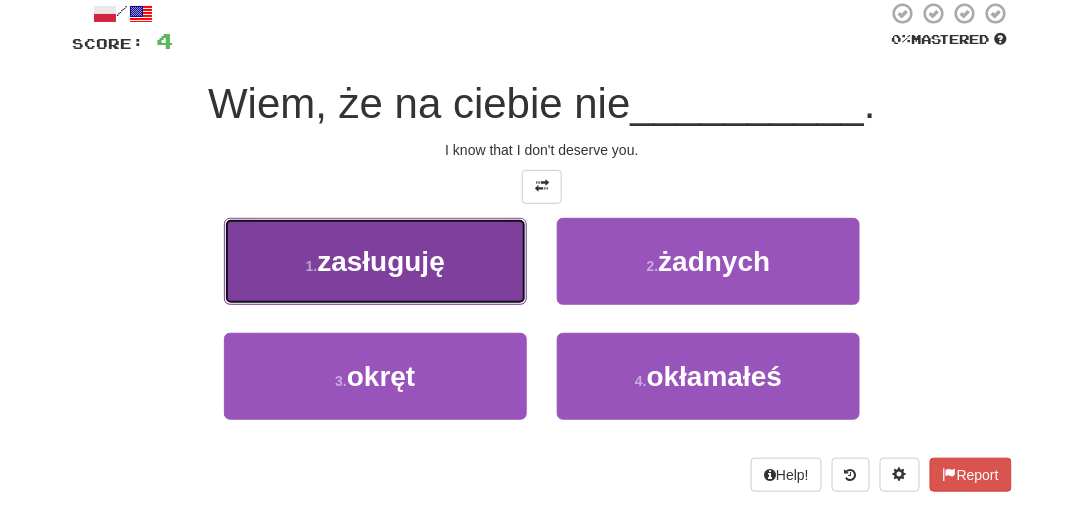 click on "1 .  zasługuję" at bounding box center [375, 261] 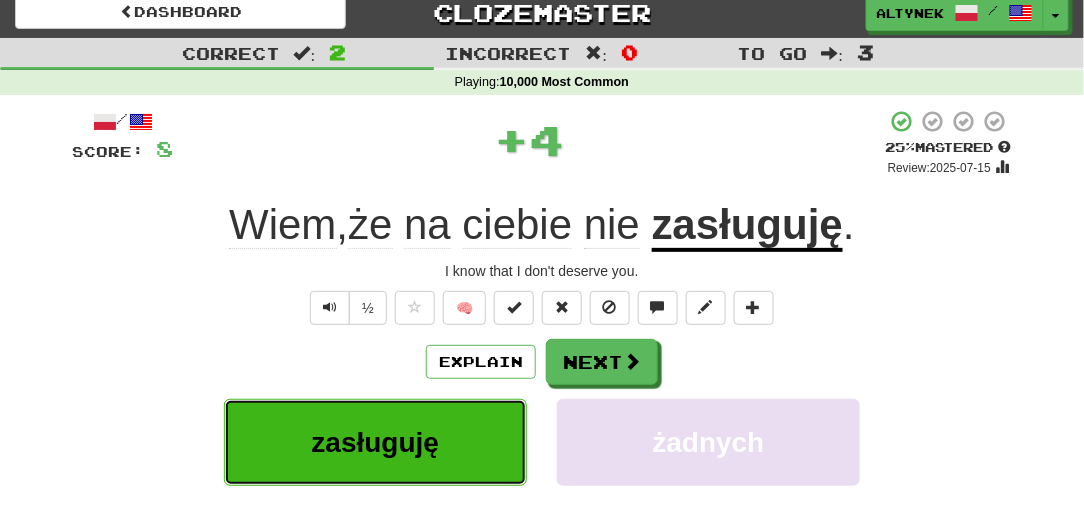 scroll, scrollTop: 0, scrollLeft: 0, axis: both 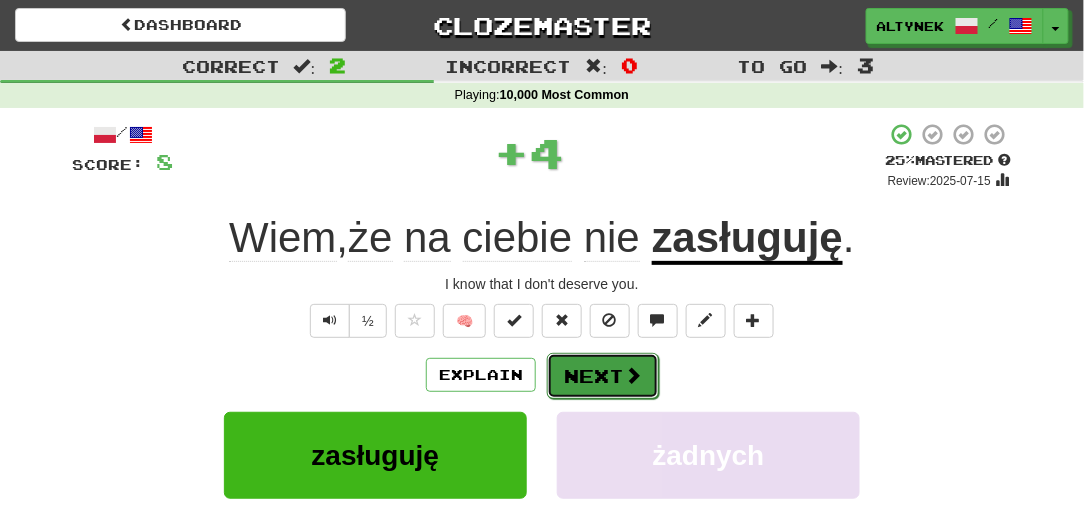 click on "Next" at bounding box center [603, 376] 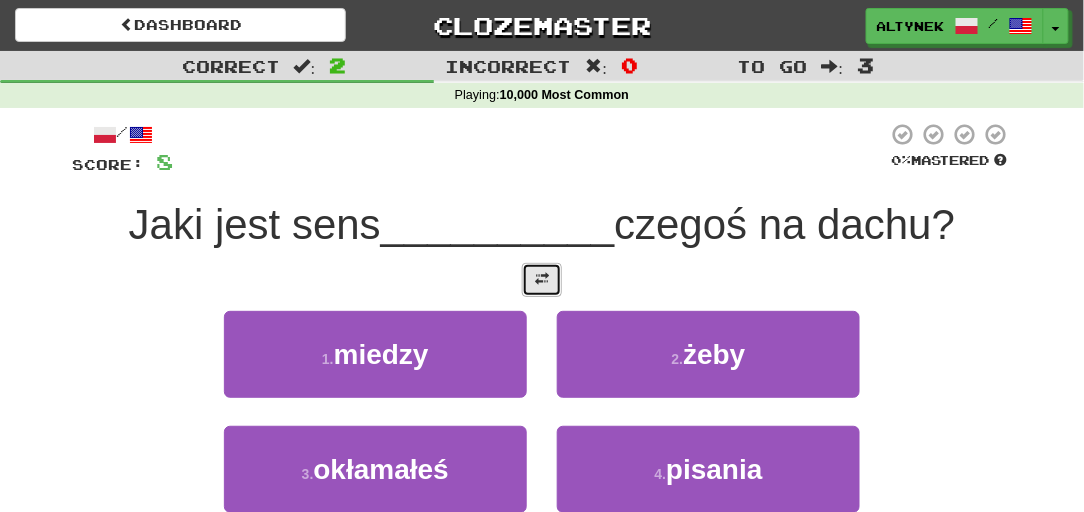 click at bounding box center (542, 279) 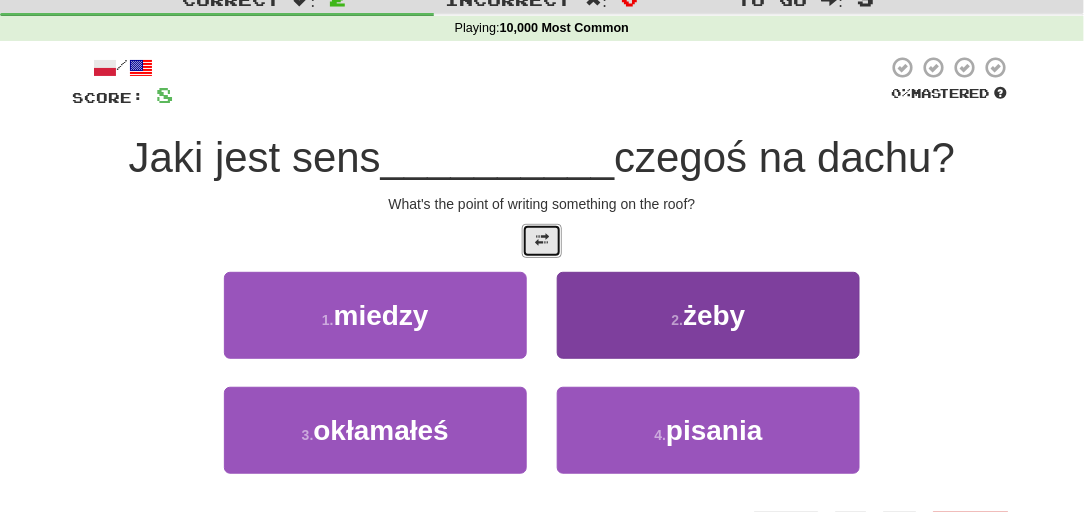 scroll, scrollTop: 121, scrollLeft: 0, axis: vertical 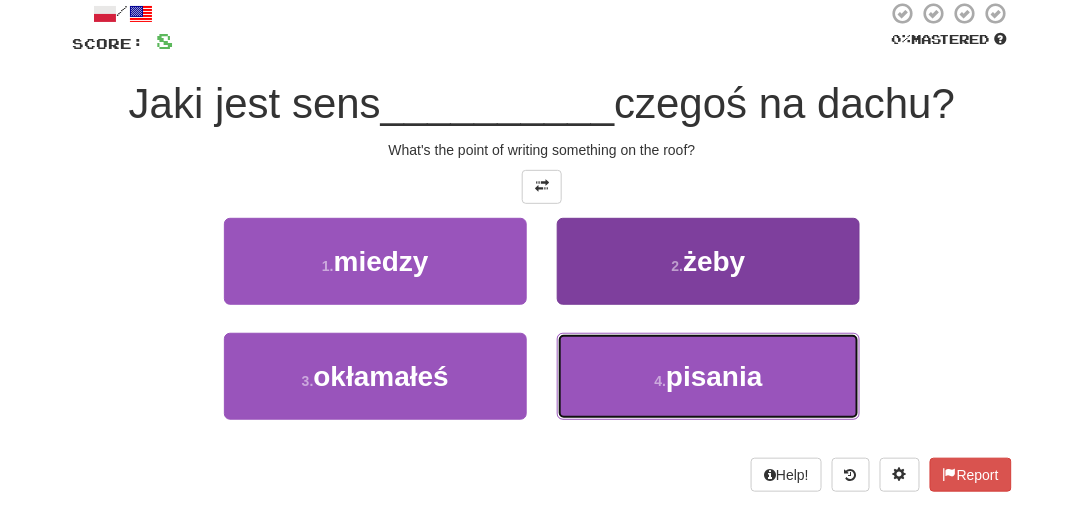 click on "4 .  pisania" at bounding box center [708, 376] 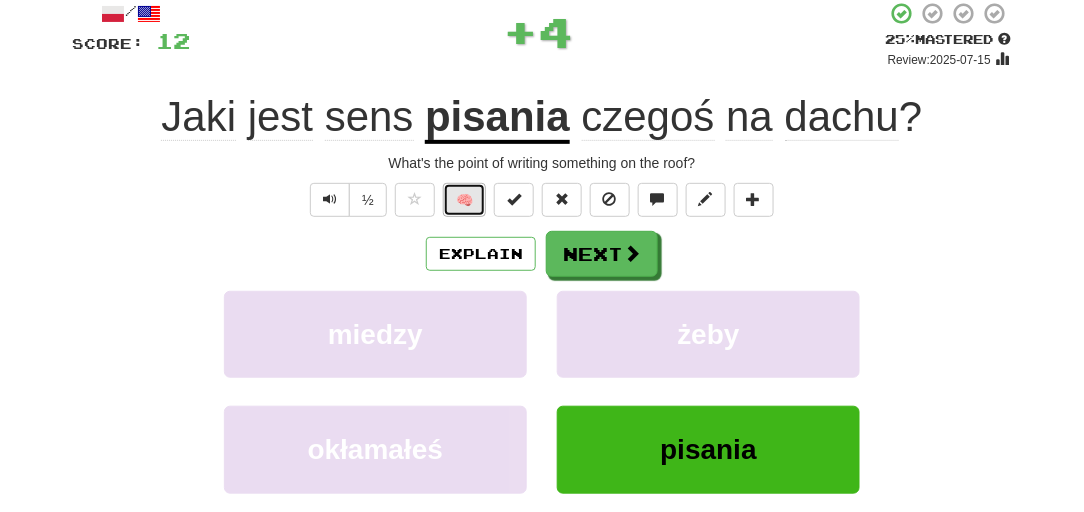 click on "🧠" at bounding box center [464, 200] 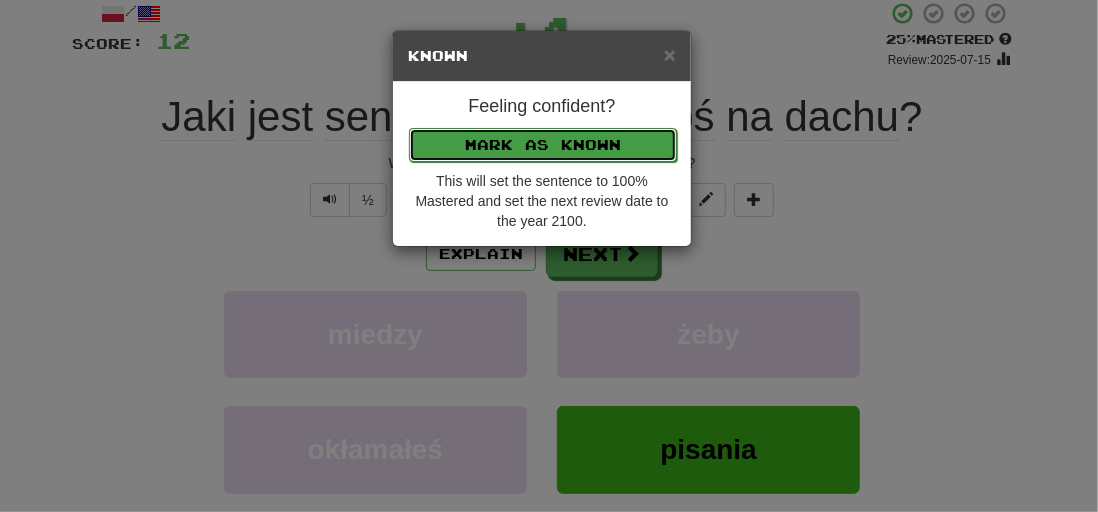 click on "Mark as Known" at bounding box center (543, 145) 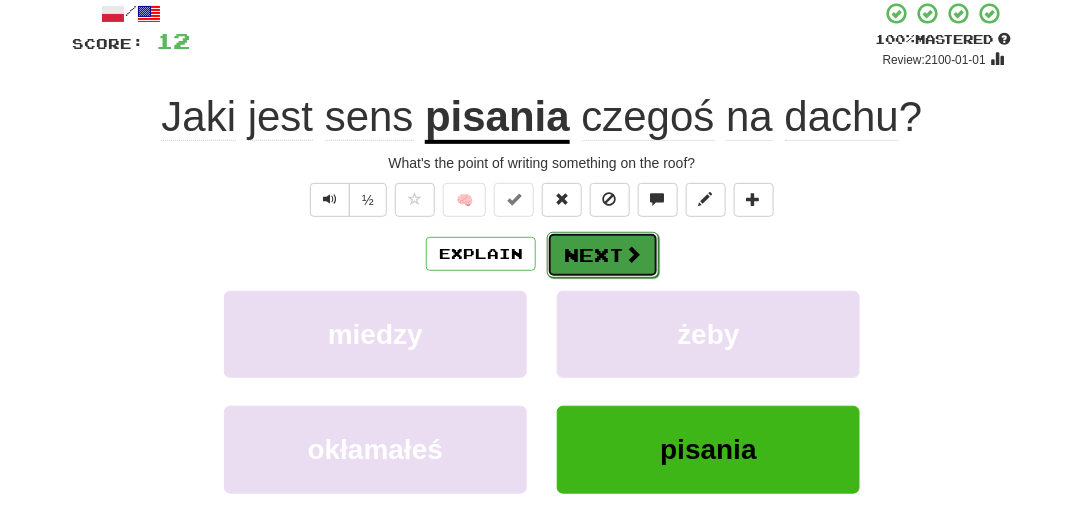 click on "Next" at bounding box center [603, 255] 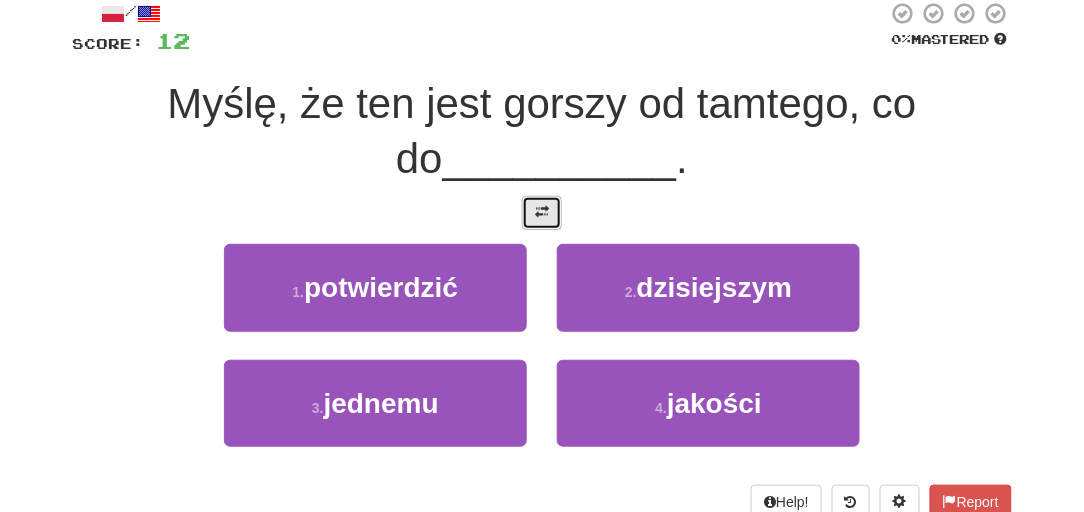 click at bounding box center [542, 212] 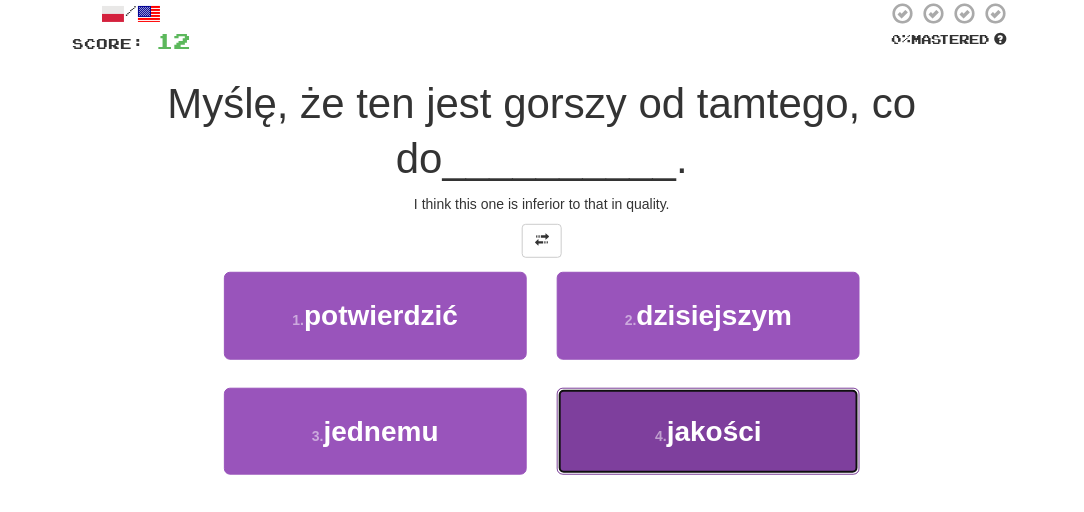 click on "4 .  jakości" at bounding box center [708, 431] 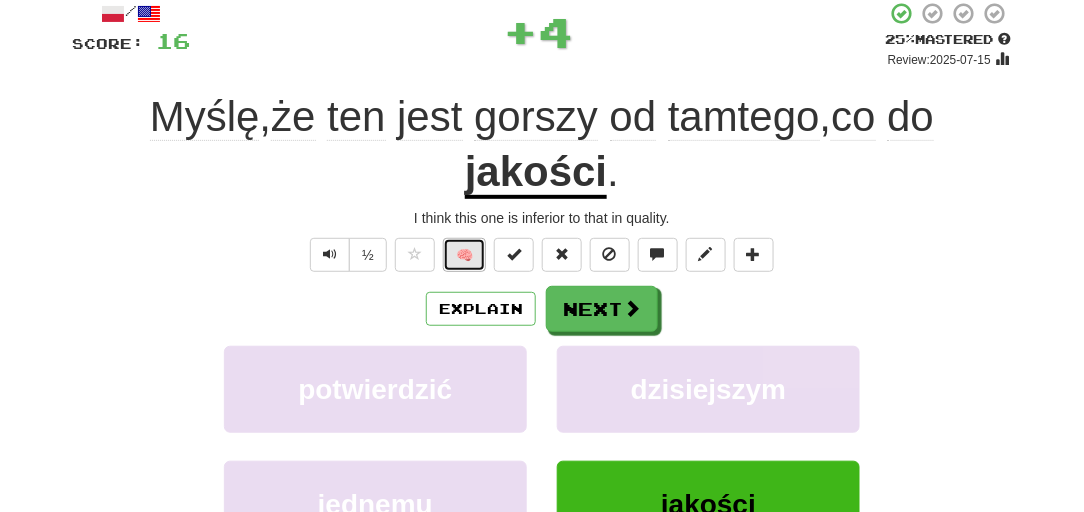 click on "🧠" at bounding box center [464, 255] 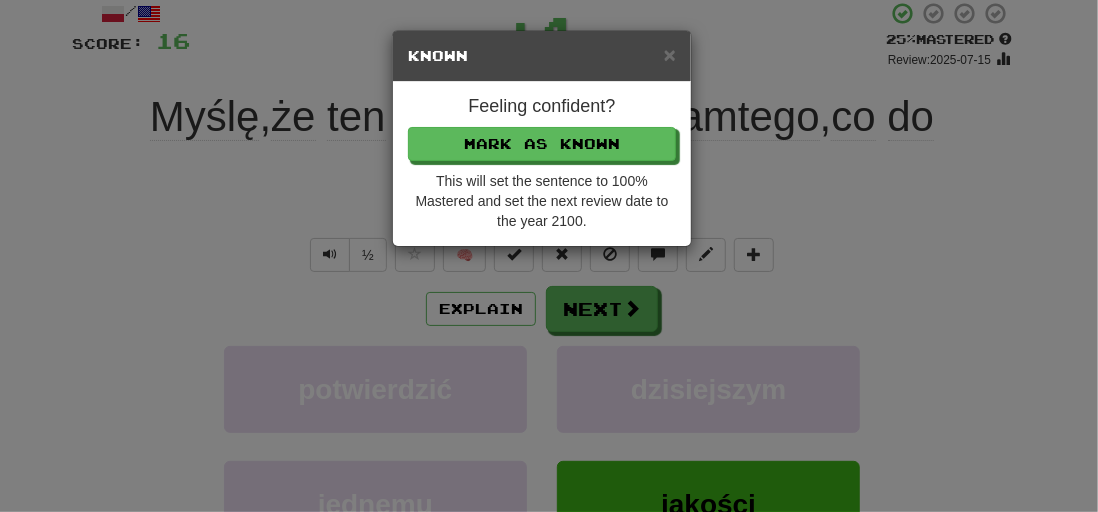 click on "× Known Feeling confident? Mark as Known This will set the sentence to 100% Mastered and set the next review date to the year 2100." at bounding box center (549, 256) 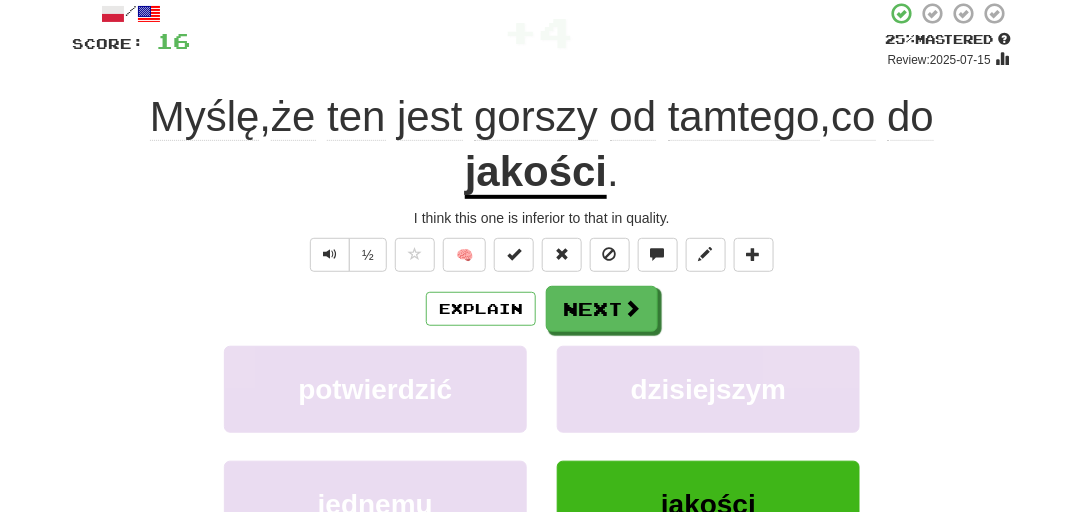 click on "Myślę ,  że   ten   jest   gorszy   od   tamtego ,  co   do   jakości ." at bounding box center (542, 144) 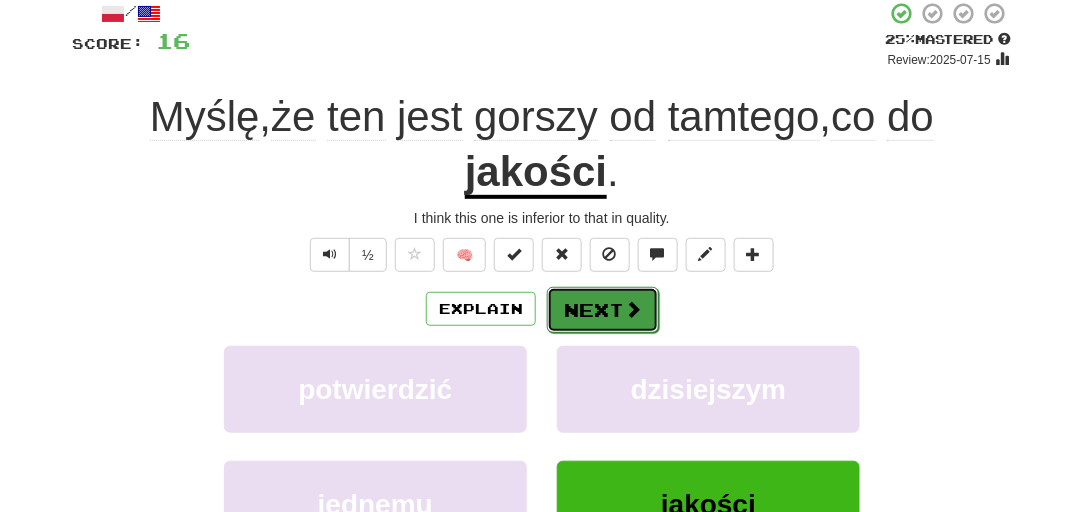 click at bounding box center [633, 309] 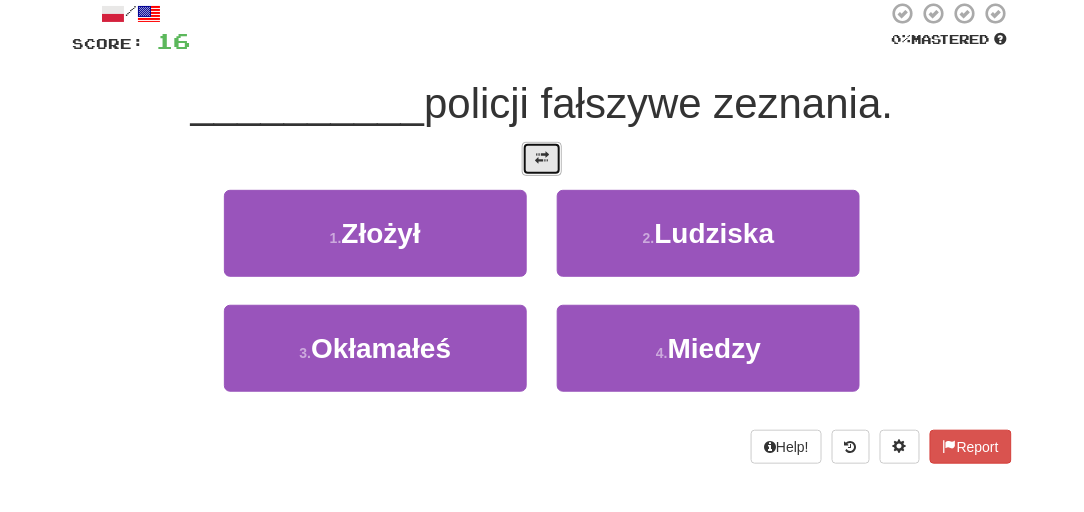 click at bounding box center [542, 158] 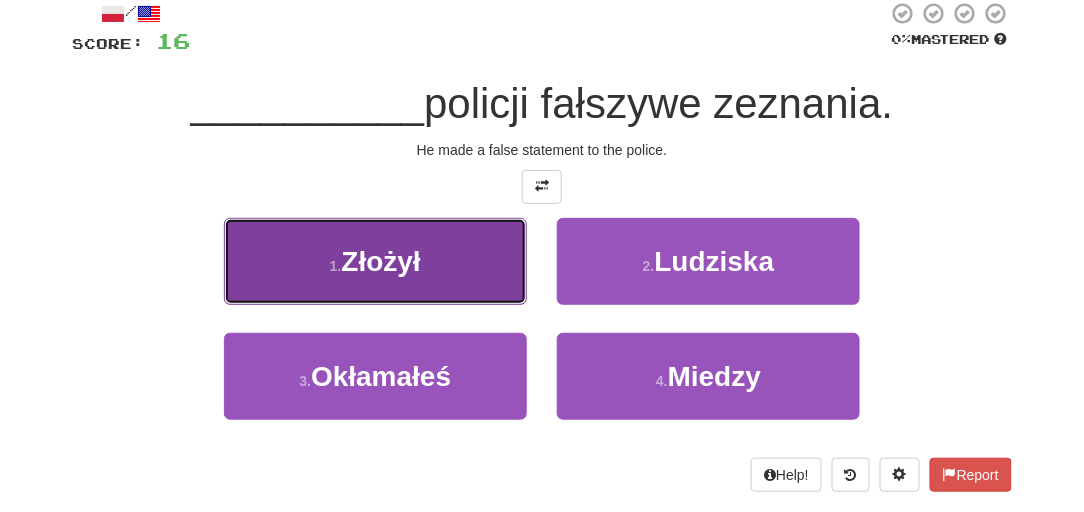 click on "1 .  Złożył" at bounding box center (375, 261) 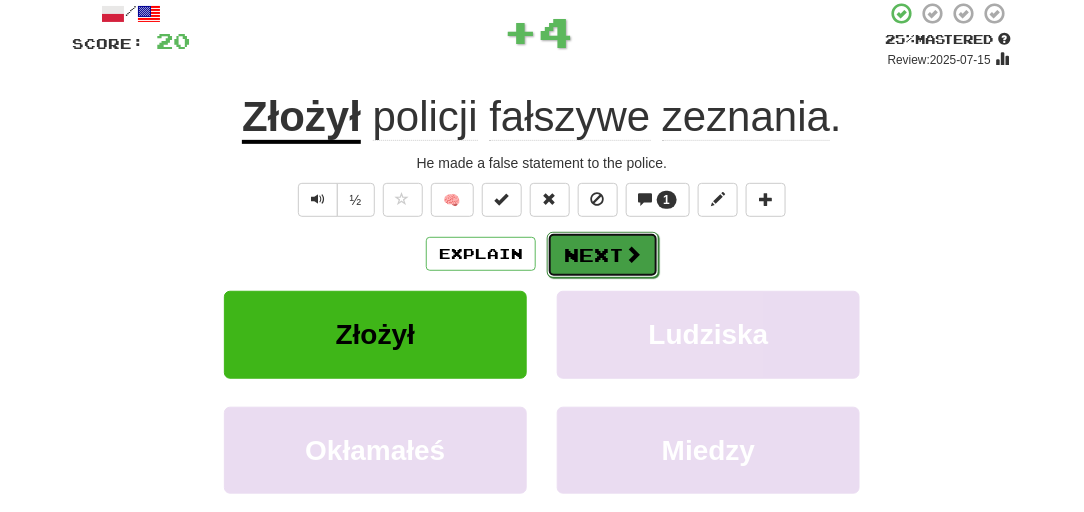 click on "Next" at bounding box center (603, 255) 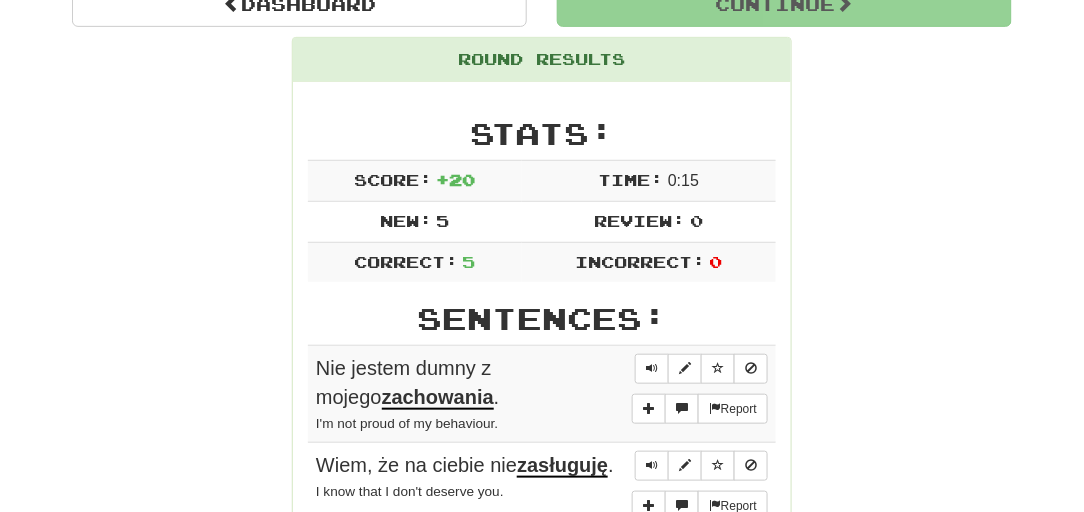 scroll, scrollTop: 208, scrollLeft: 0, axis: vertical 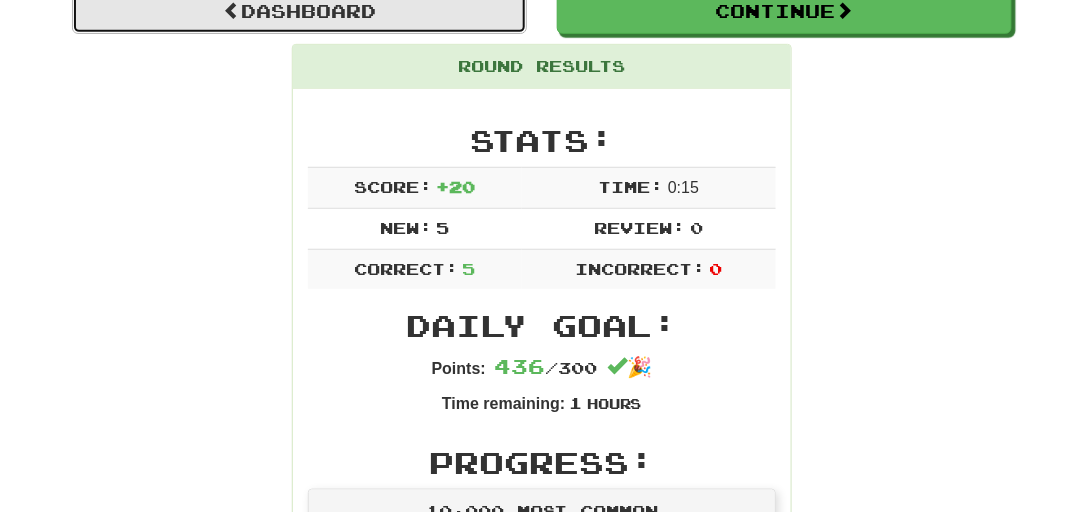 click on "Dashboard" at bounding box center (299, 11) 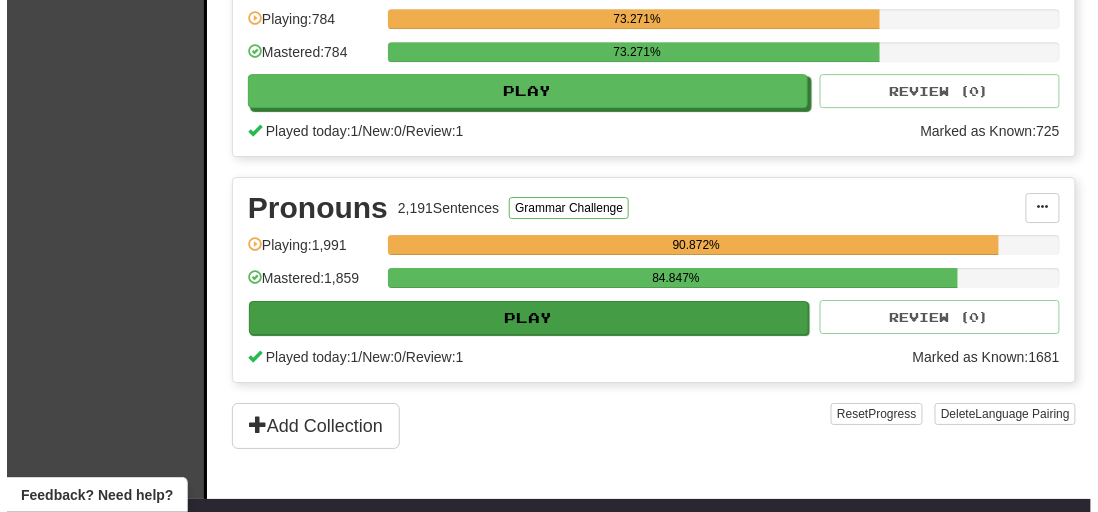 scroll, scrollTop: 1454, scrollLeft: 0, axis: vertical 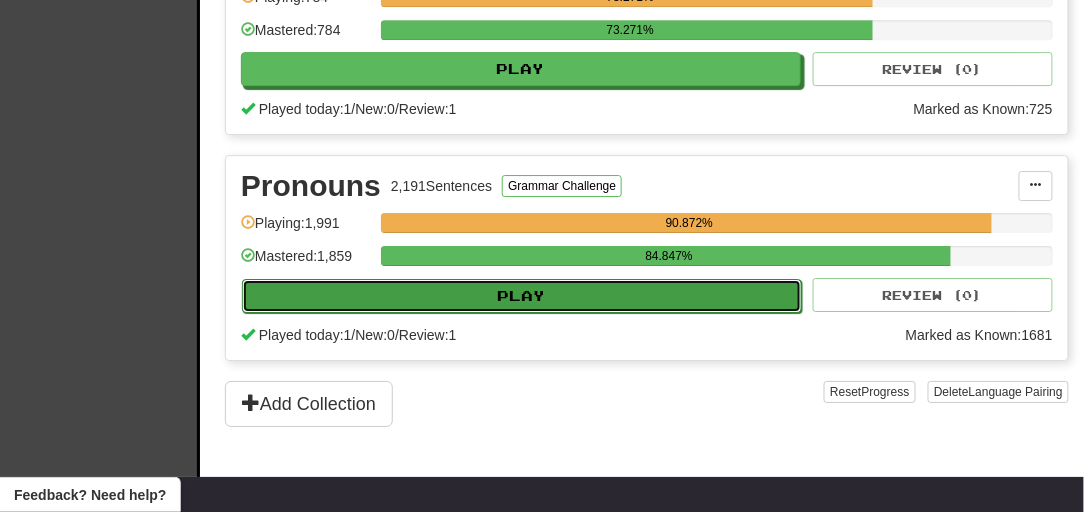 click on "Play" at bounding box center [522, 296] 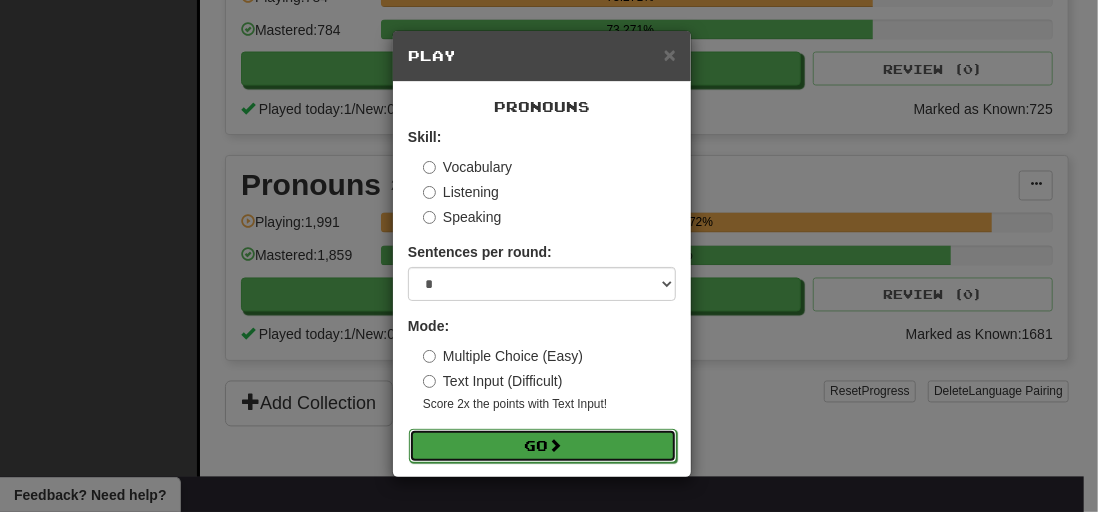 click on "Go" at bounding box center [543, 446] 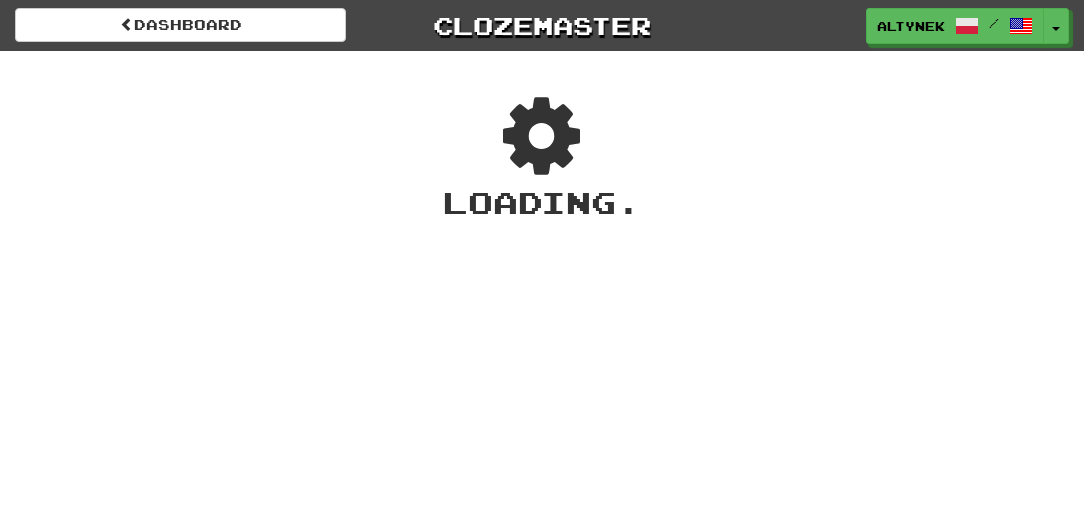 scroll, scrollTop: 0, scrollLeft: 0, axis: both 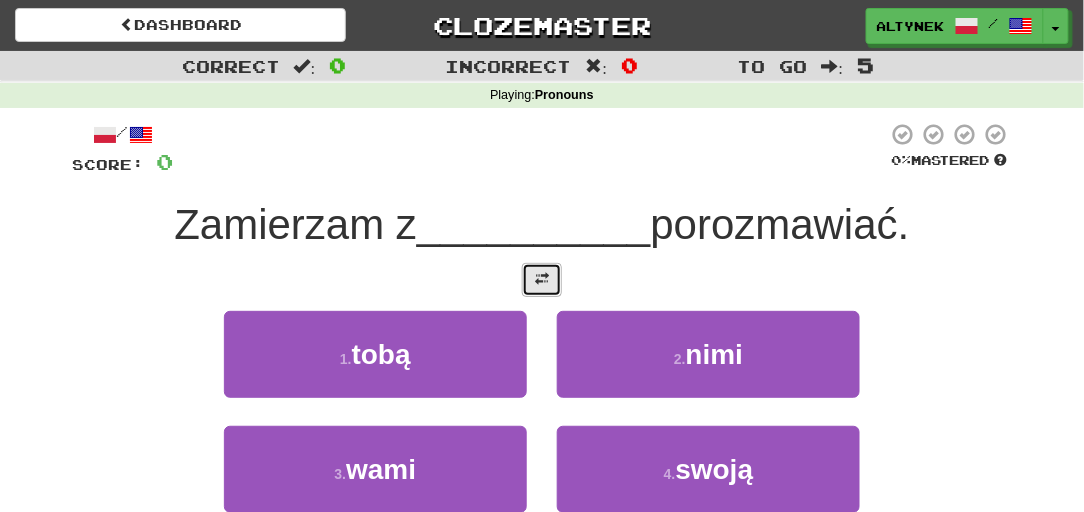 click at bounding box center (542, 279) 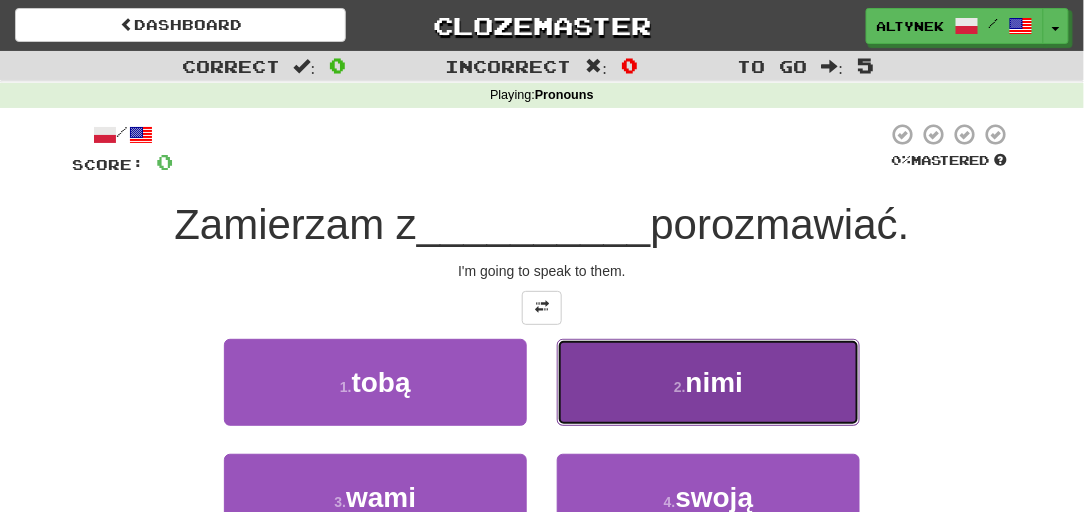 click on "[NUMBER] .  nimi" at bounding box center [708, 382] 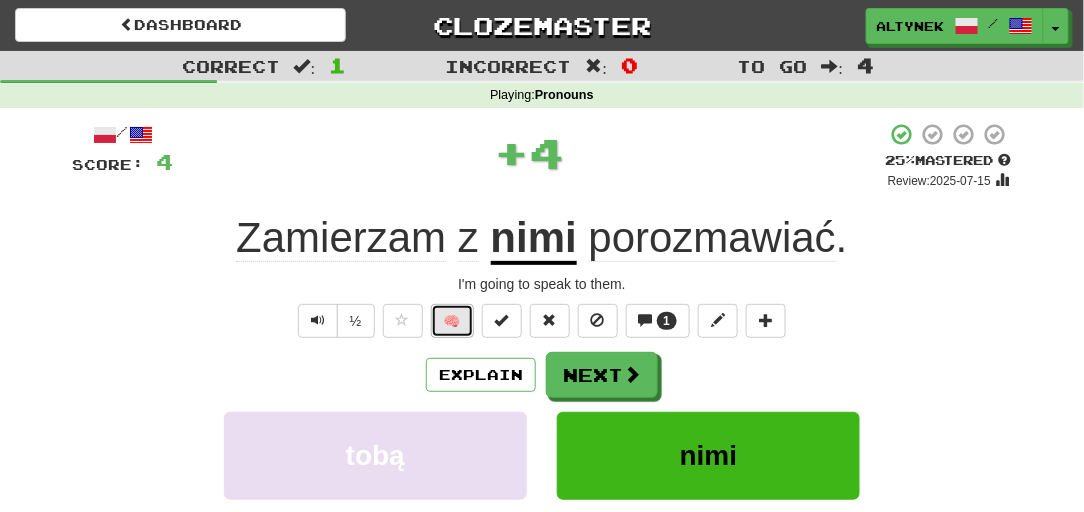 click on "🧠" at bounding box center (452, 321) 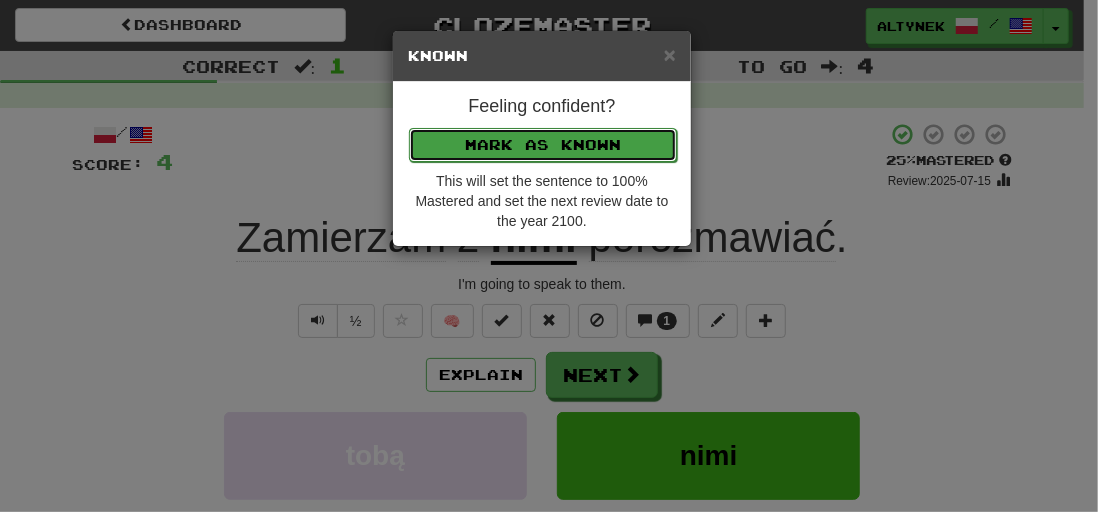 click on "Mark as Known" at bounding box center (543, 145) 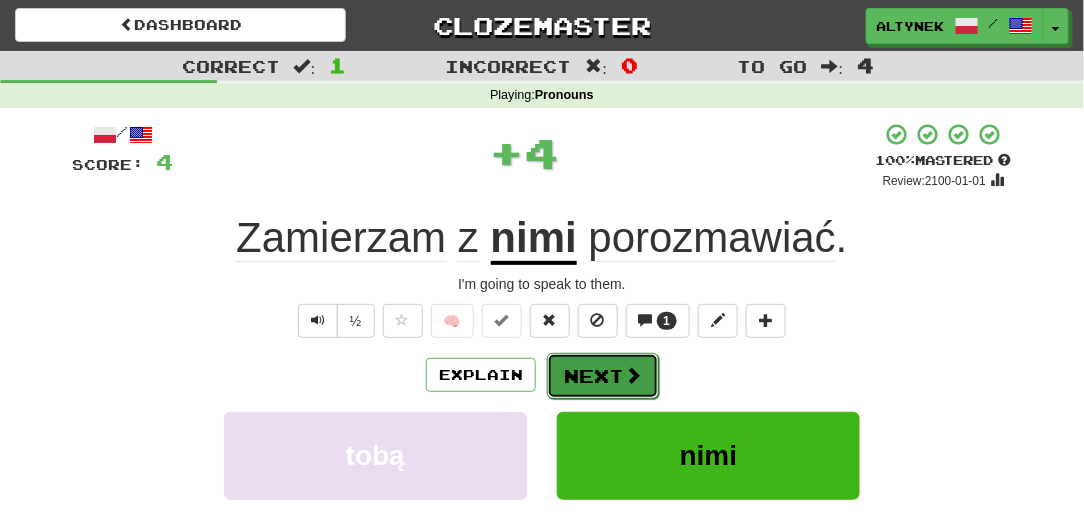 click on "Next" at bounding box center [603, 376] 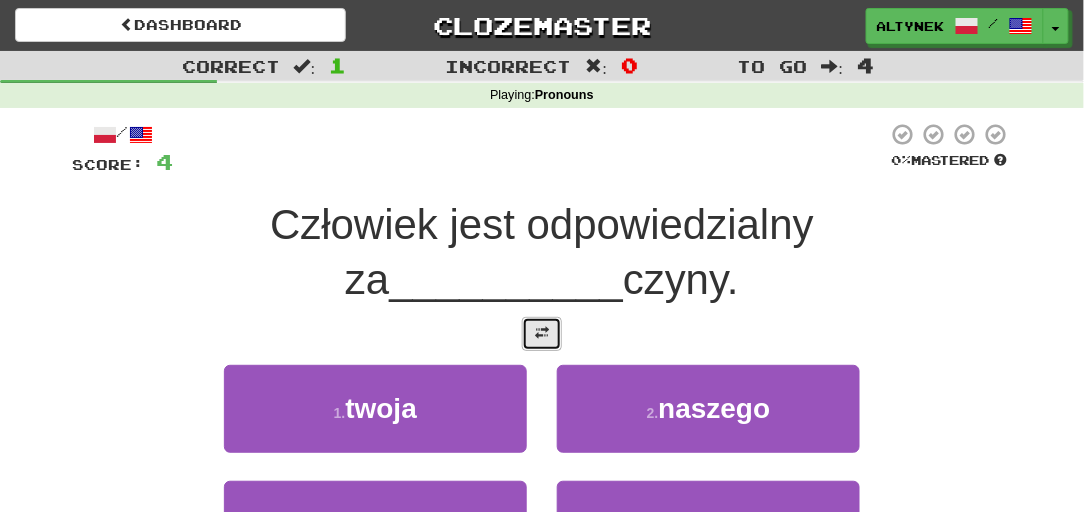 click at bounding box center (542, 333) 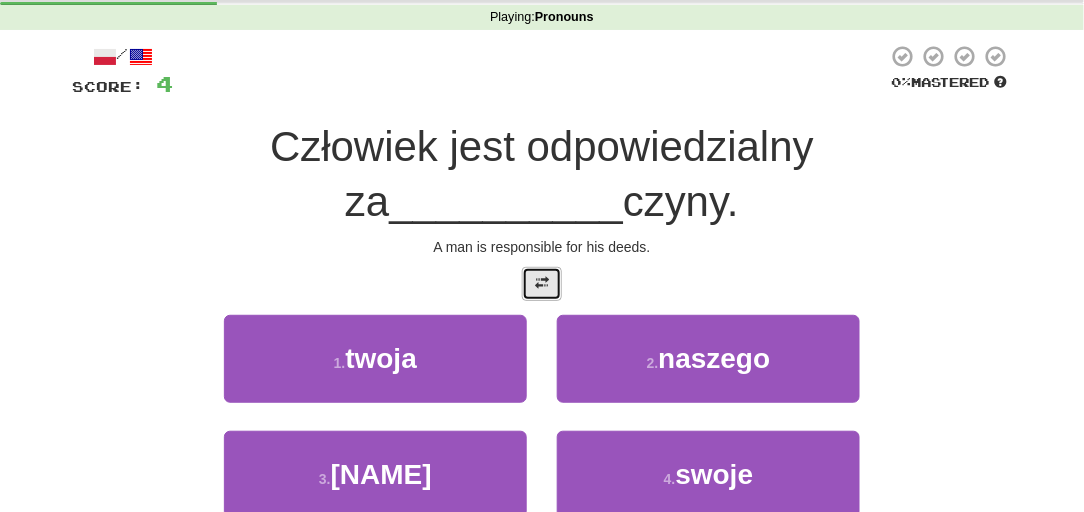 scroll, scrollTop: 181, scrollLeft: 0, axis: vertical 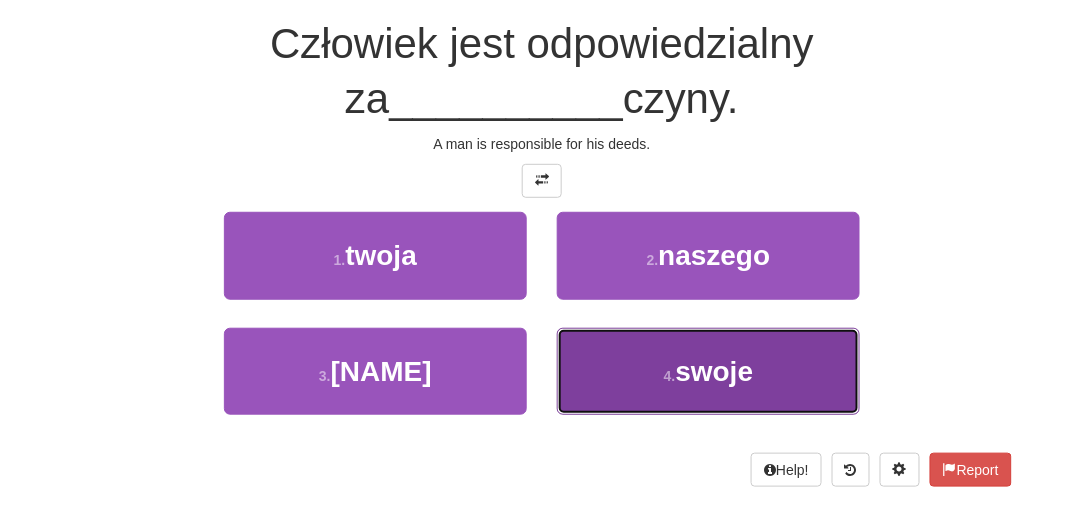click on "[NUMBER] .  swoje" at bounding box center [708, 371] 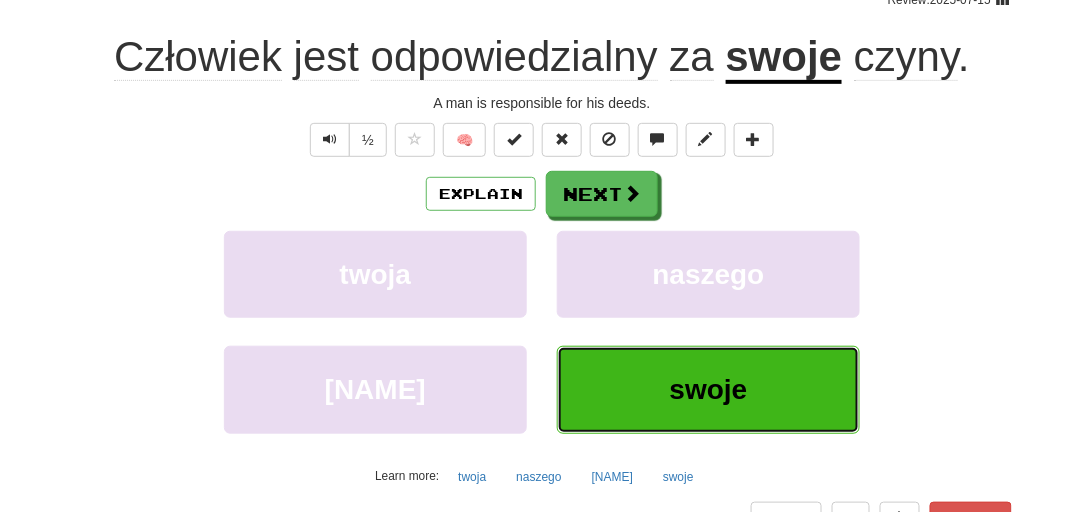 scroll, scrollTop: 195, scrollLeft: 0, axis: vertical 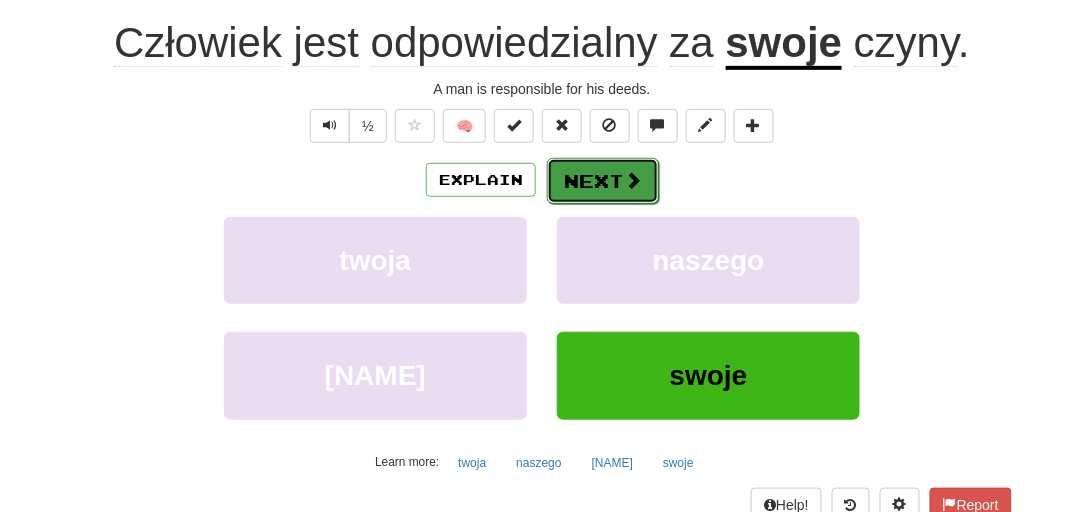 click on "Next" at bounding box center [603, 181] 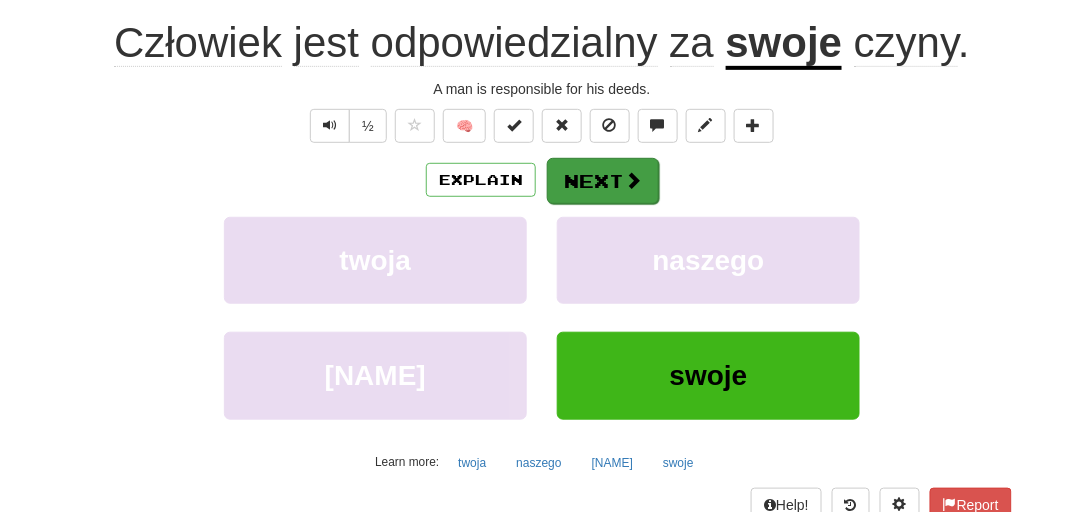 scroll, scrollTop: 181, scrollLeft: 0, axis: vertical 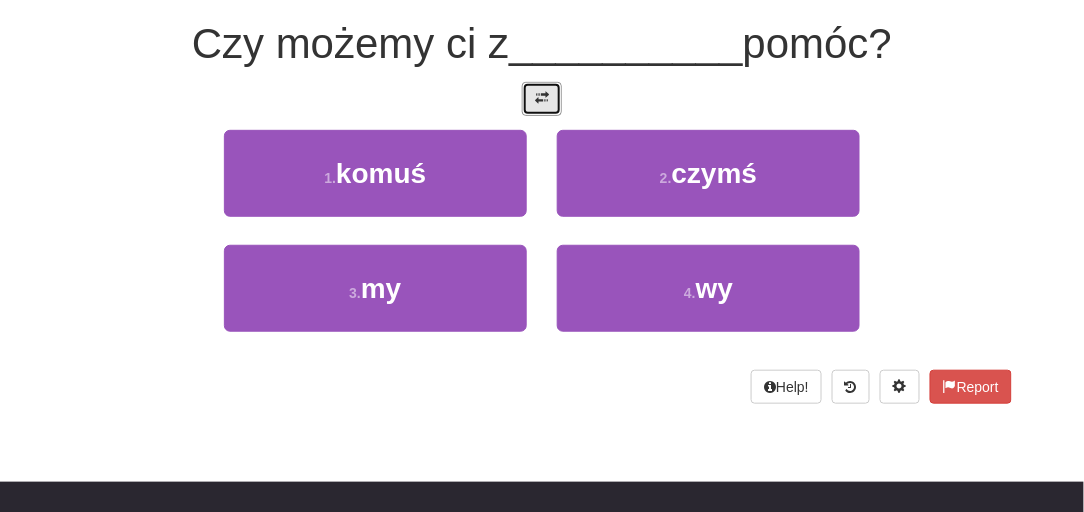 click on "/  Score:   [PERCENTAGE]  Mastered Czy możemy ci z  [NAME]  pomóc? 1 .  komuś 2 .  czymś 3 .  my 4 .  wy  Help!  Report" at bounding box center [542, 172] 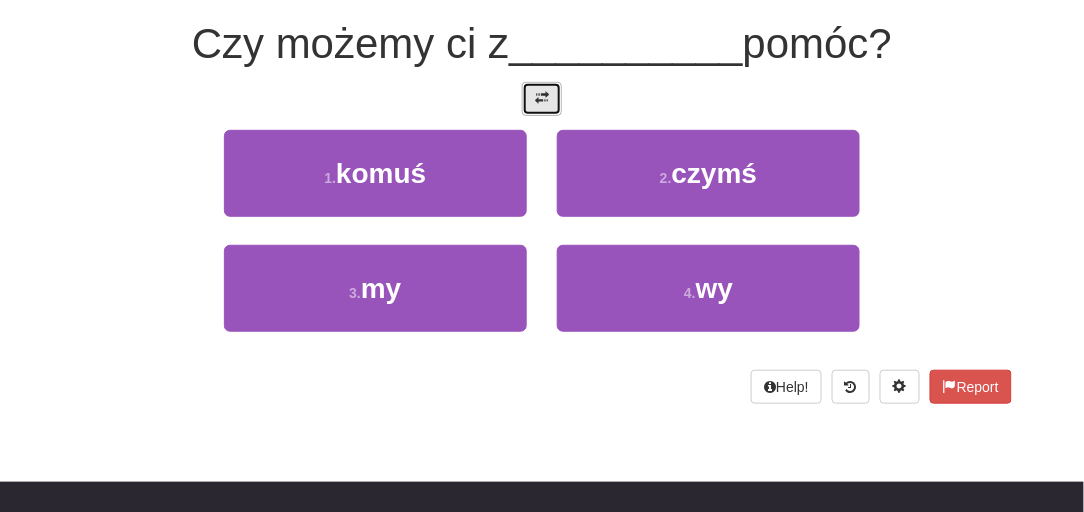 click at bounding box center [542, 98] 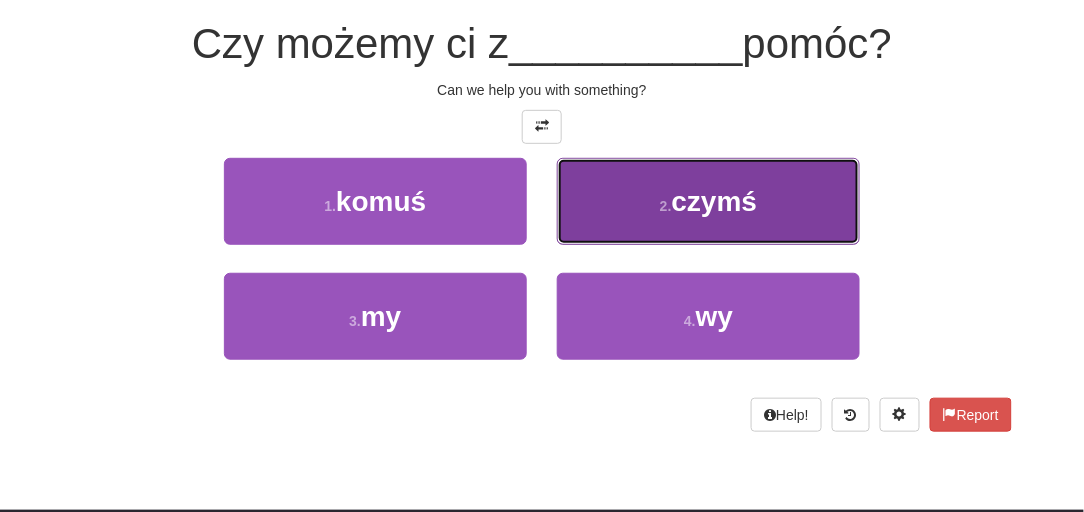 click on "2 .  czymś" at bounding box center (708, 201) 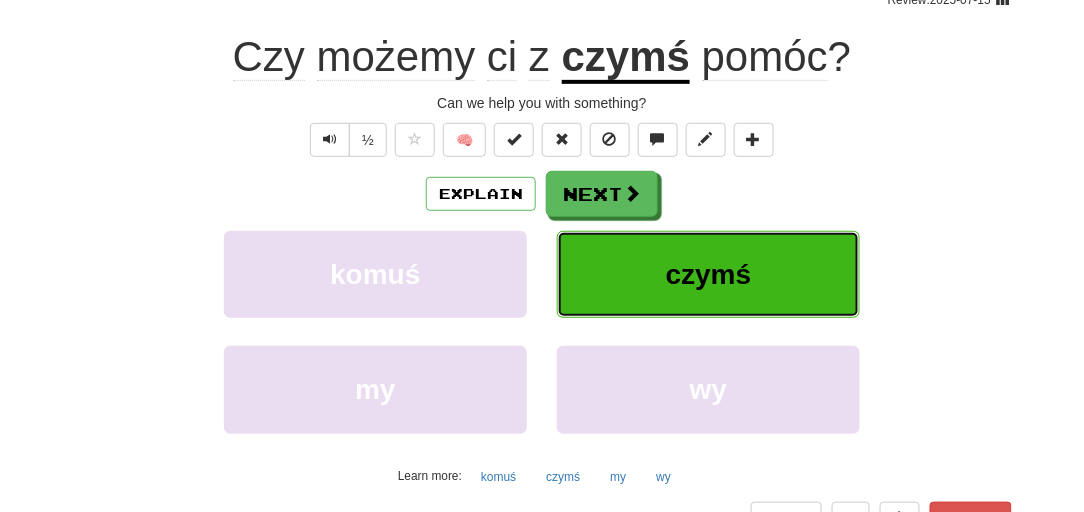 scroll, scrollTop: 195, scrollLeft: 0, axis: vertical 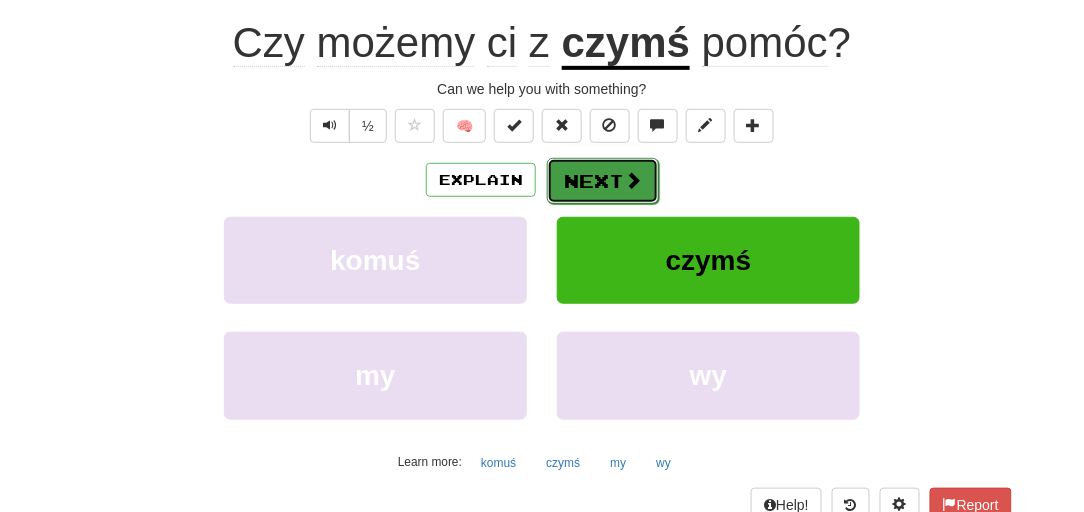click on "Next" at bounding box center (603, 181) 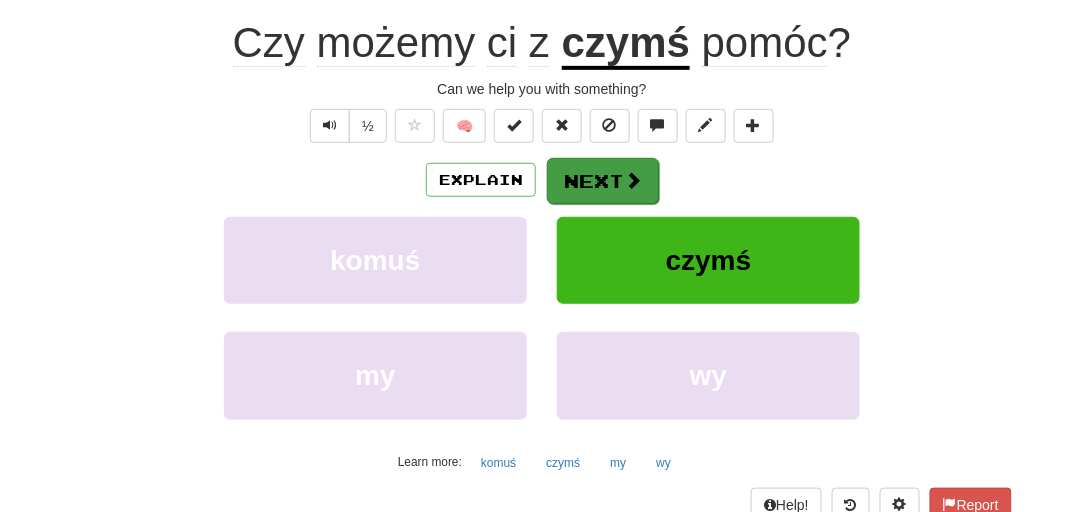 scroll, scrollTop: 181, scrollLeft: 0, axis: vertical 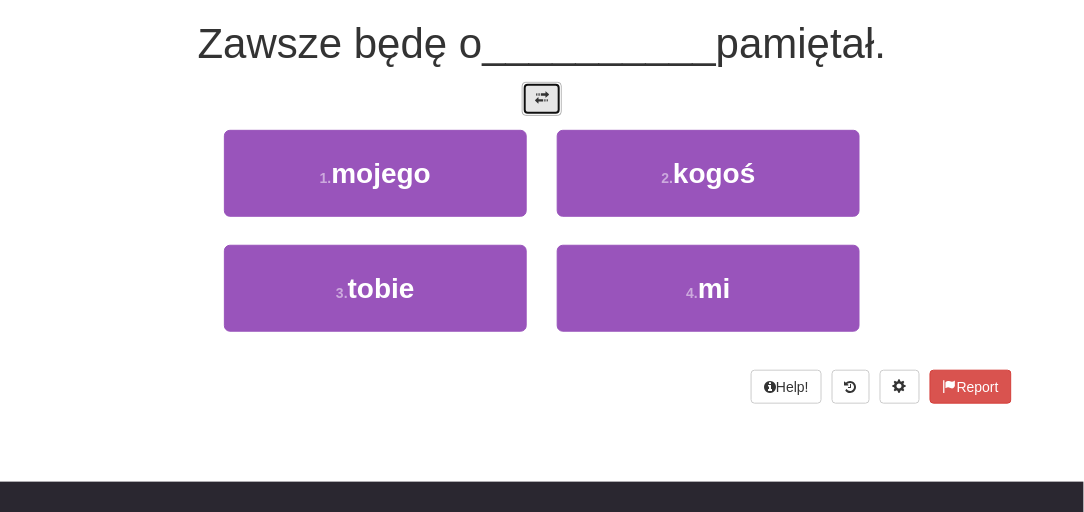 click at bounding box center (542, 98) 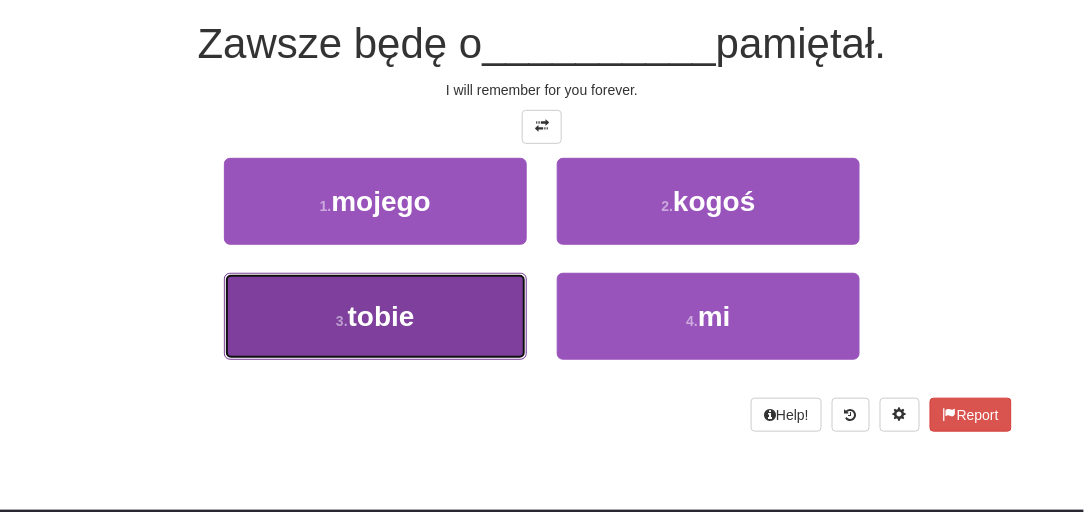 click on "[NUMBER] .  [NAME]" at bounding box center (375, 316) 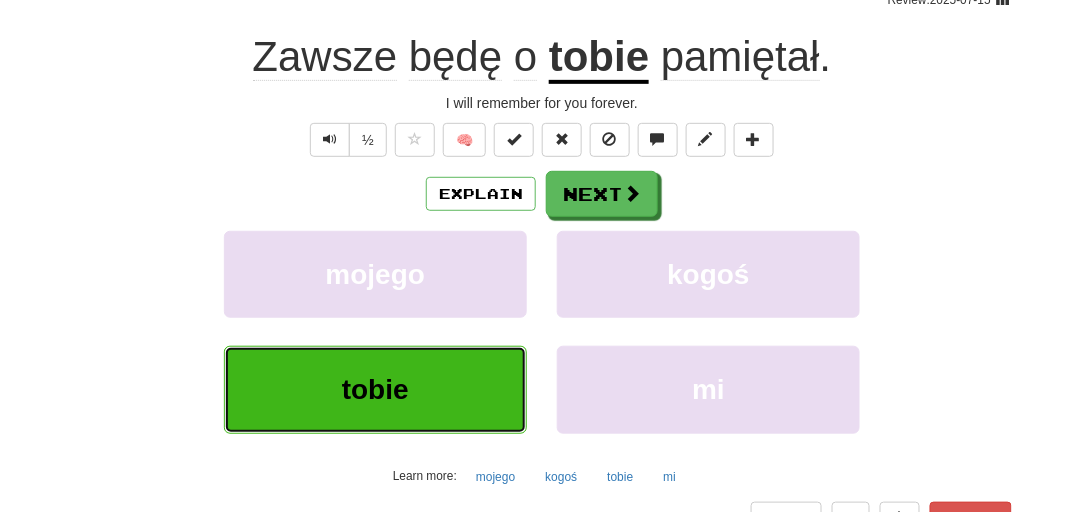 scroll, scrollTop: 195, scrollLeft: 0, axis: vertical 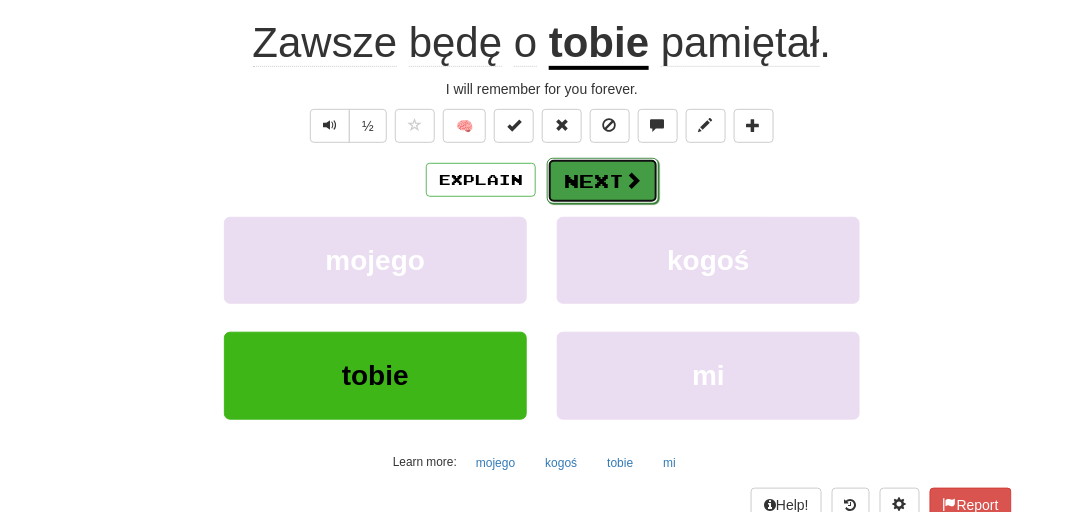 click on "Next" at bounding box center (603, 181) 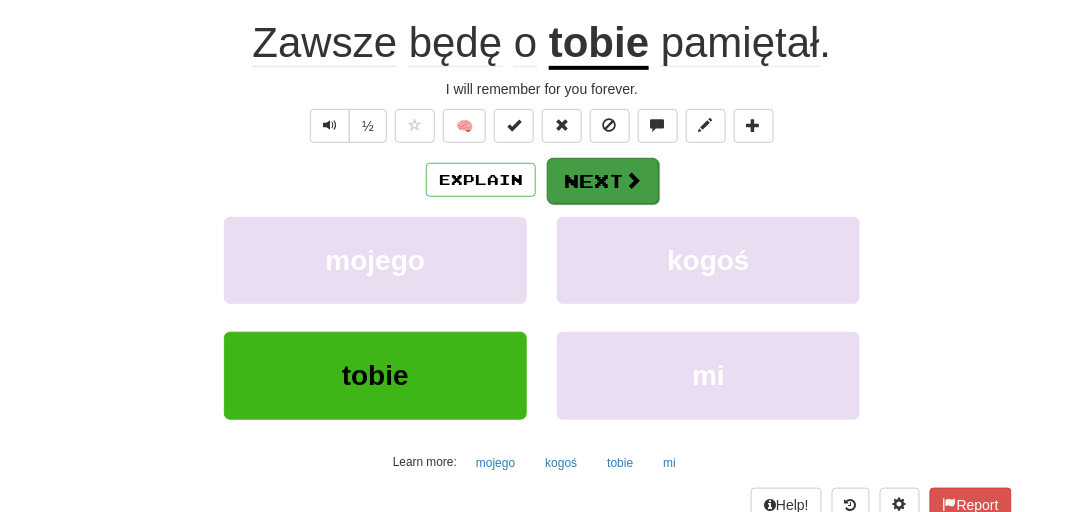 scroll, scrollTop: 181, scrollLeft: 0, axis: vertical 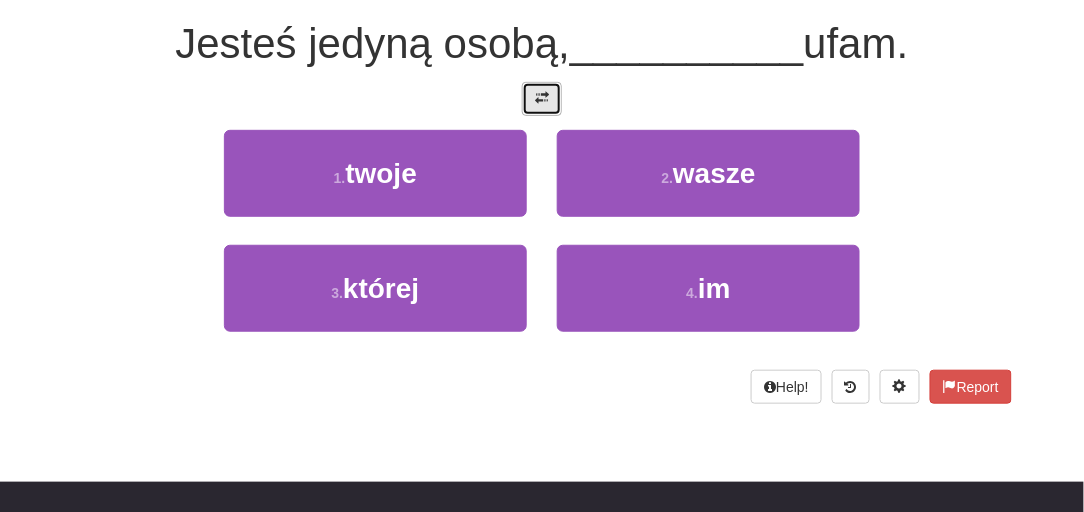click at bounding box center [542, 99] 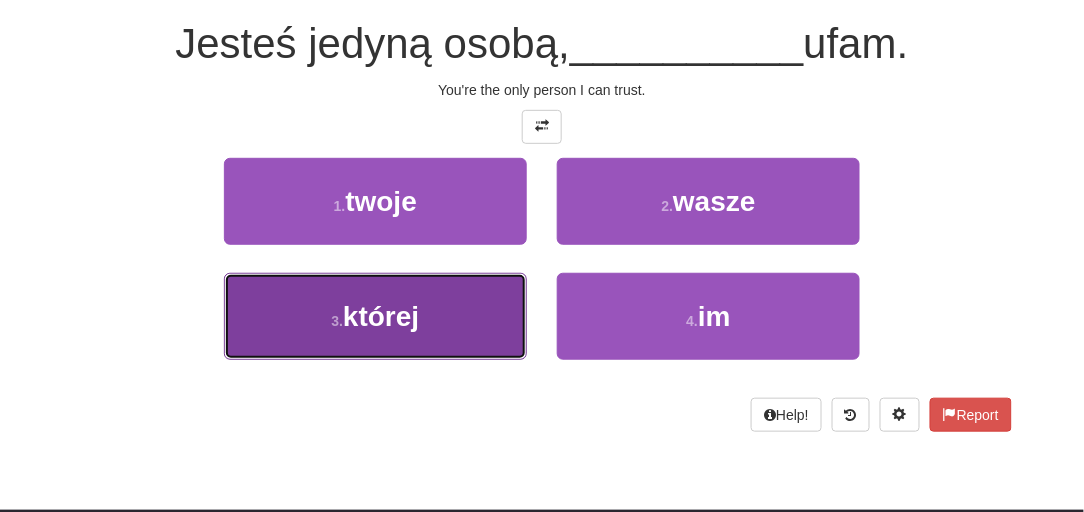 click on "3 .  której" at bounding box center [375, 316] 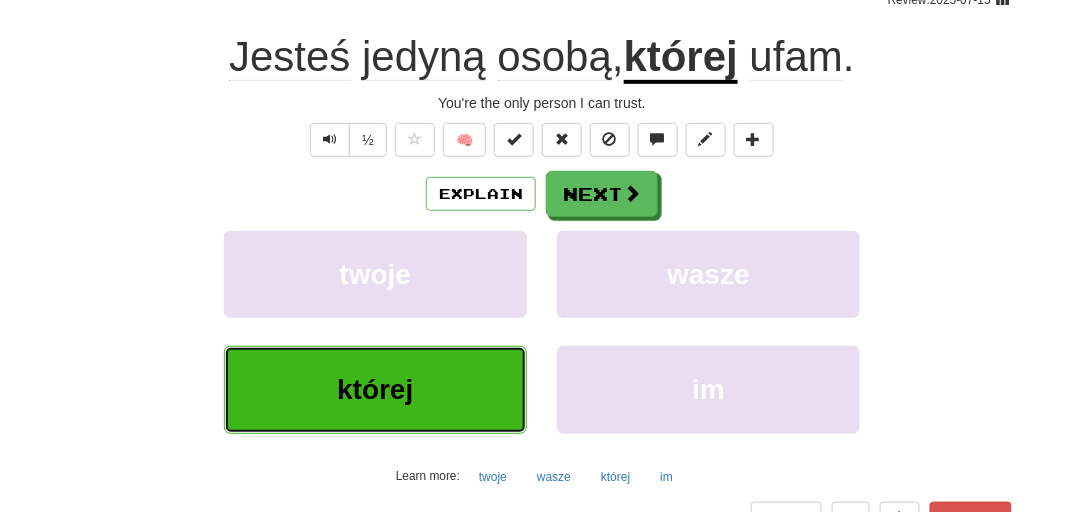 scroll, scrollTop: 195, scrollLeft: 0, axis: vertical 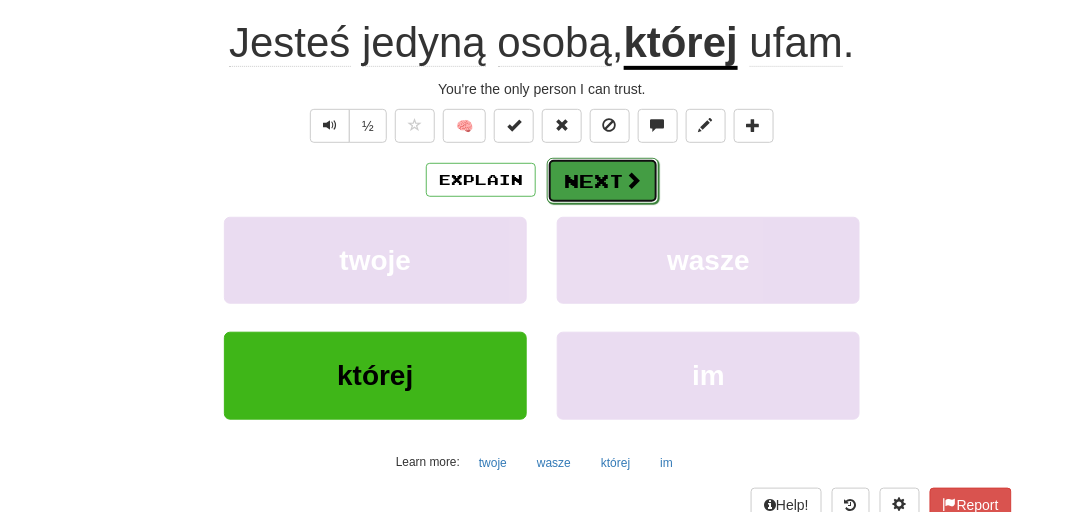 click on "Next" at bounding box center (603, 181) 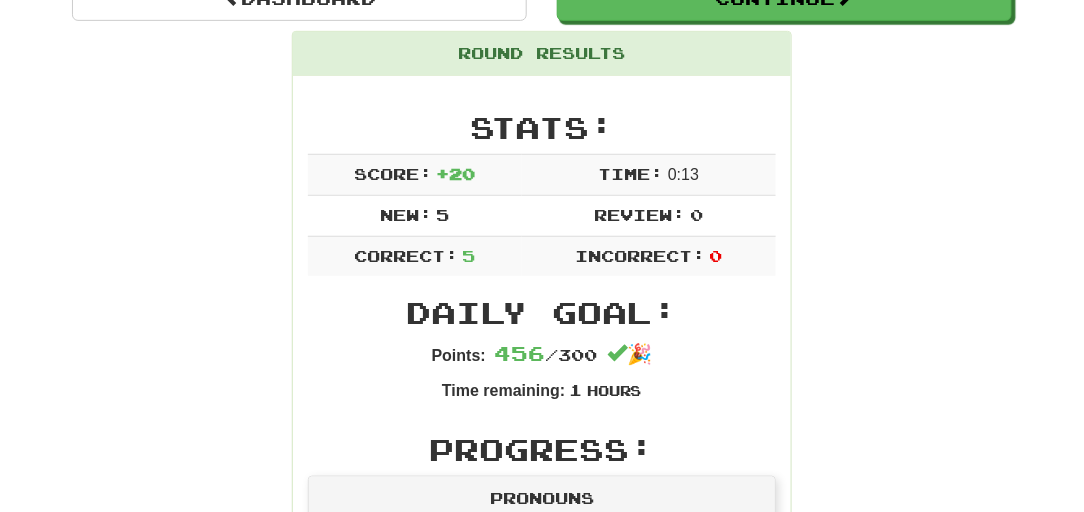 scroll, scrollTop: 40, scrollLeft: 0, axis: vertical 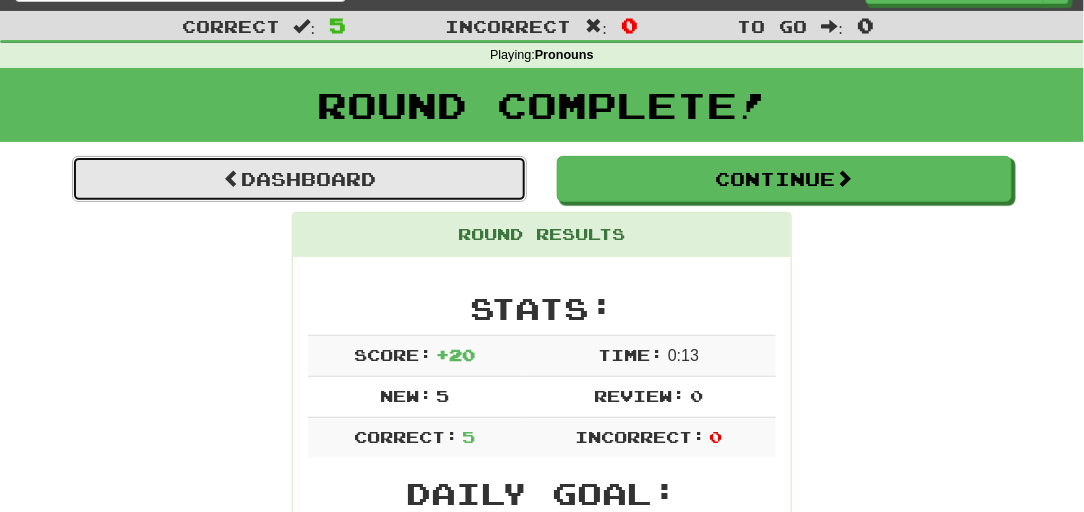click on "Dashboard" at bounding box center [299, 179] 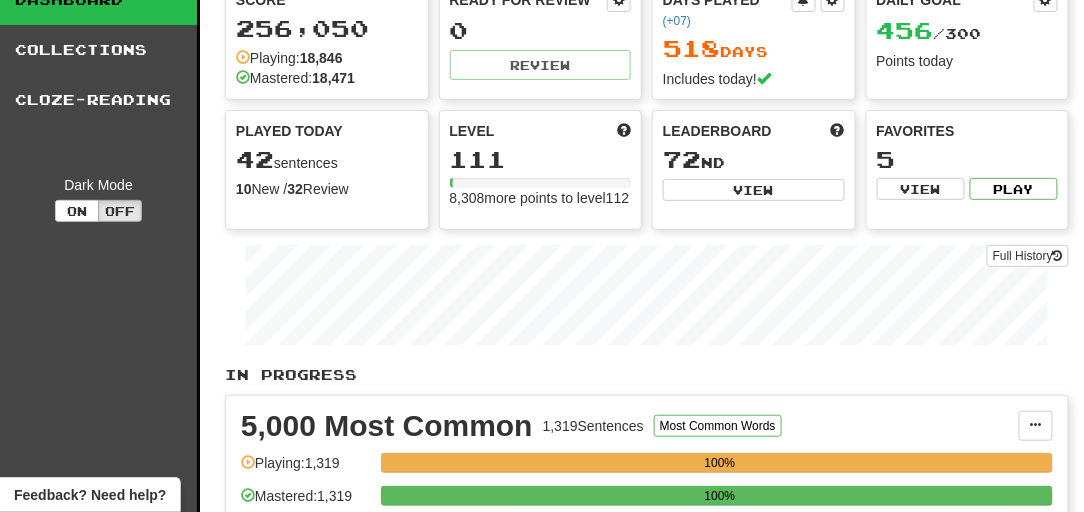 scroll, scrollTop: 0, scrollLeft: 0, axis: both 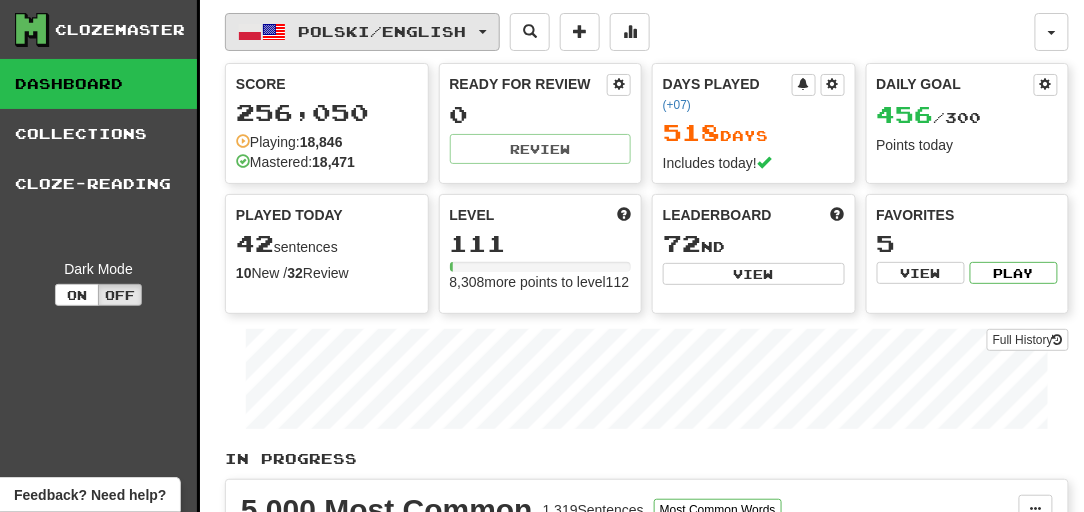 click on "Polski  /  English" at bounding box center (383, 31) 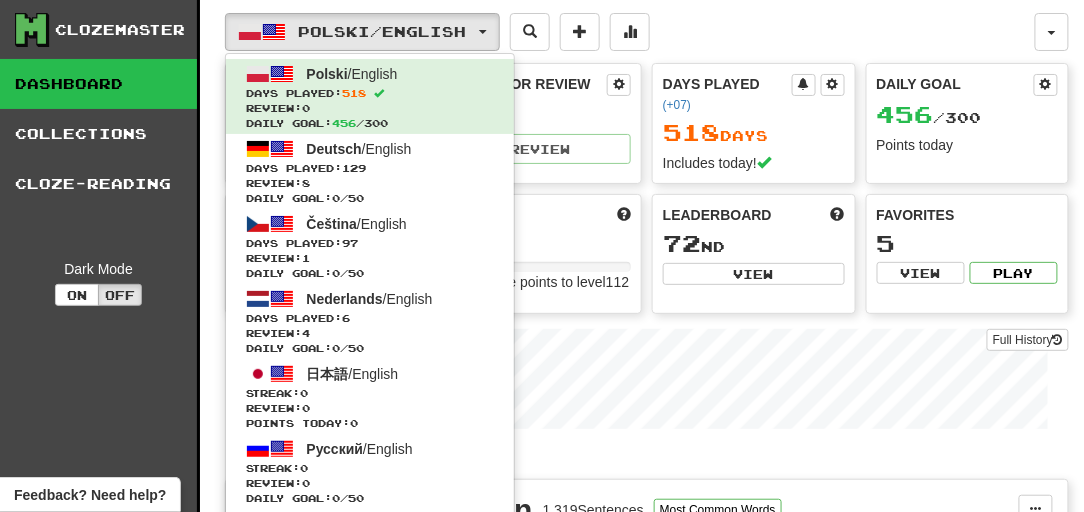 click on "Level 111 8,308  more points to level  112" at bounding box center [541, 249] 